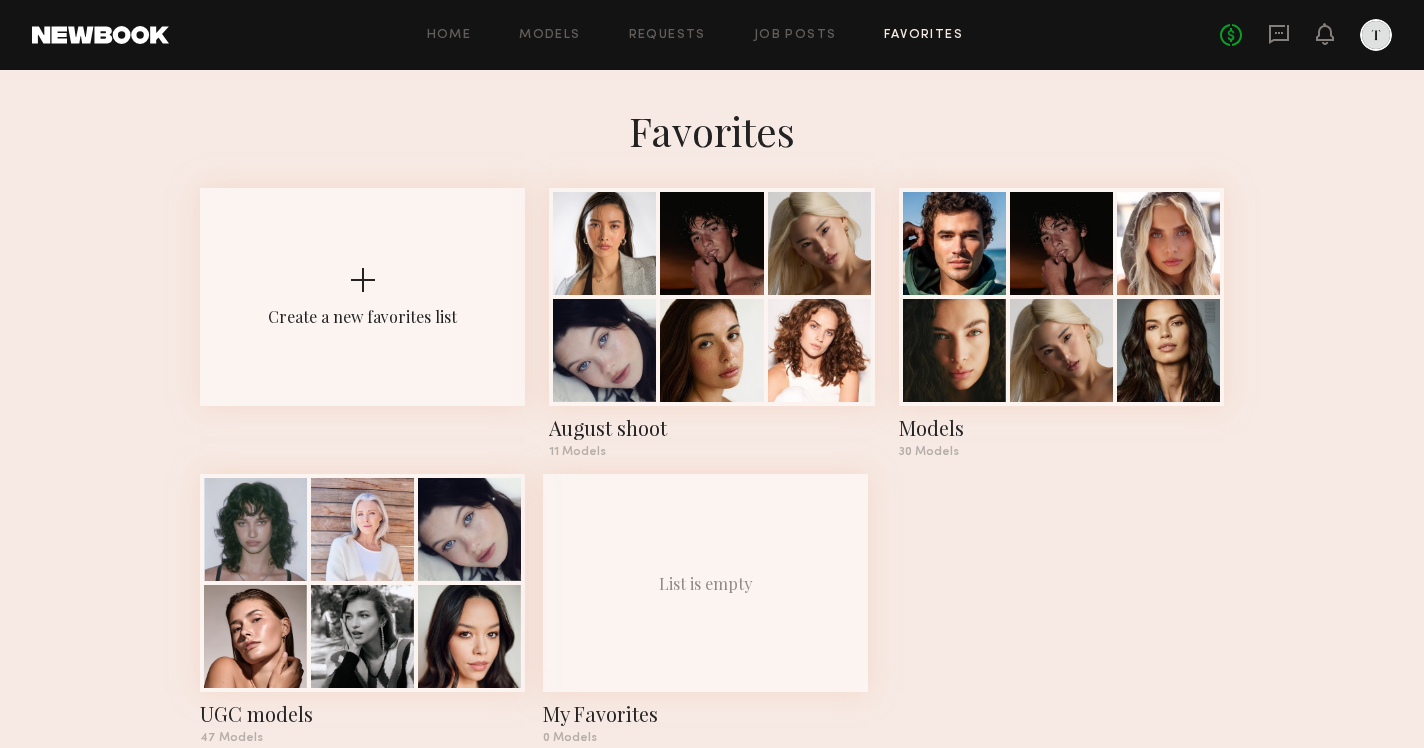 scroll, scrollTop: 0, scrollLeft: 0, axis: both 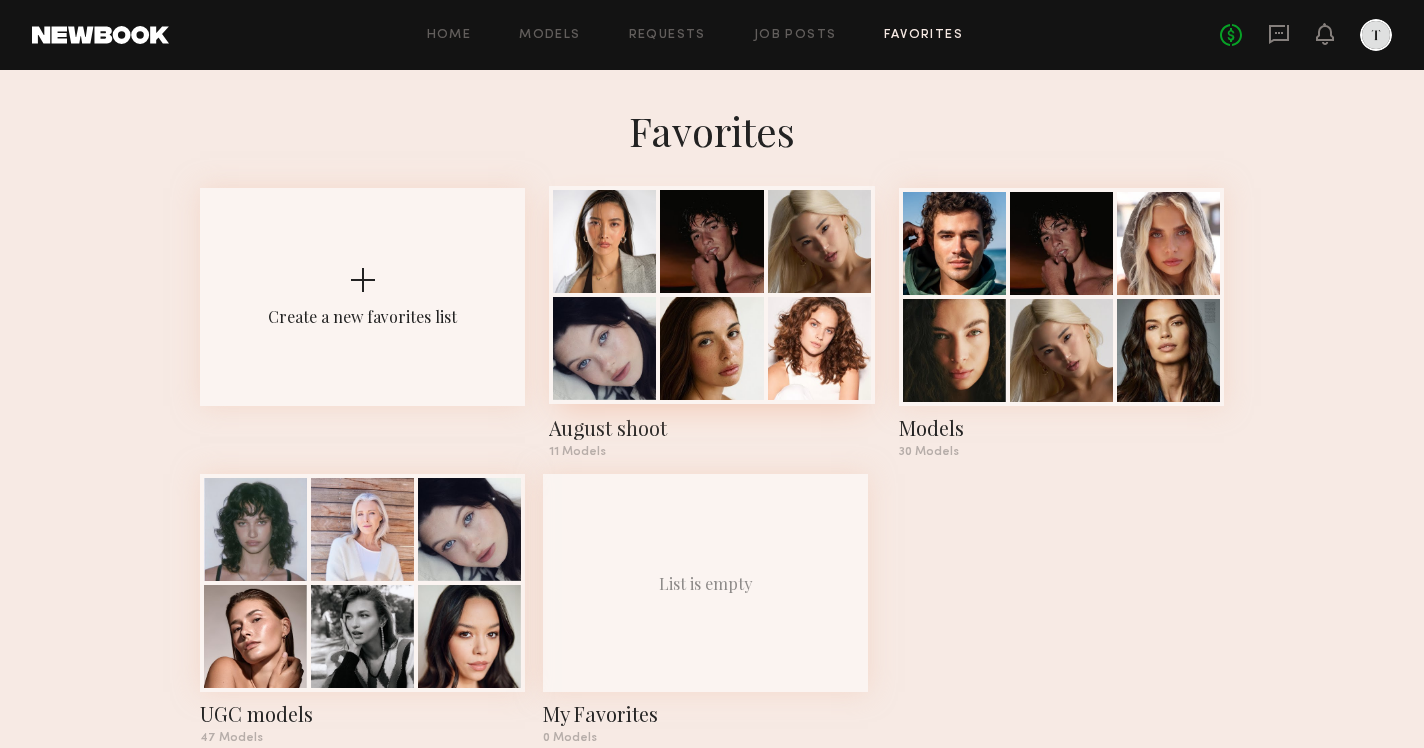 click 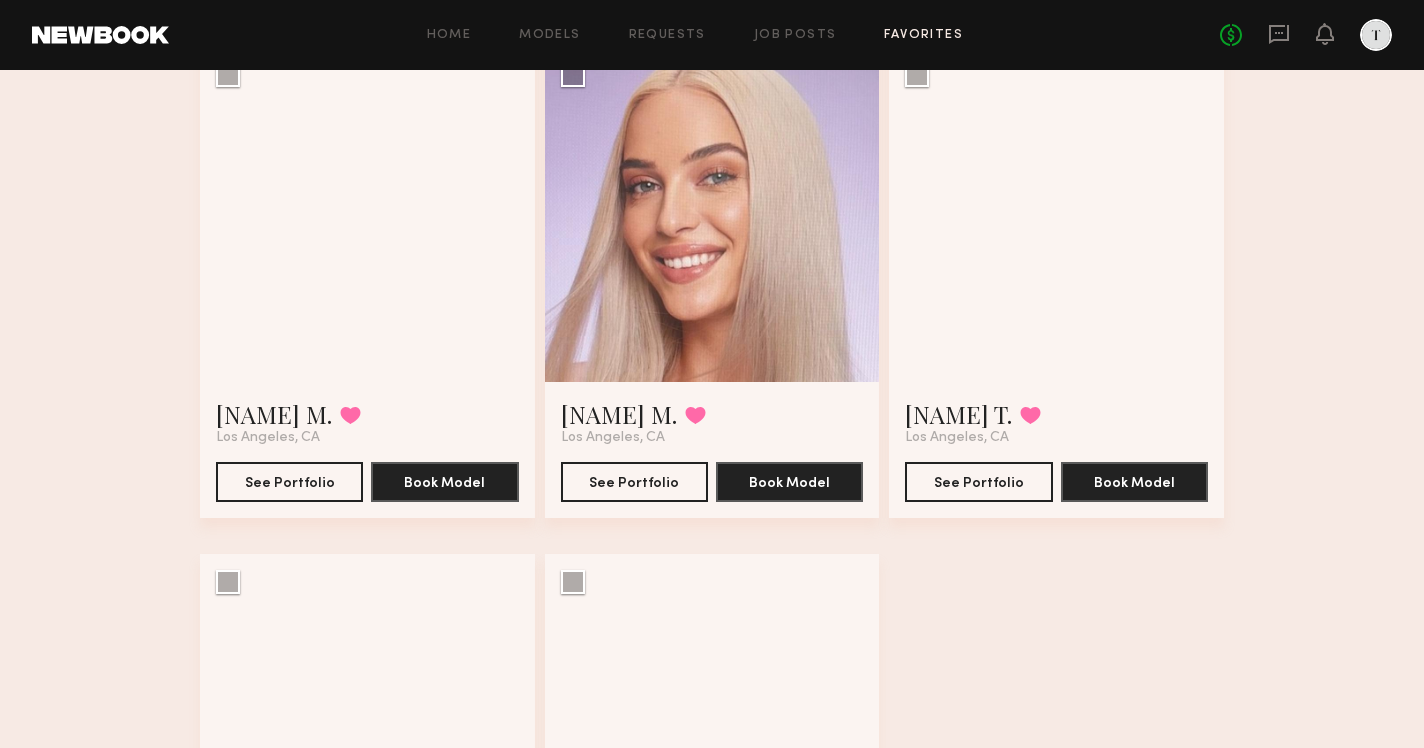 scroll, scrollTop: 1202, scrollLeft: 0, axis: vertical 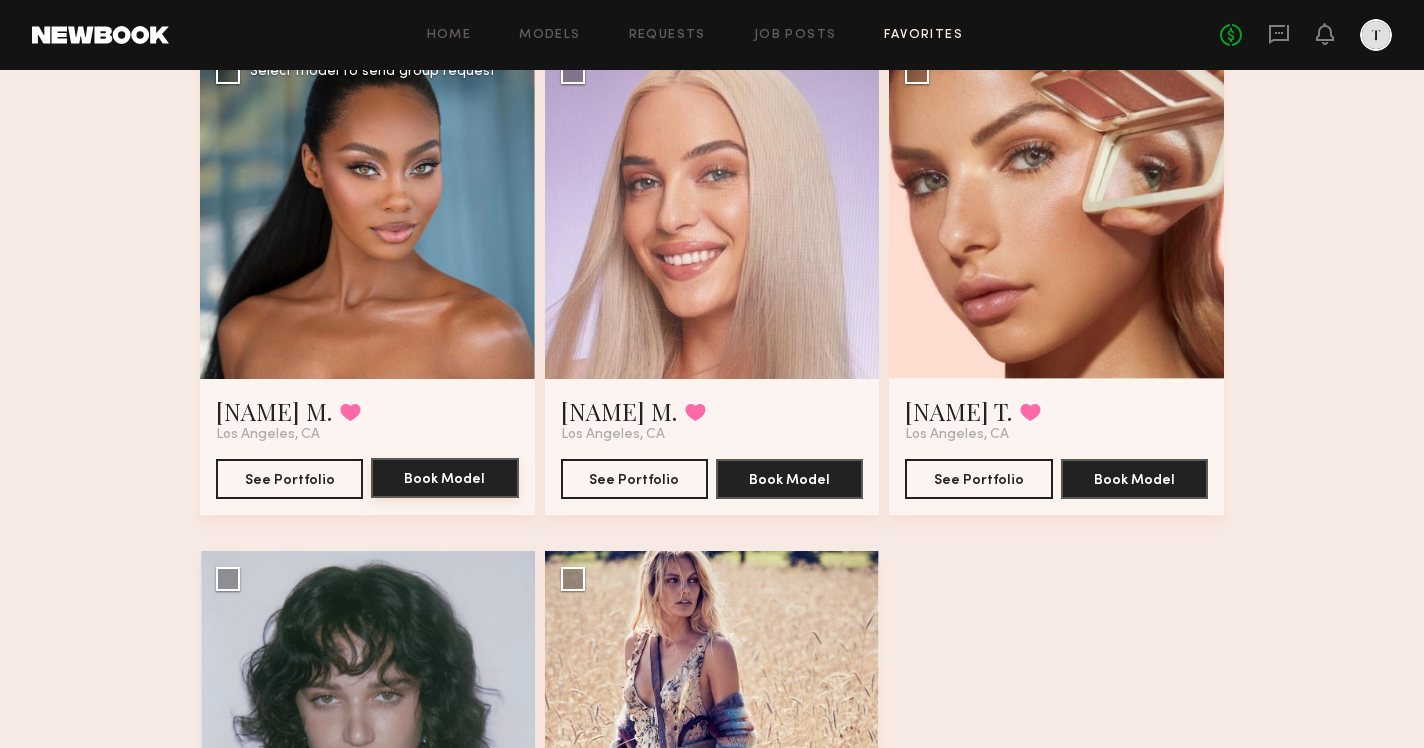 click on "Book Model" 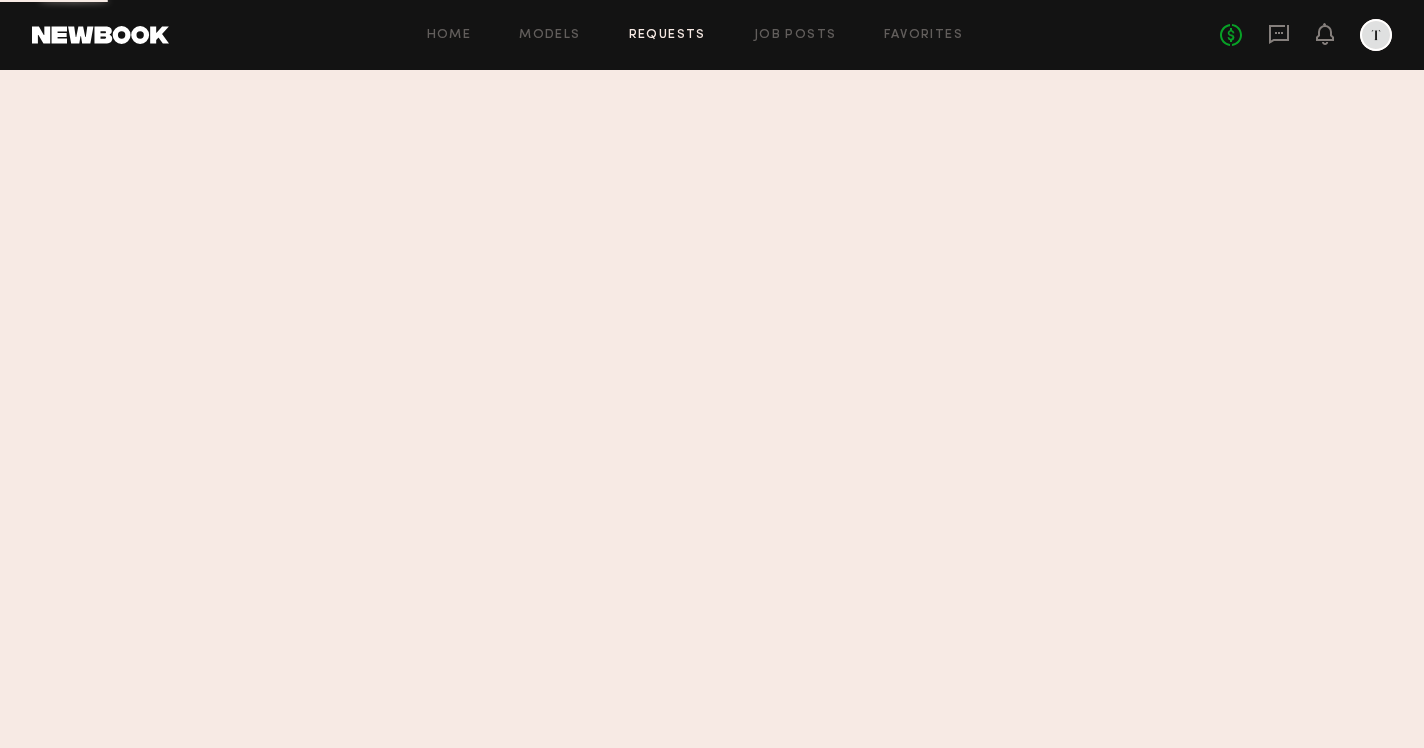 scroll, scrollTop: 0, scrollLeft: 0, axis: both 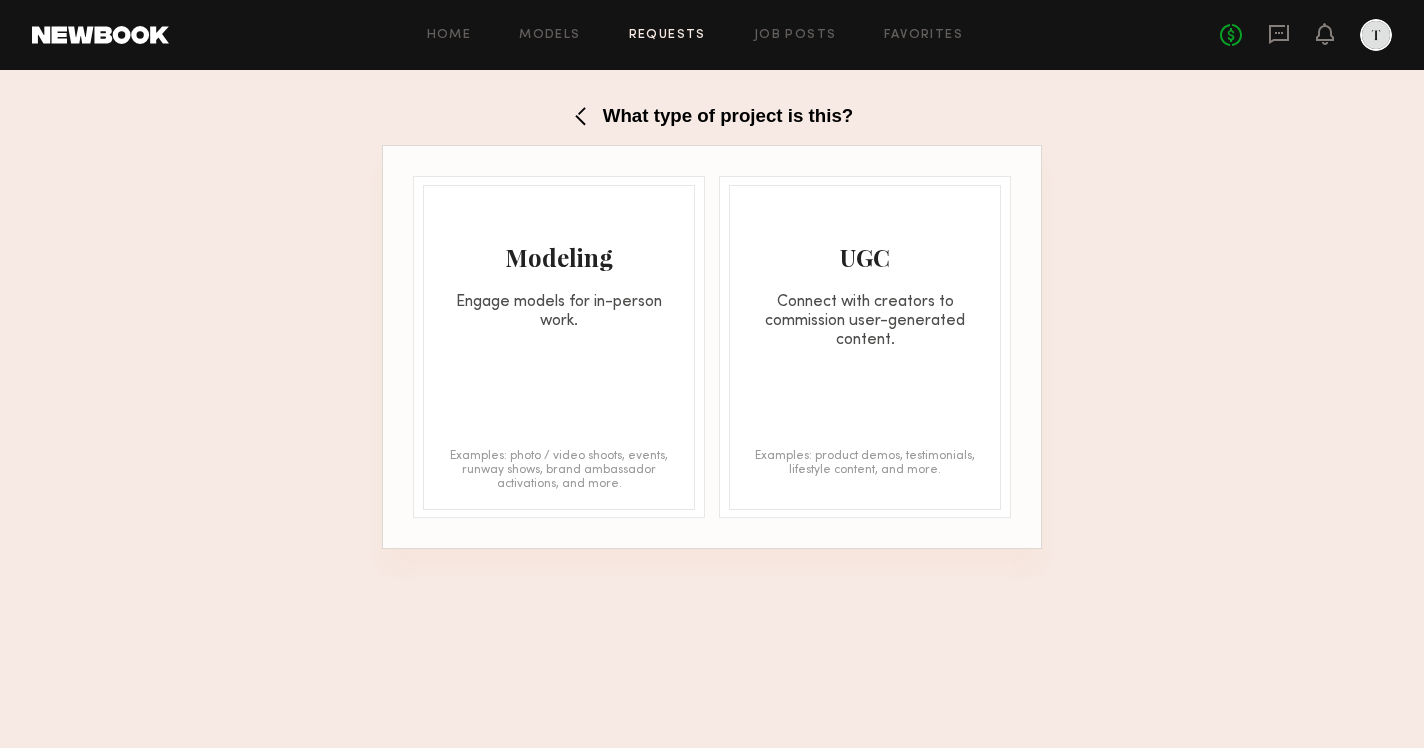 click on "Engage models for in-person work." 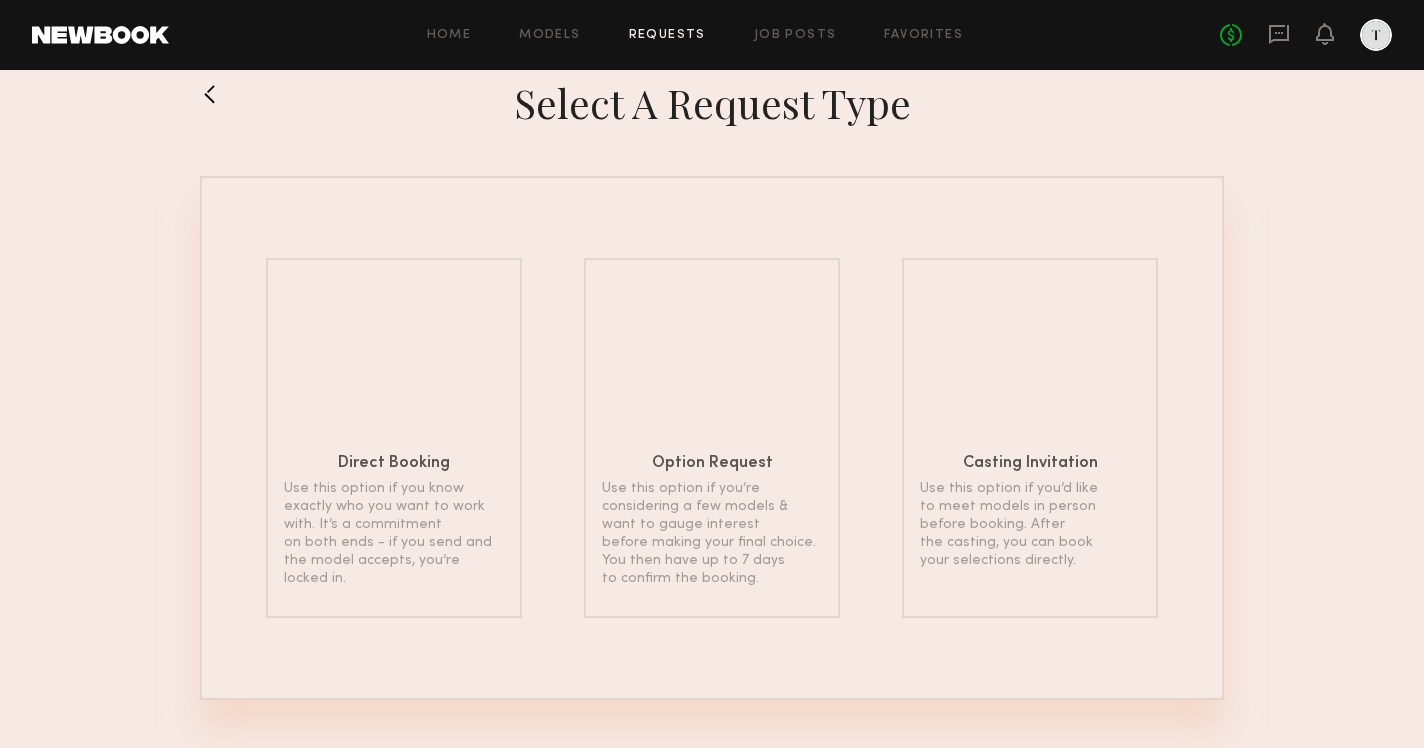 scroll, scrollTop: 44, scrollLeft: 0, axis: vertical 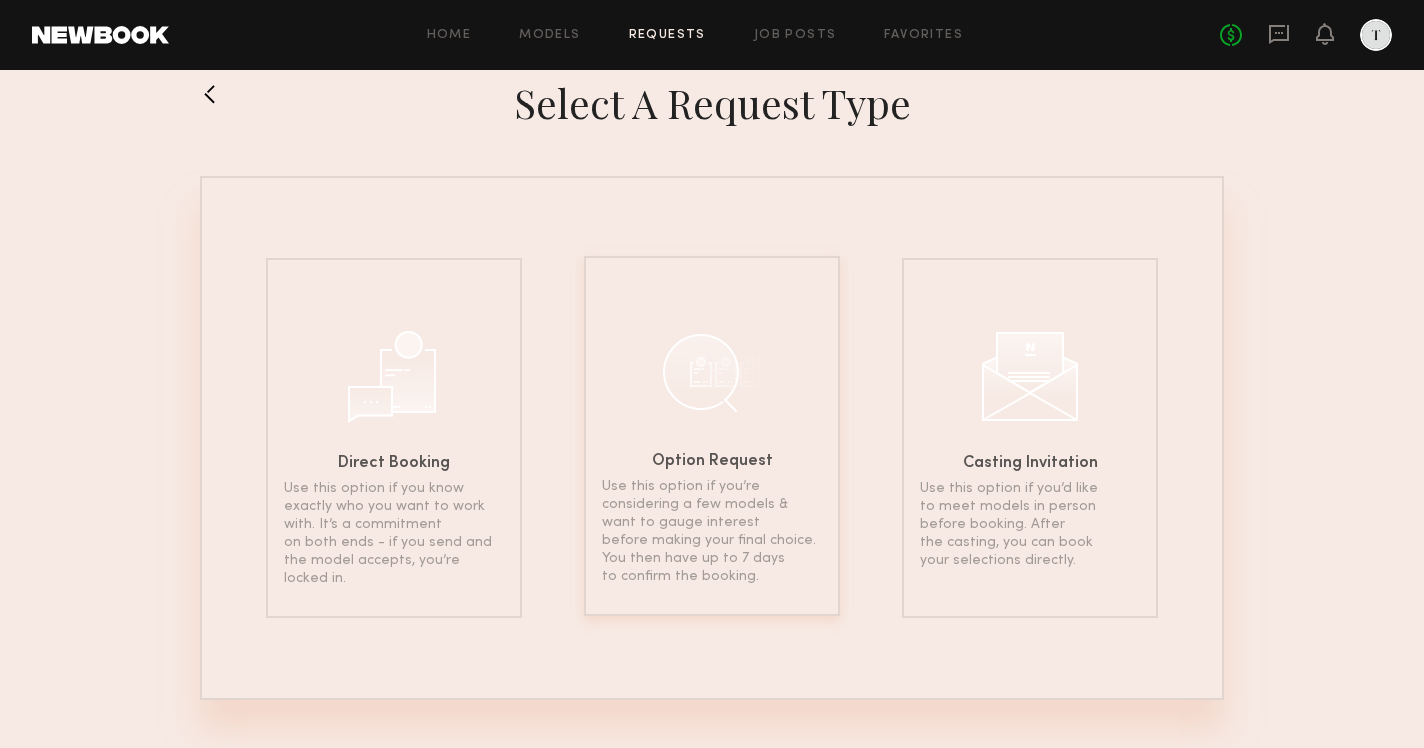 click 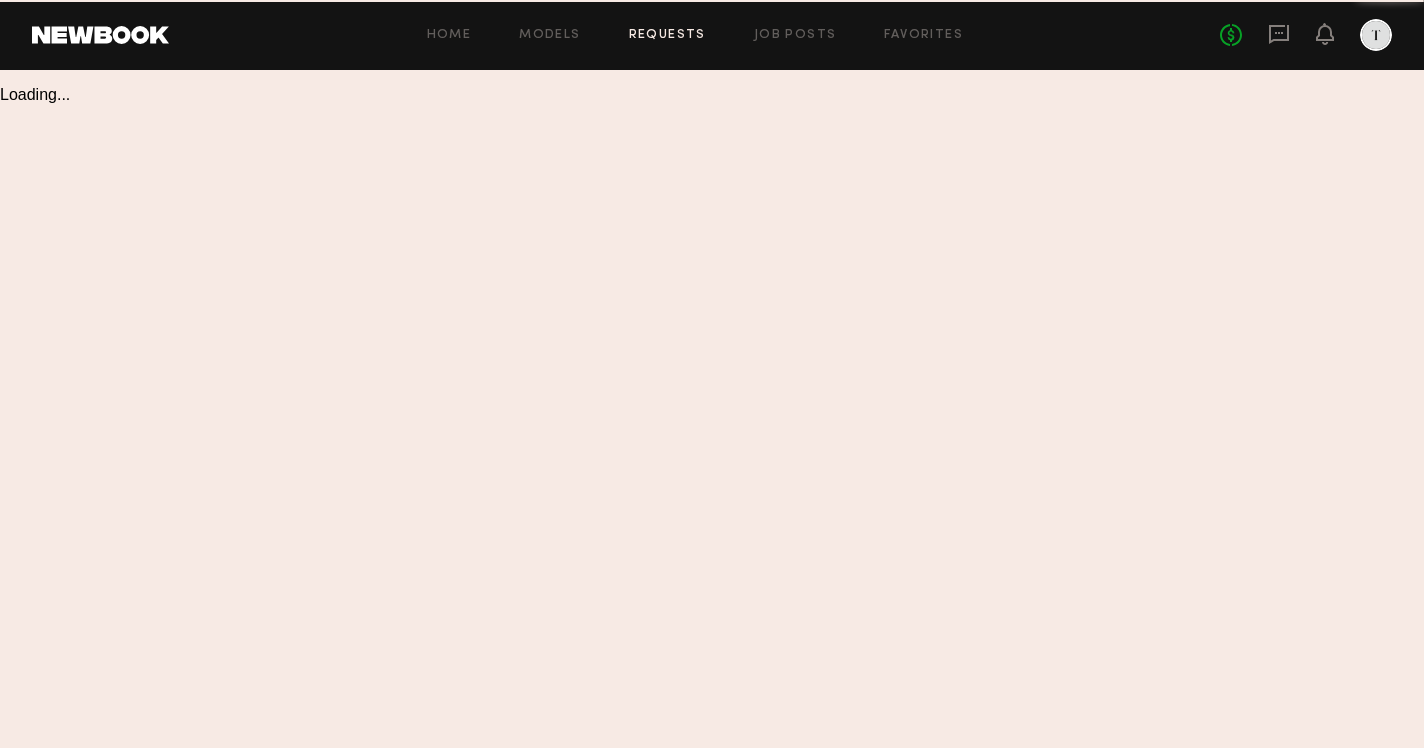 scroll, scrollTop: 0, scrollLeft: 0, axis: both 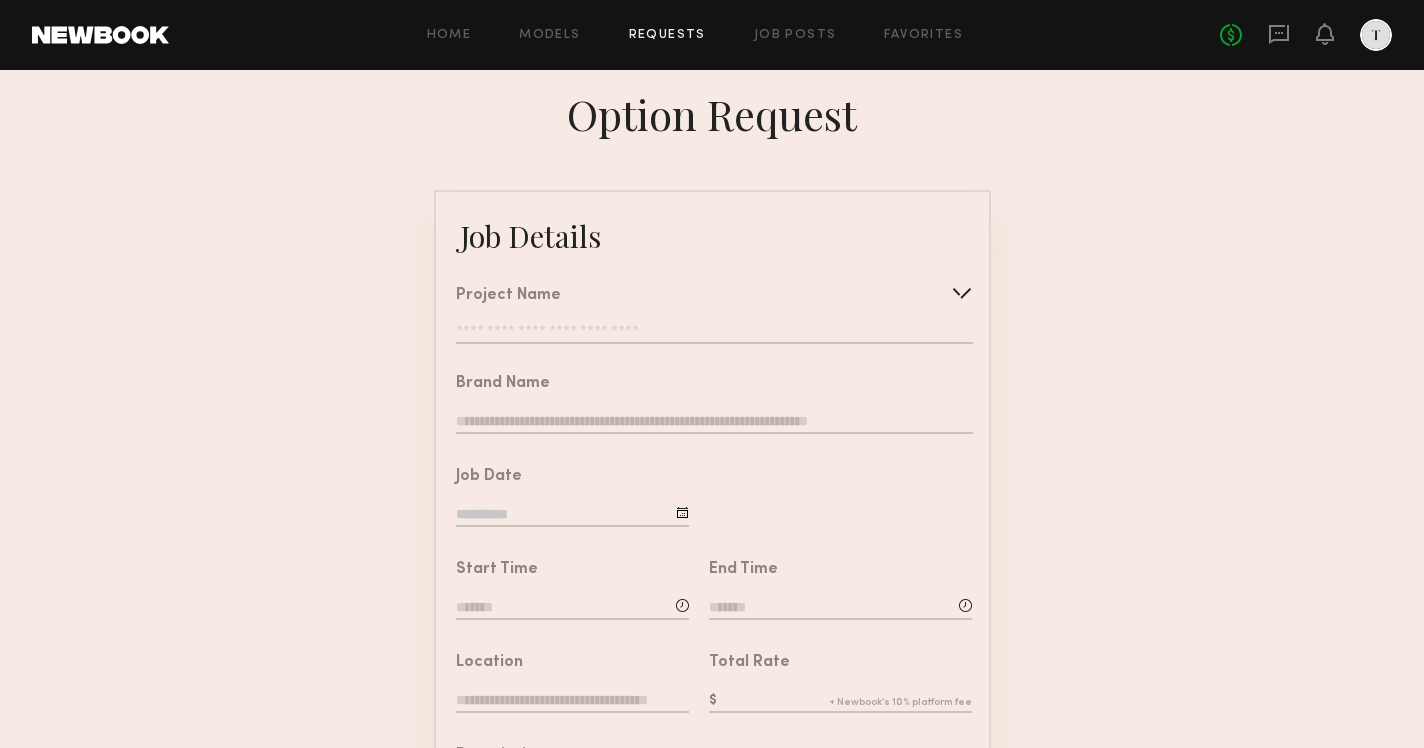 click 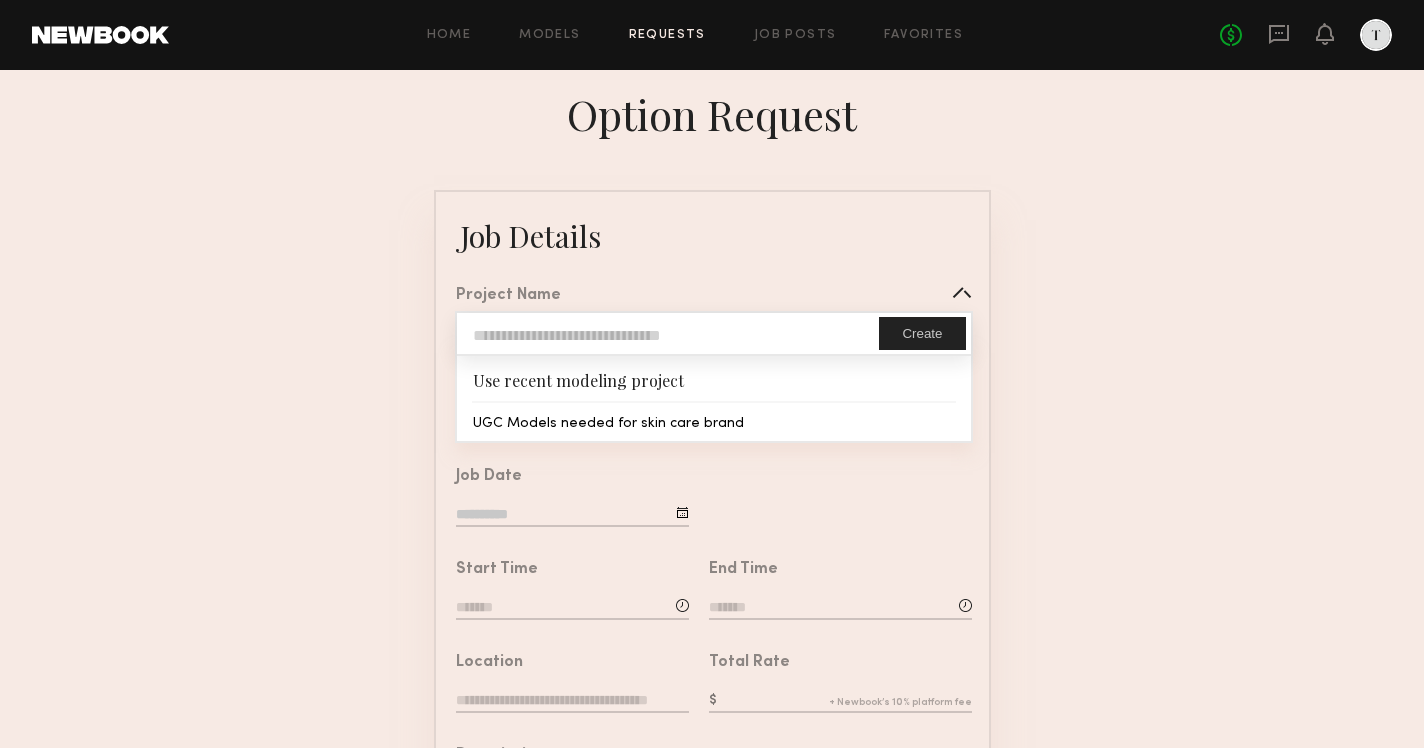 click on "Create" 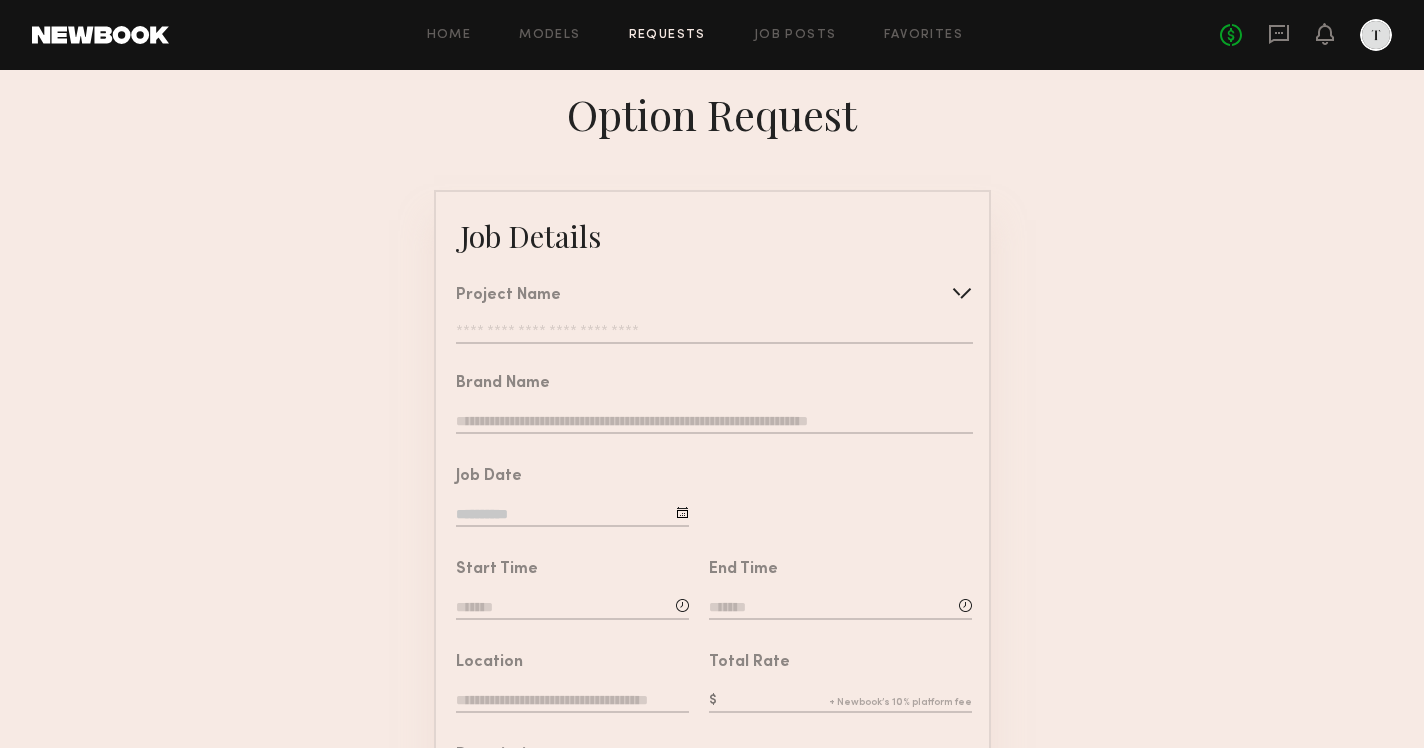 click on "Project Name   Create   Use recent modeling project  UGC Models needed for skin care brand" 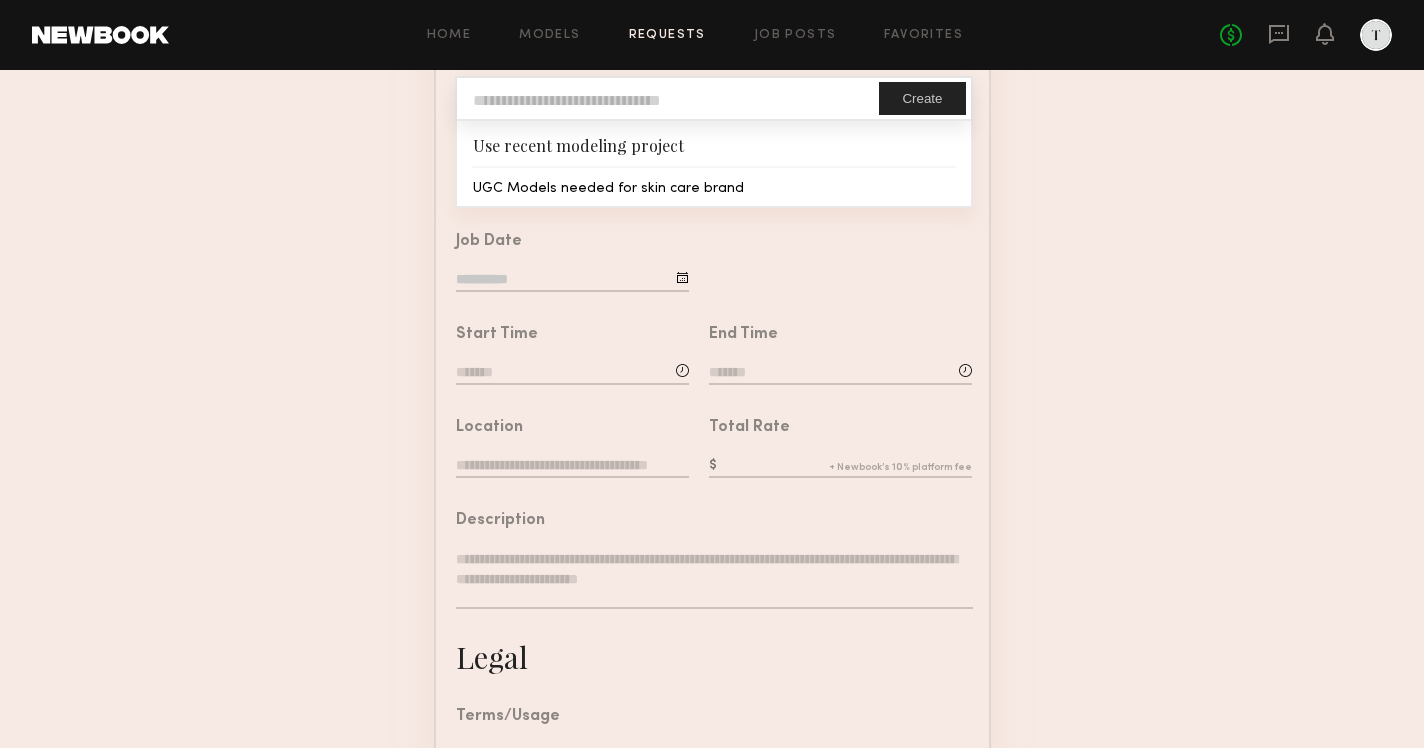 scroll, scrollTop: 34, scrollLeft: 0, axis: vertical 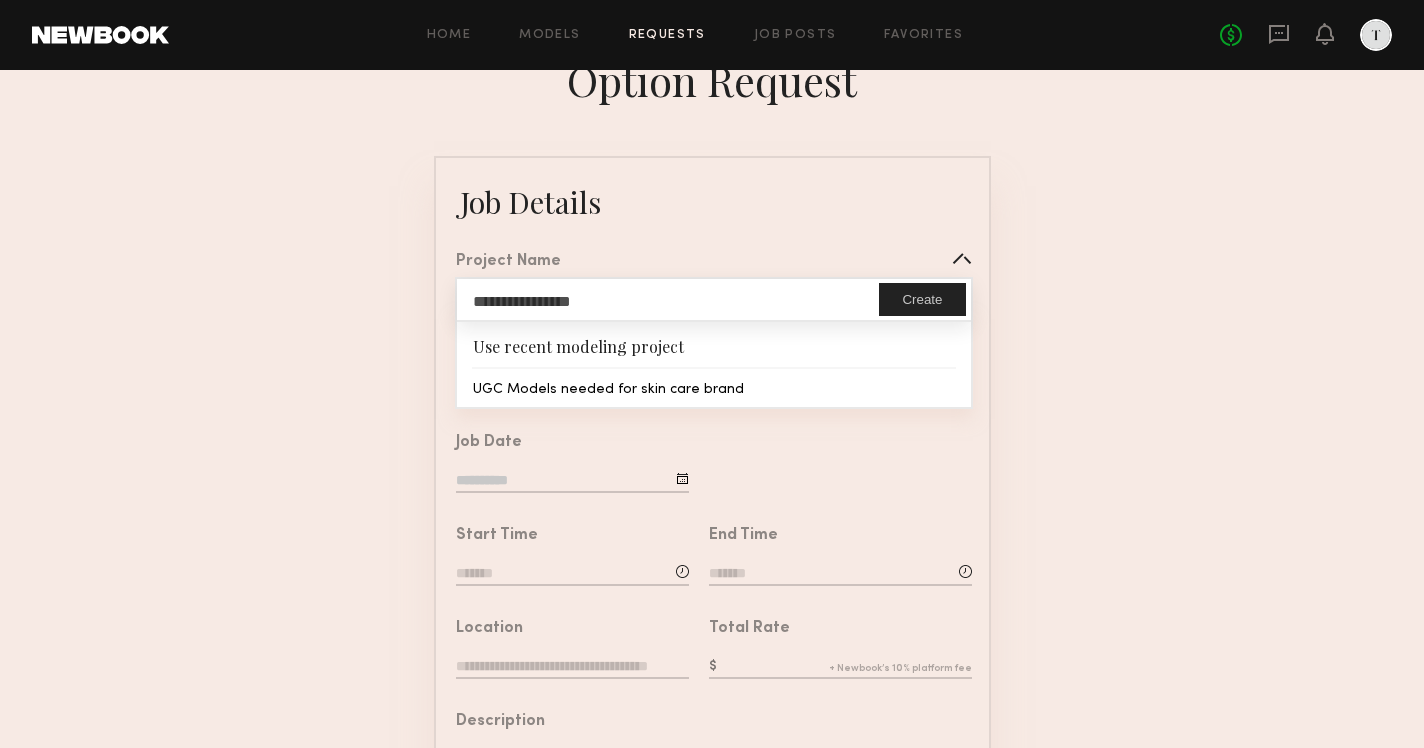 type on "**********" 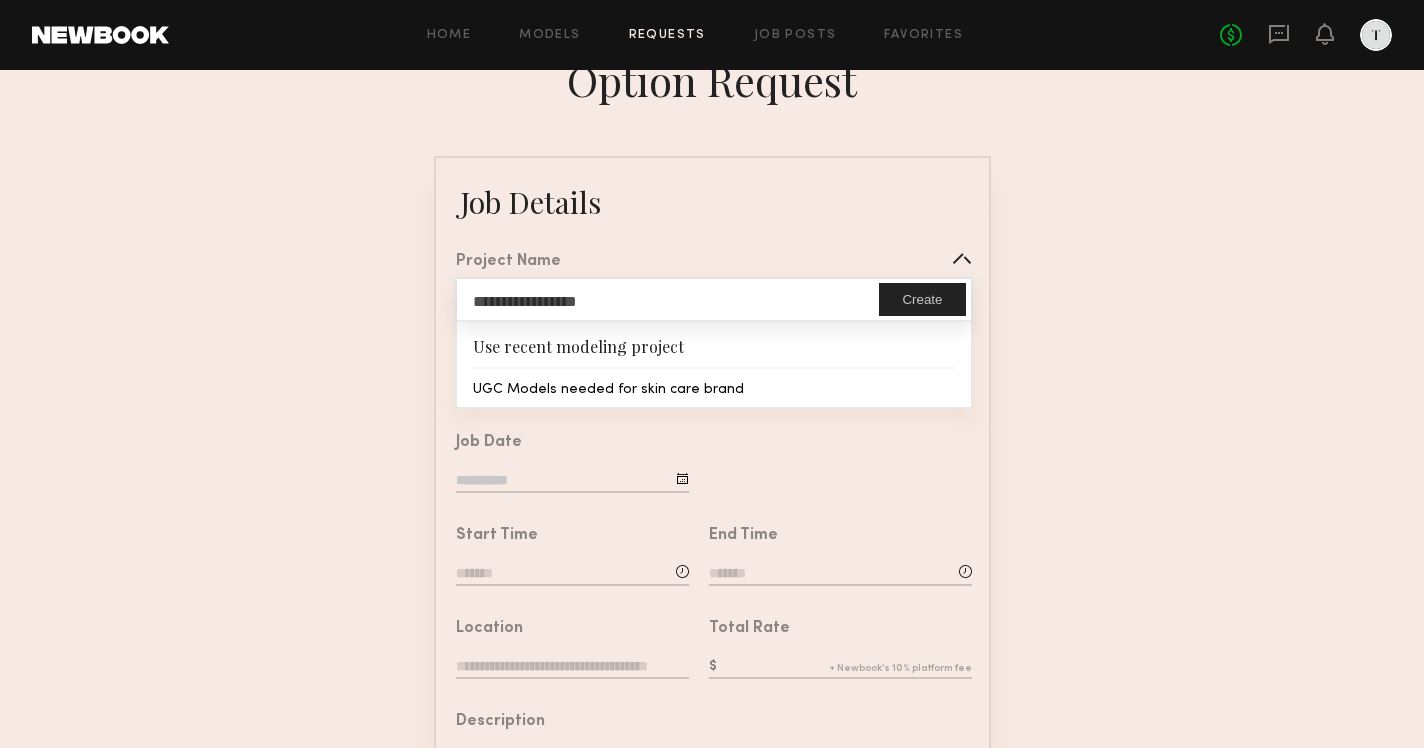 click on "**********" 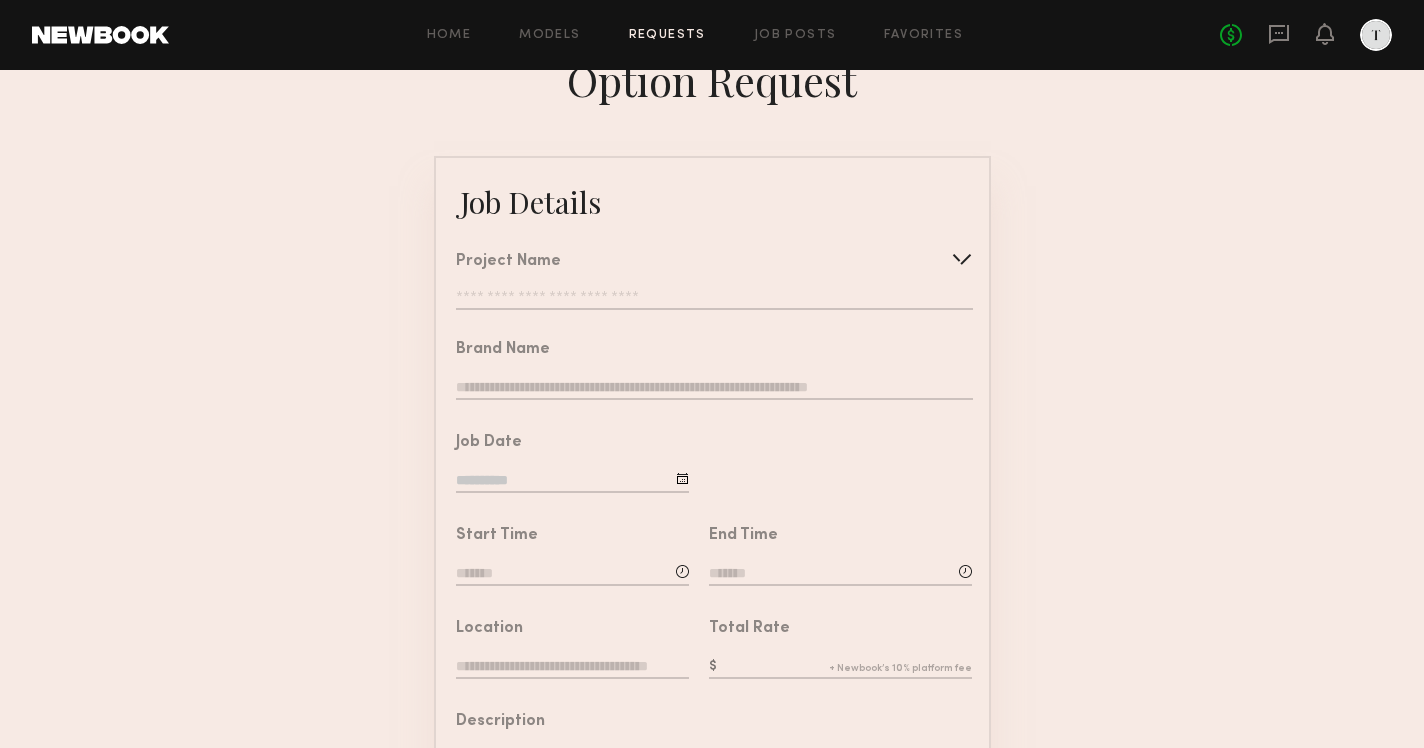 click 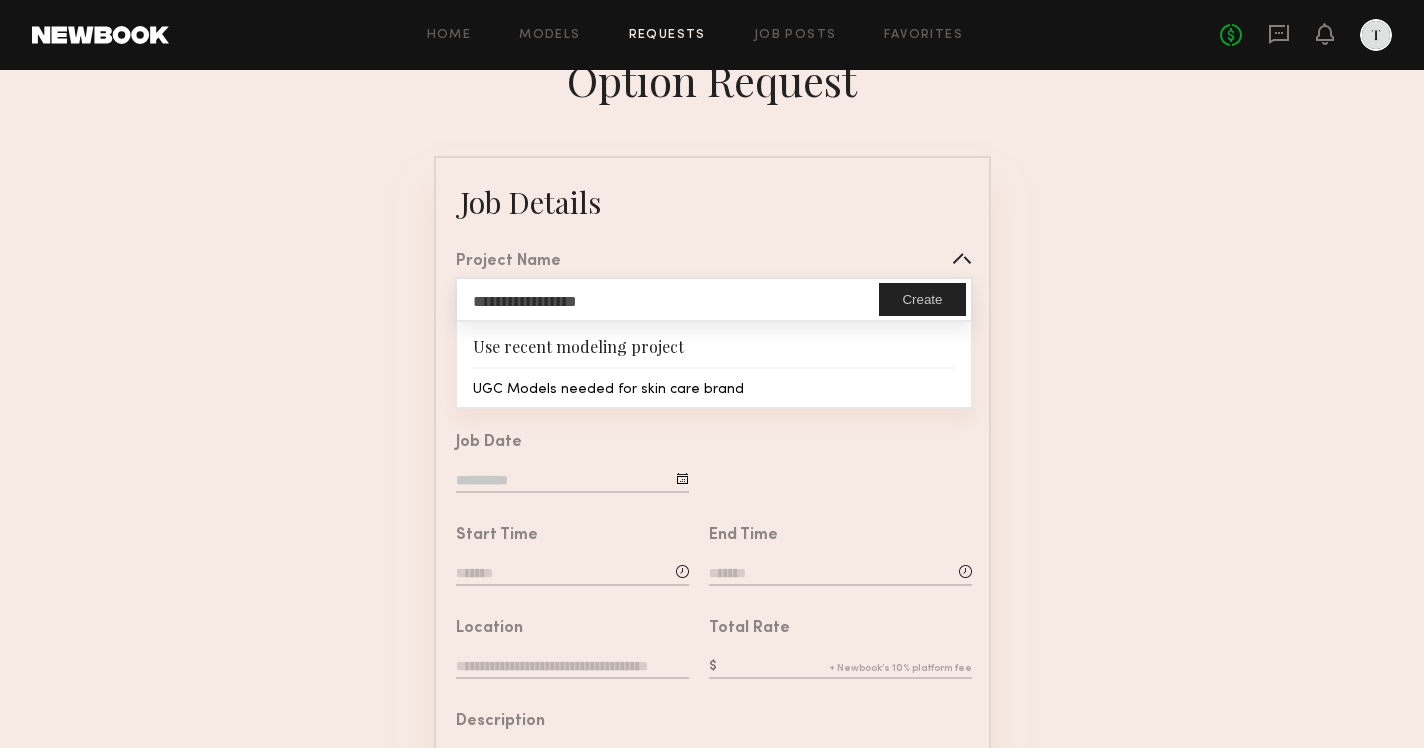 click on "Create" 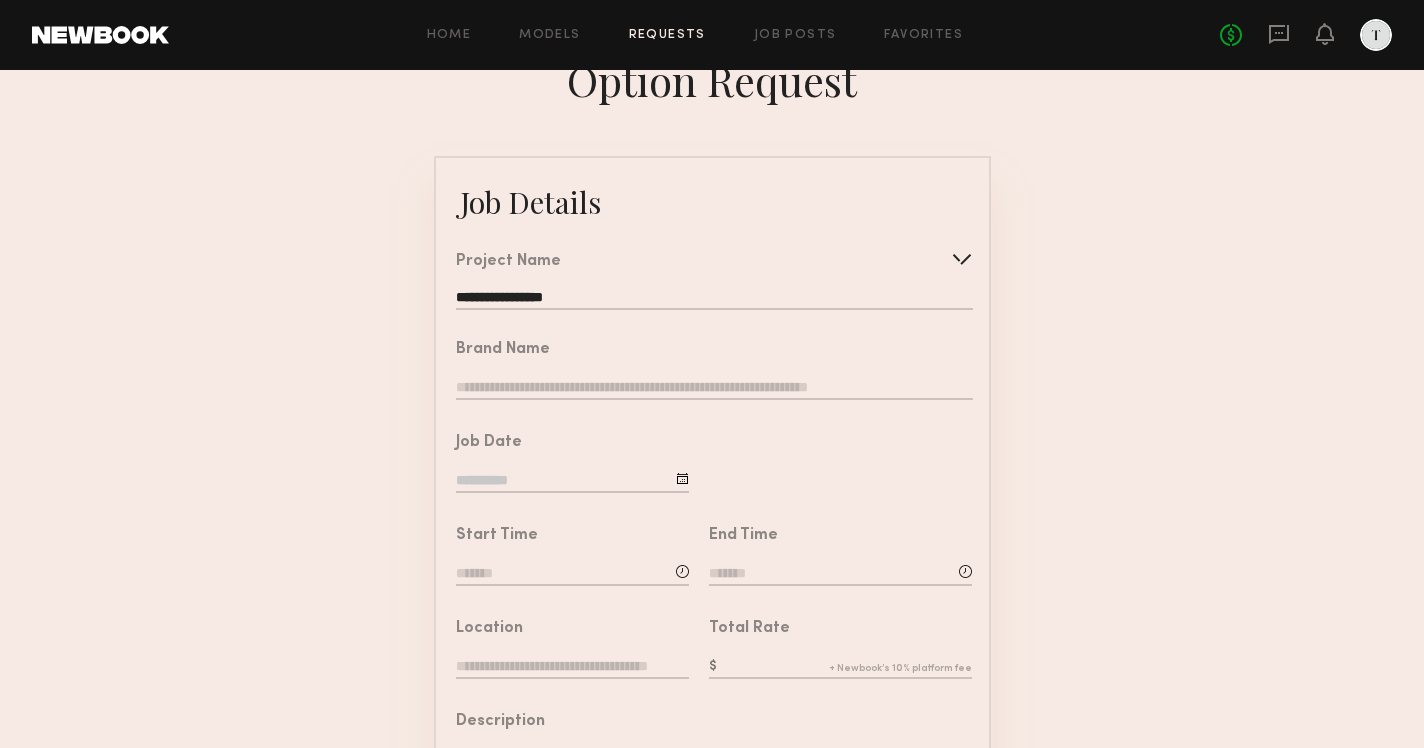 click 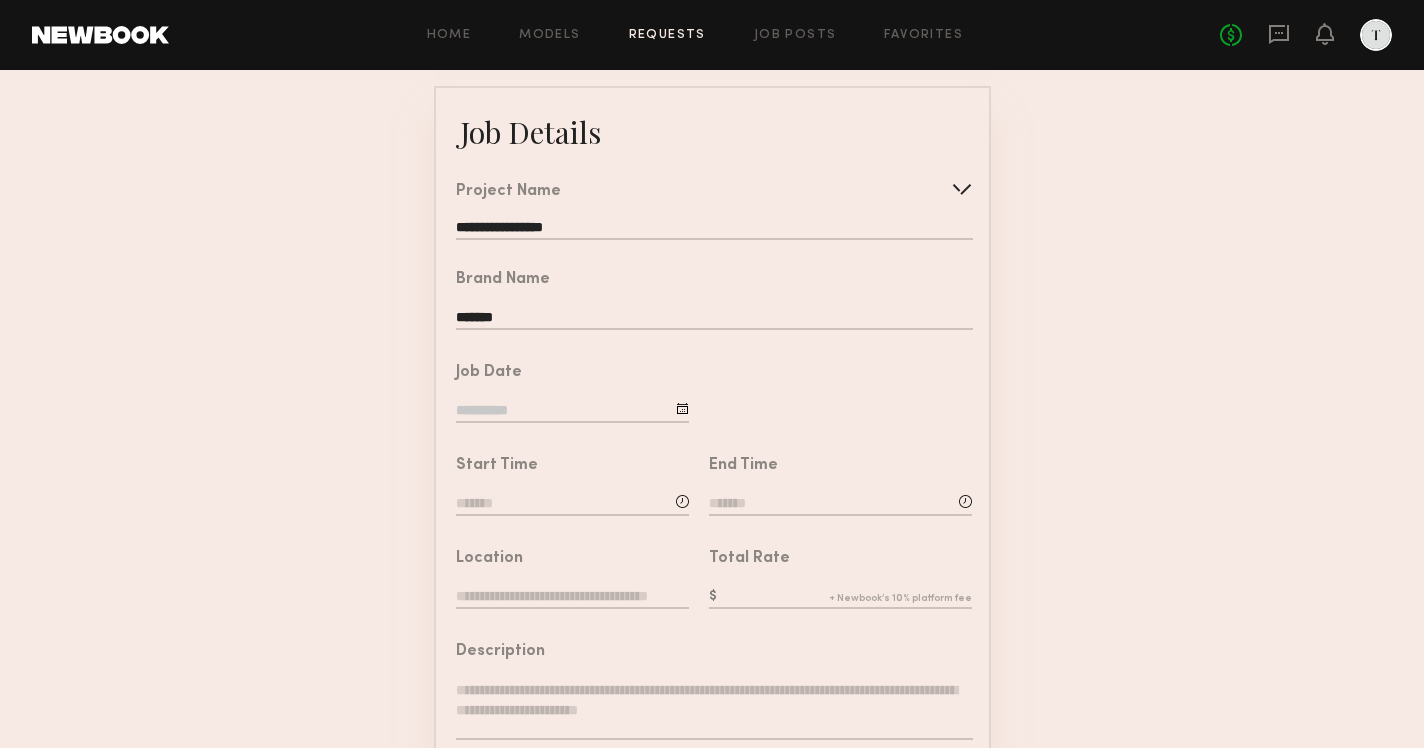 scroll, scrollTop: 107, scrollLeft: 0, axis: vertical 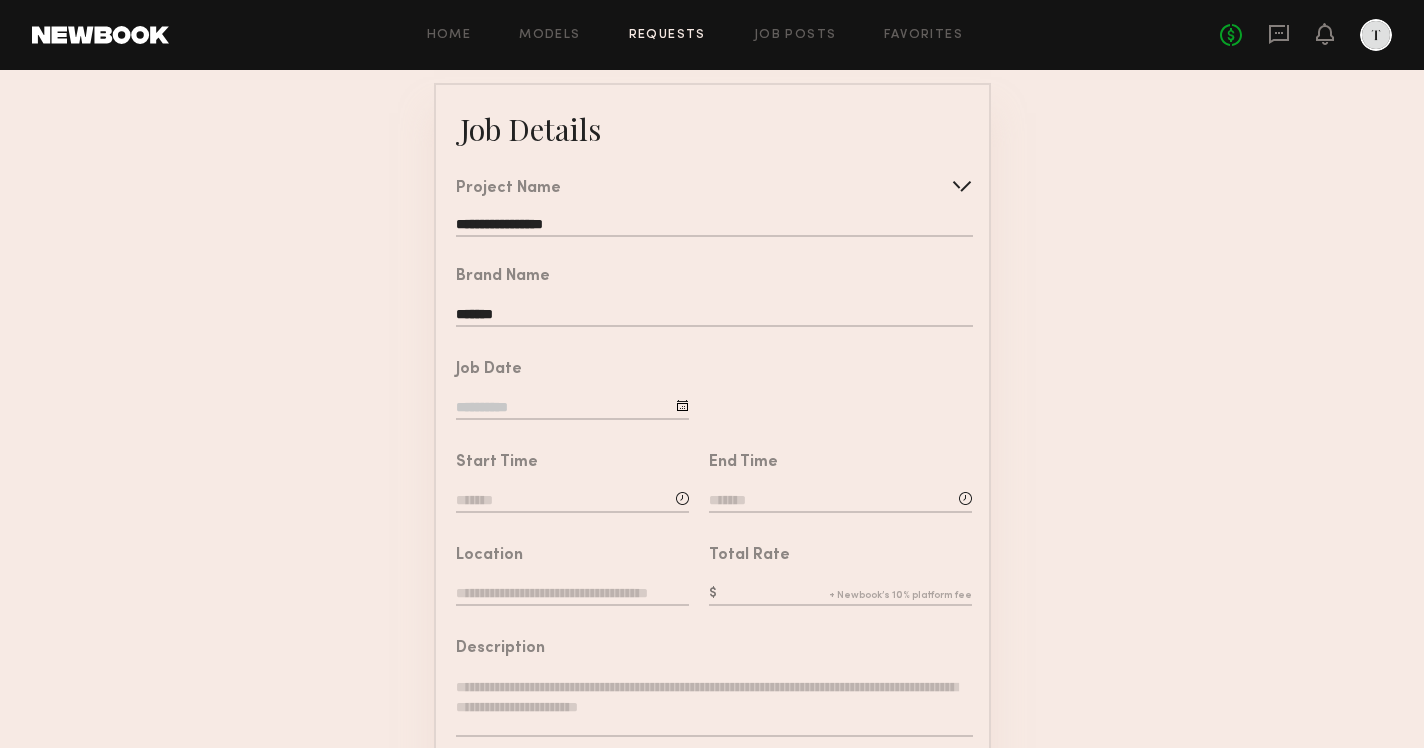 type on "******" 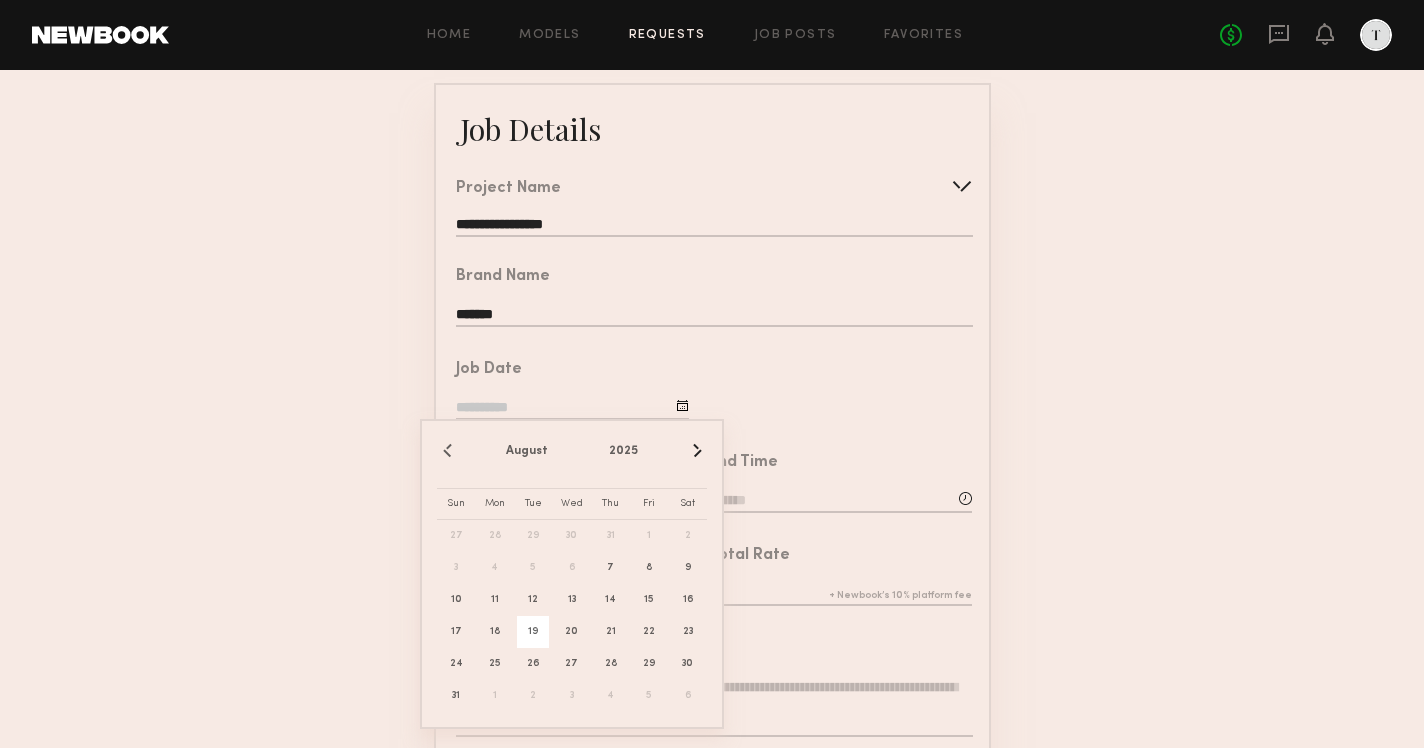 click on "19" 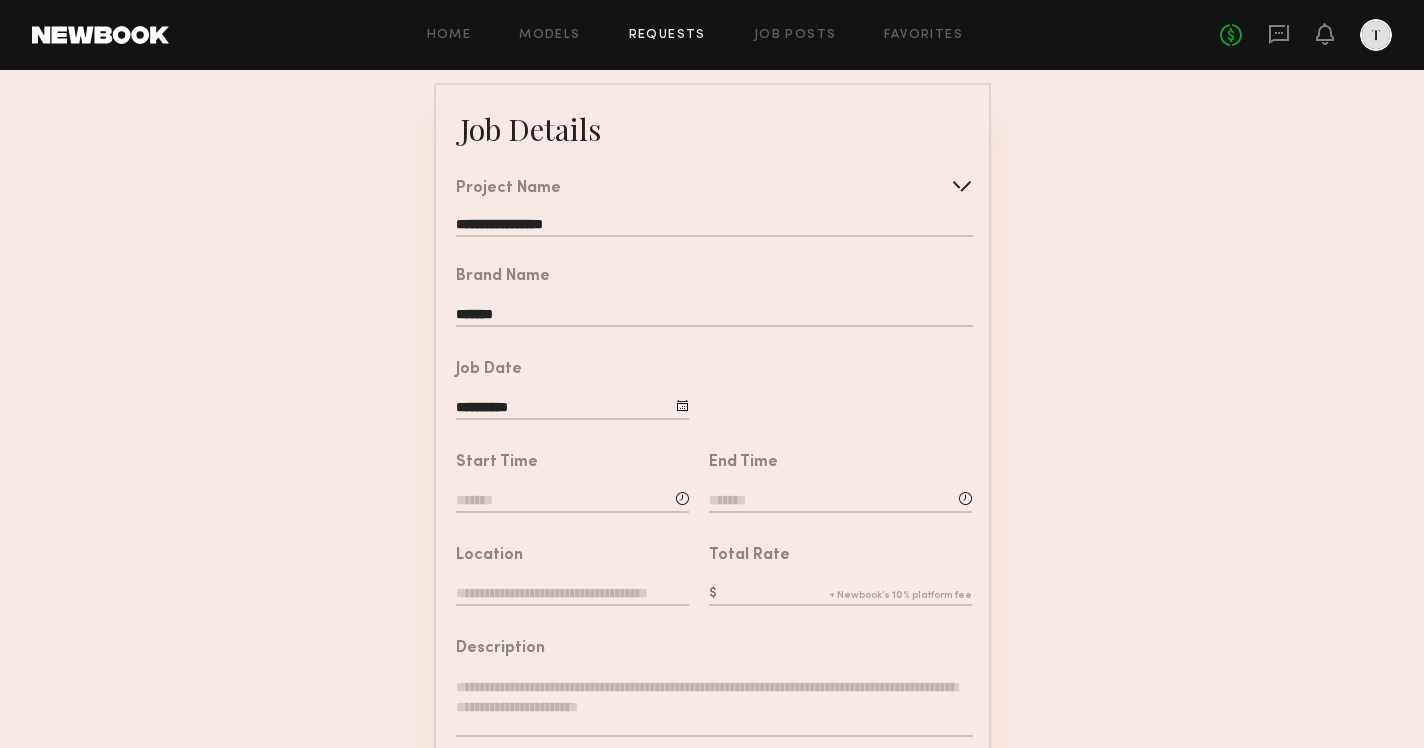 click on "Start Time" 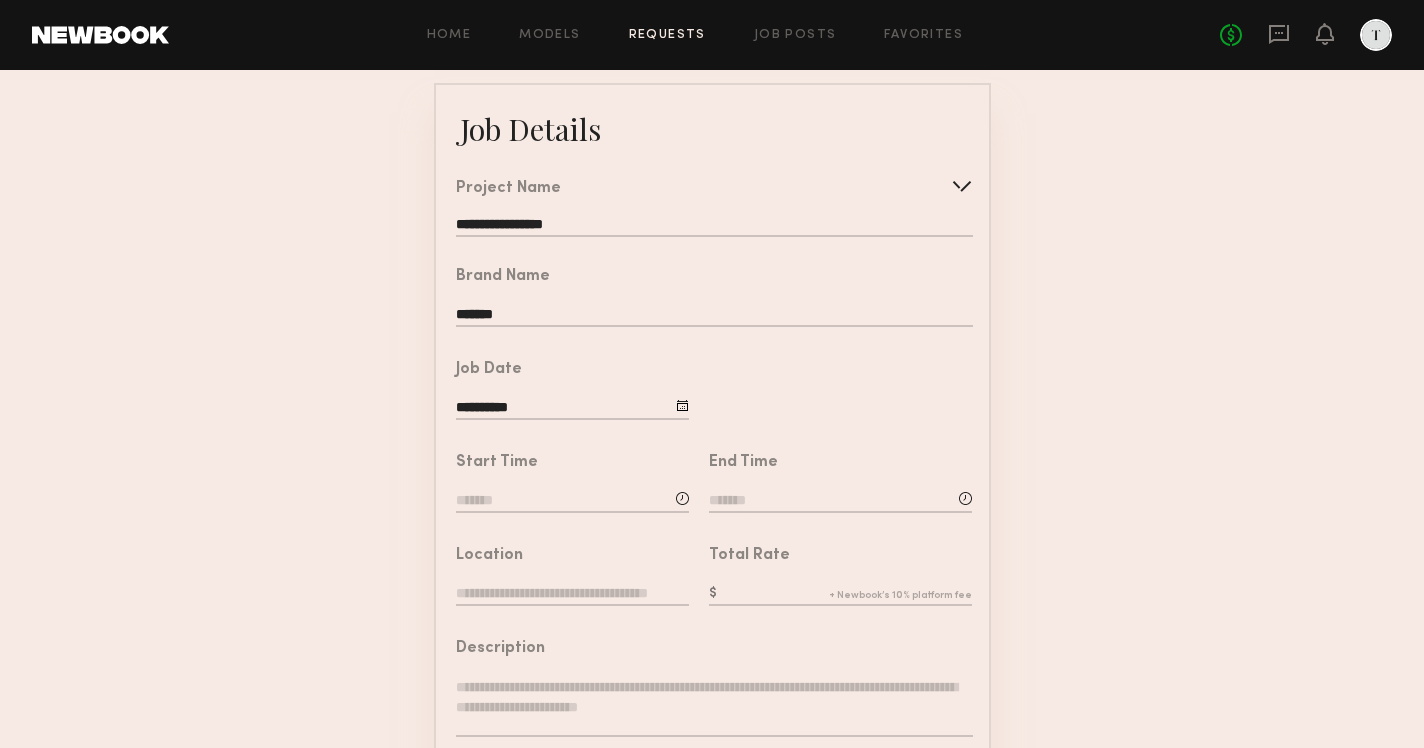 click 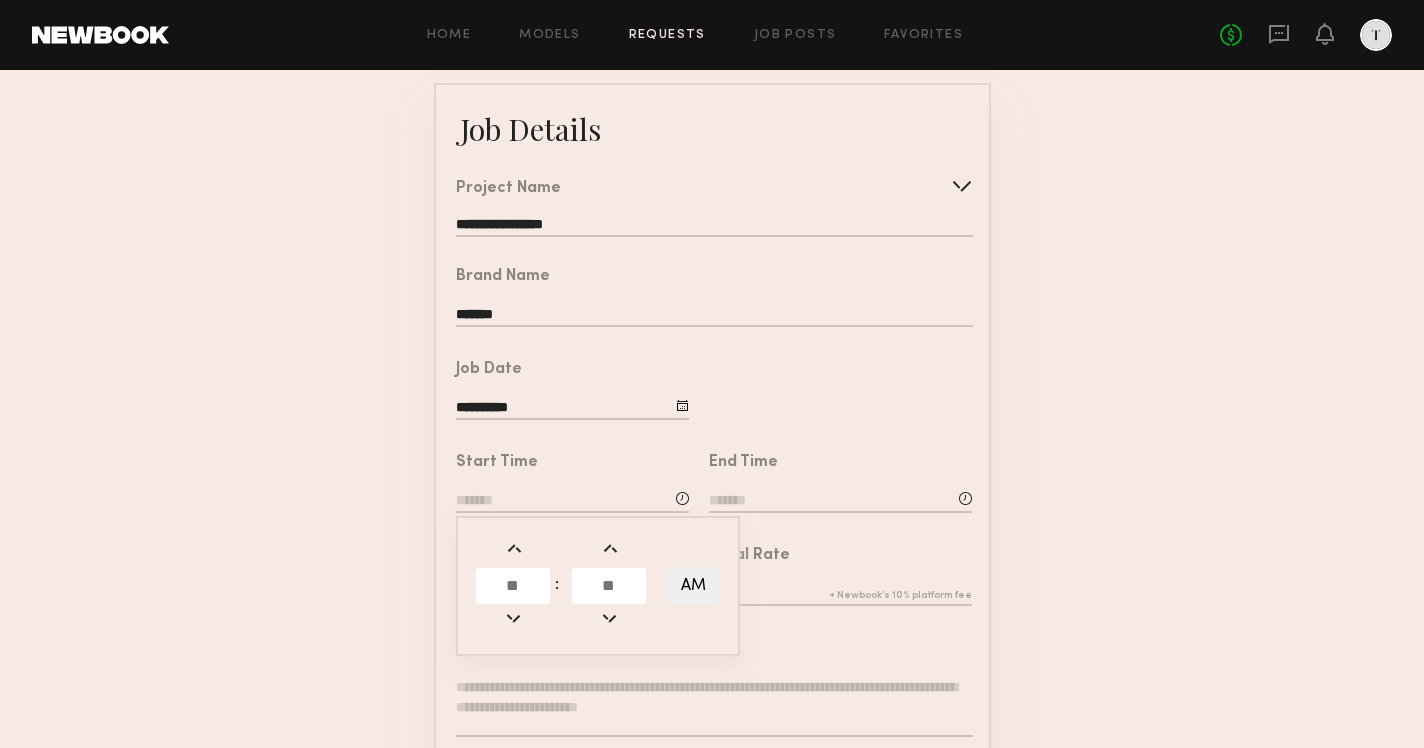 click 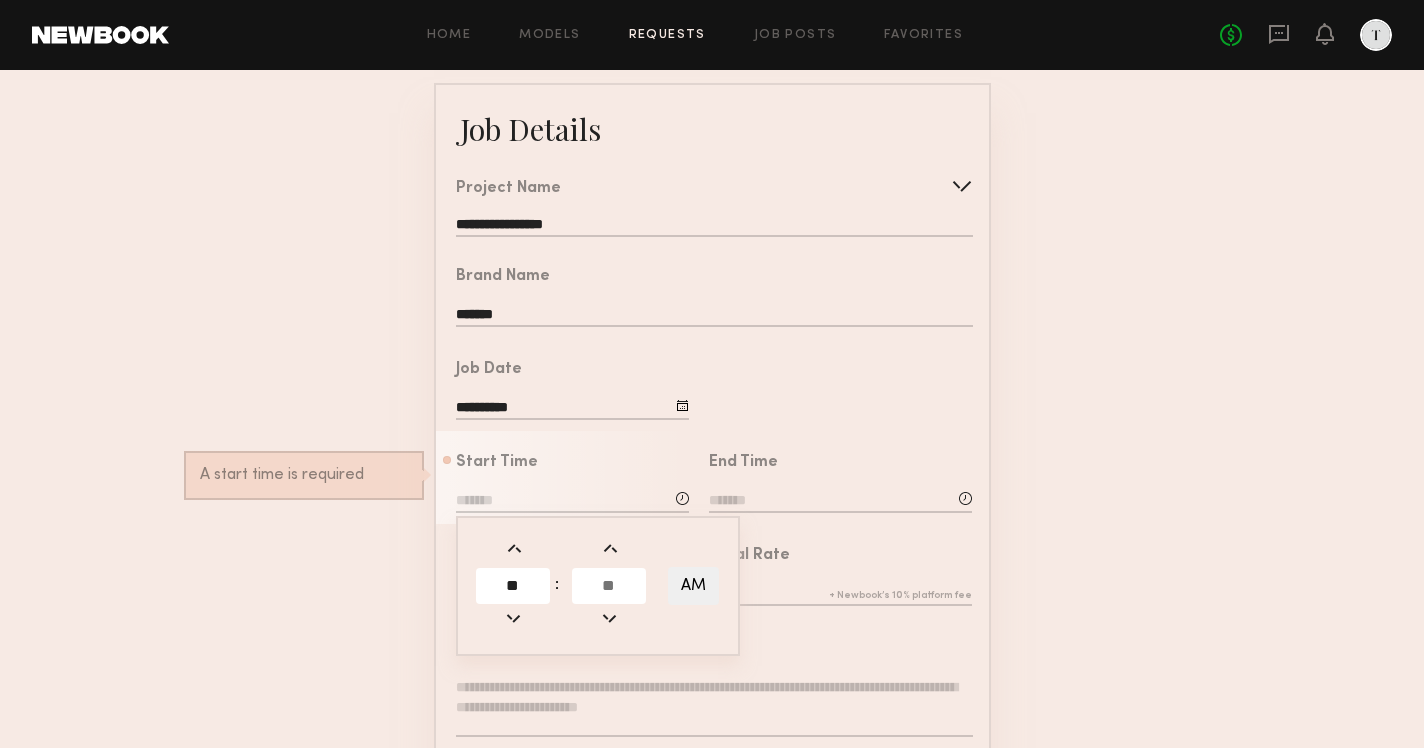 type on "**" 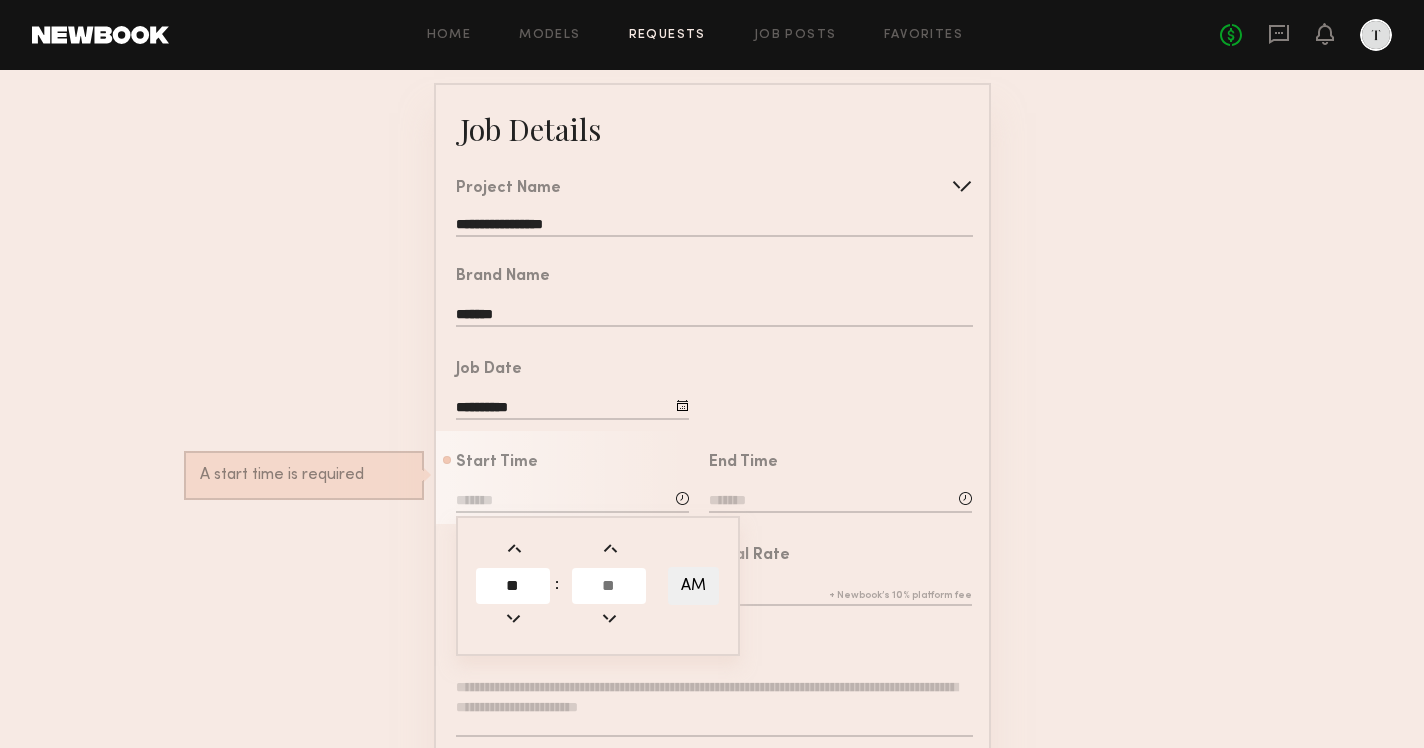 click 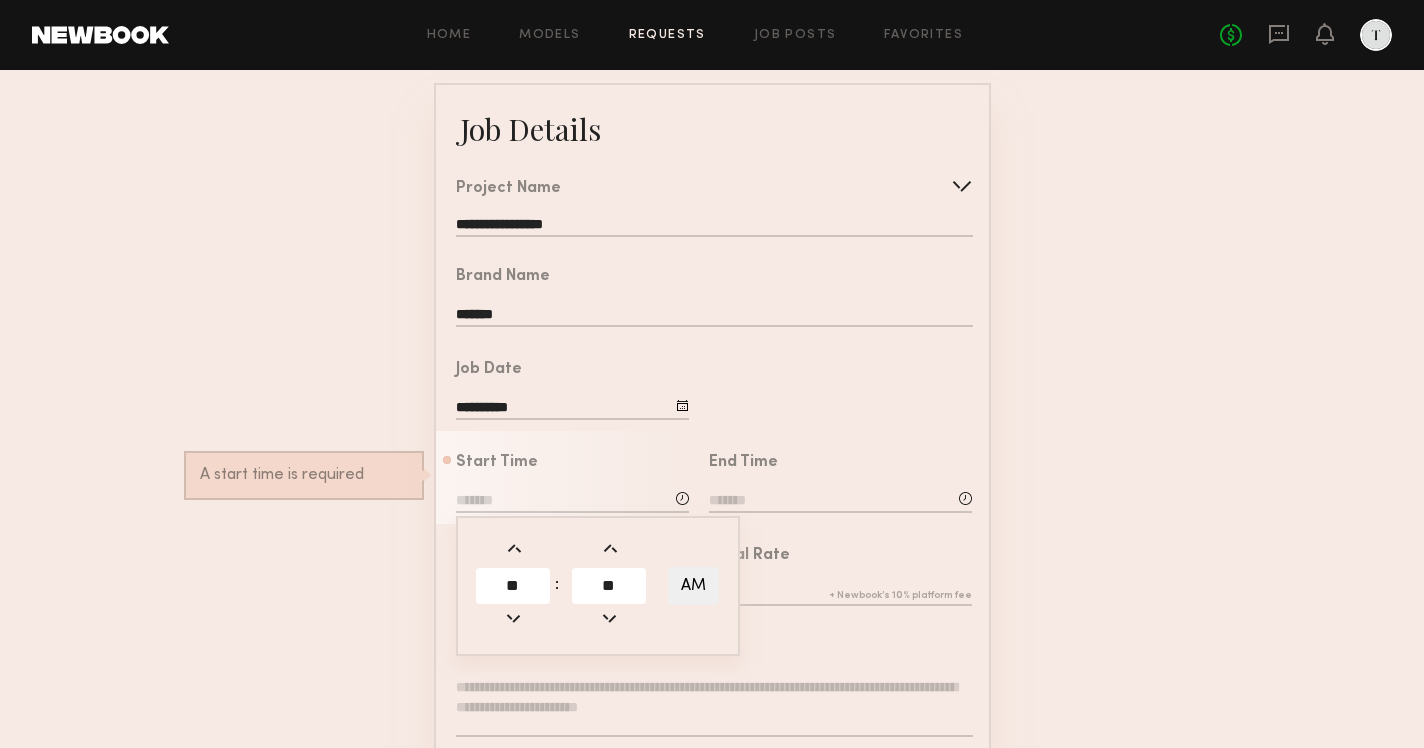 type on "**" 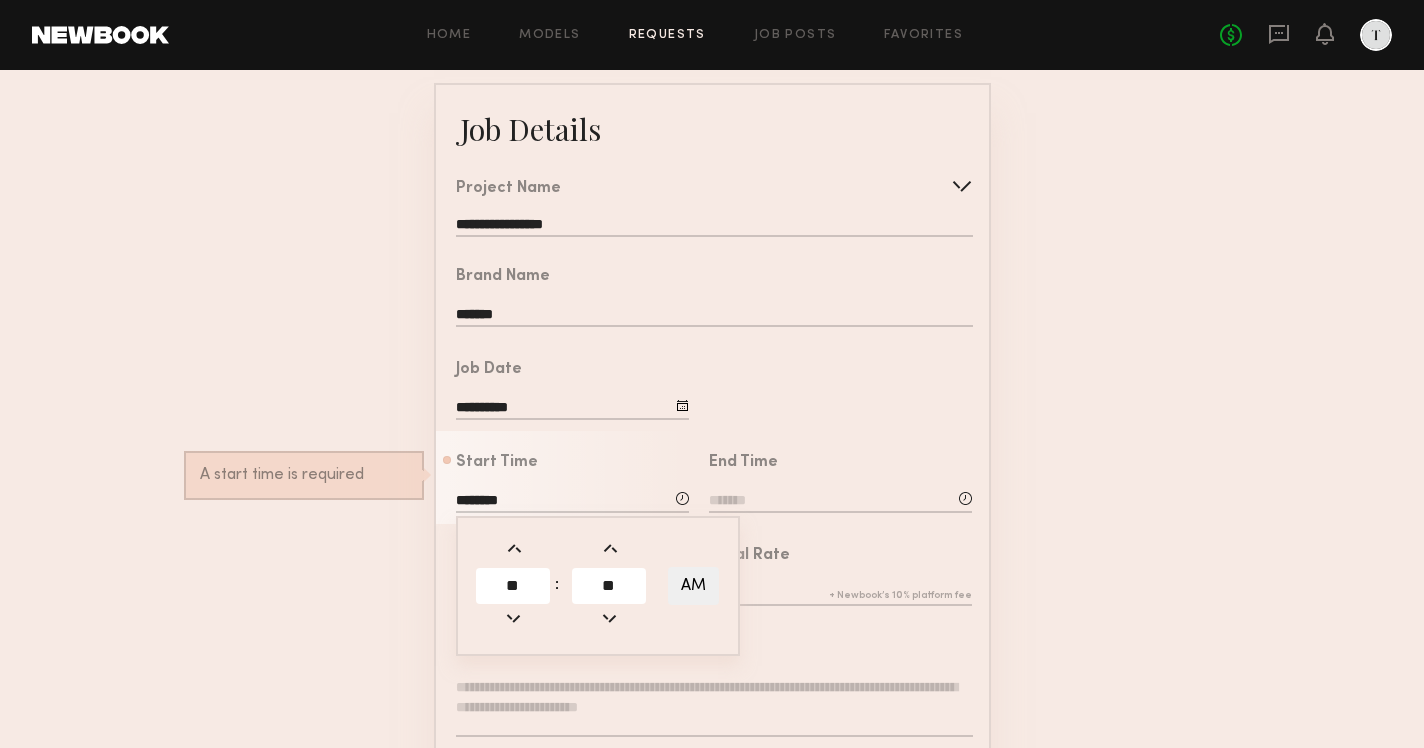 click on "AM" 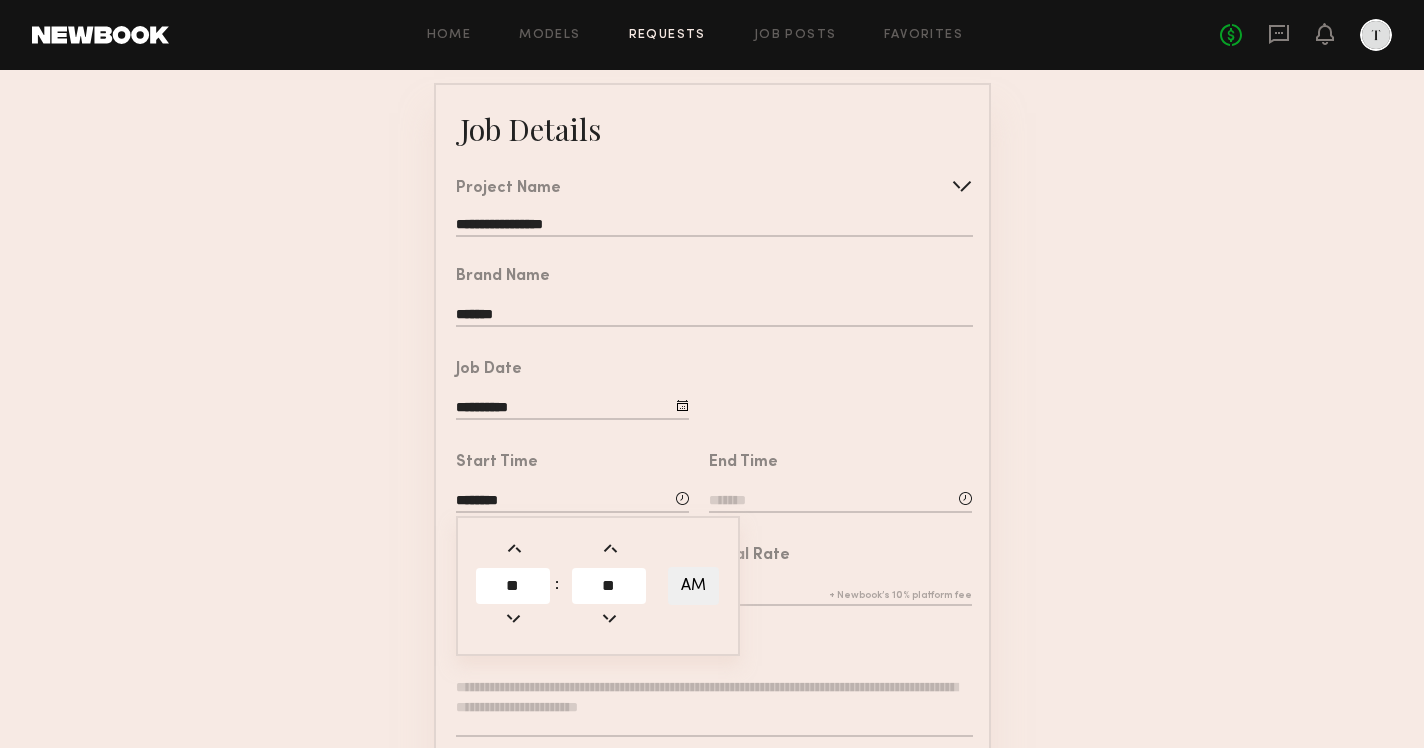 click on "AM" 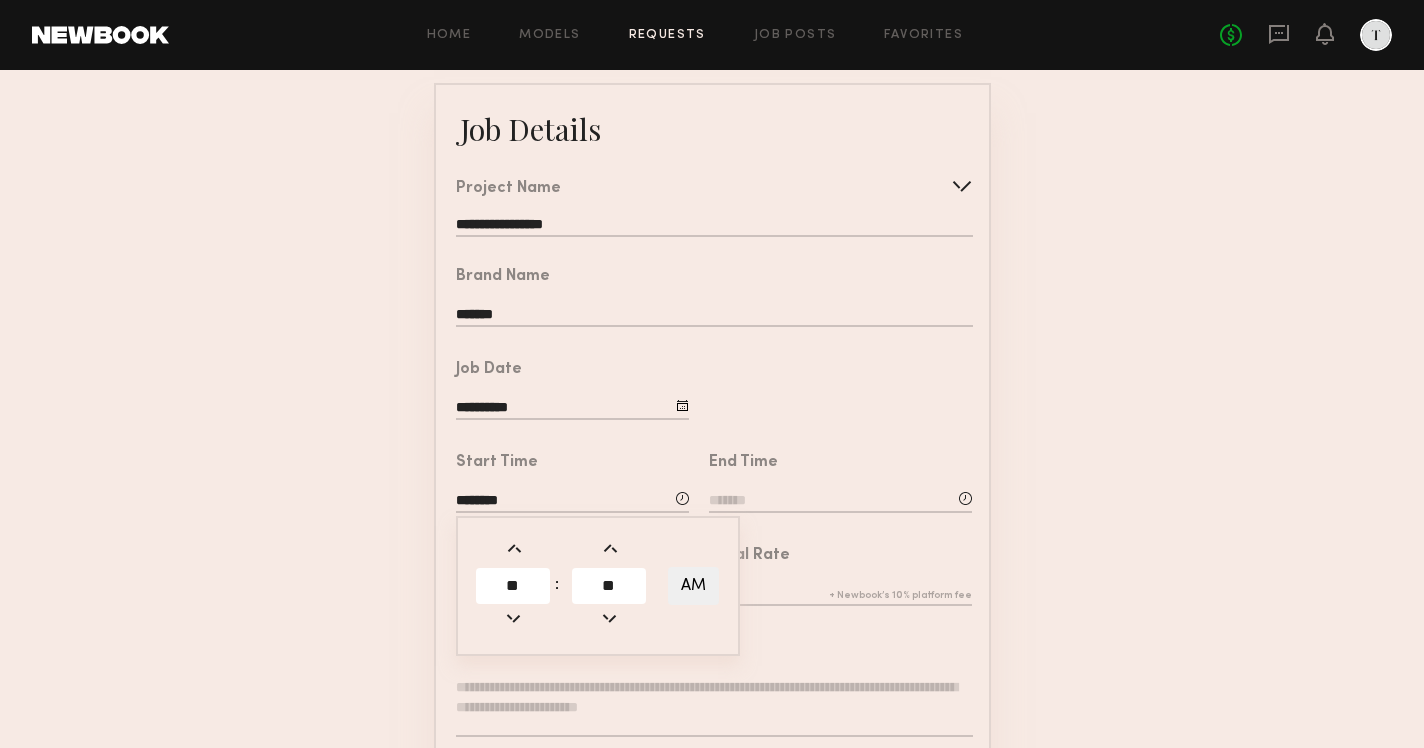 type on "********" 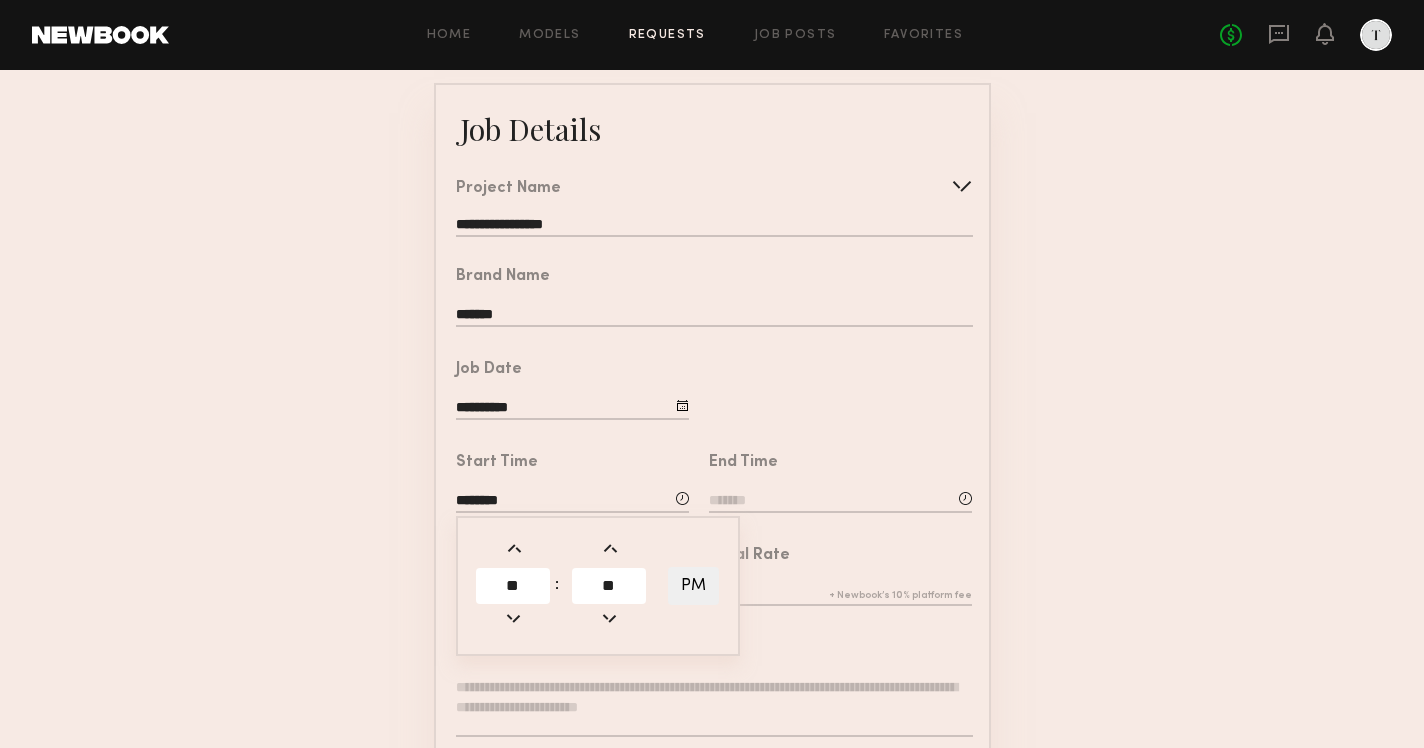click 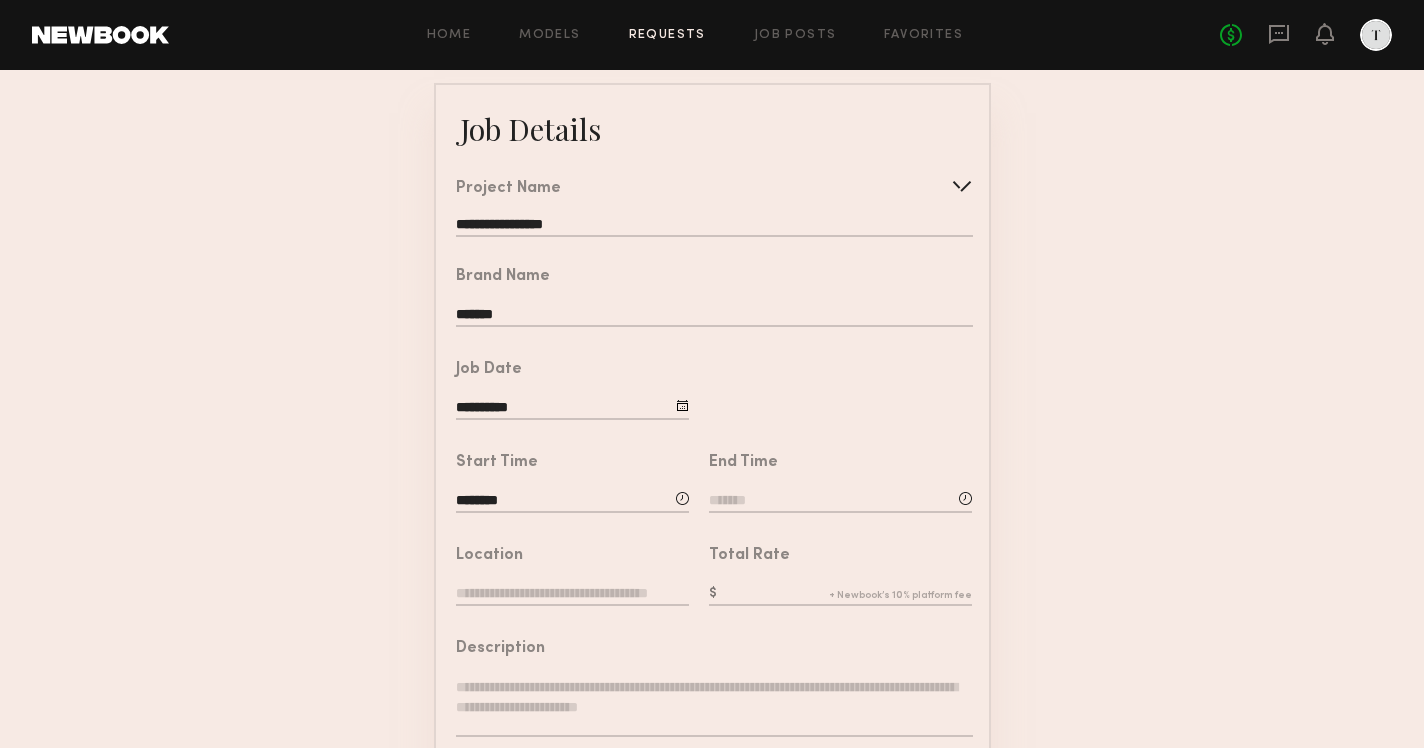 click 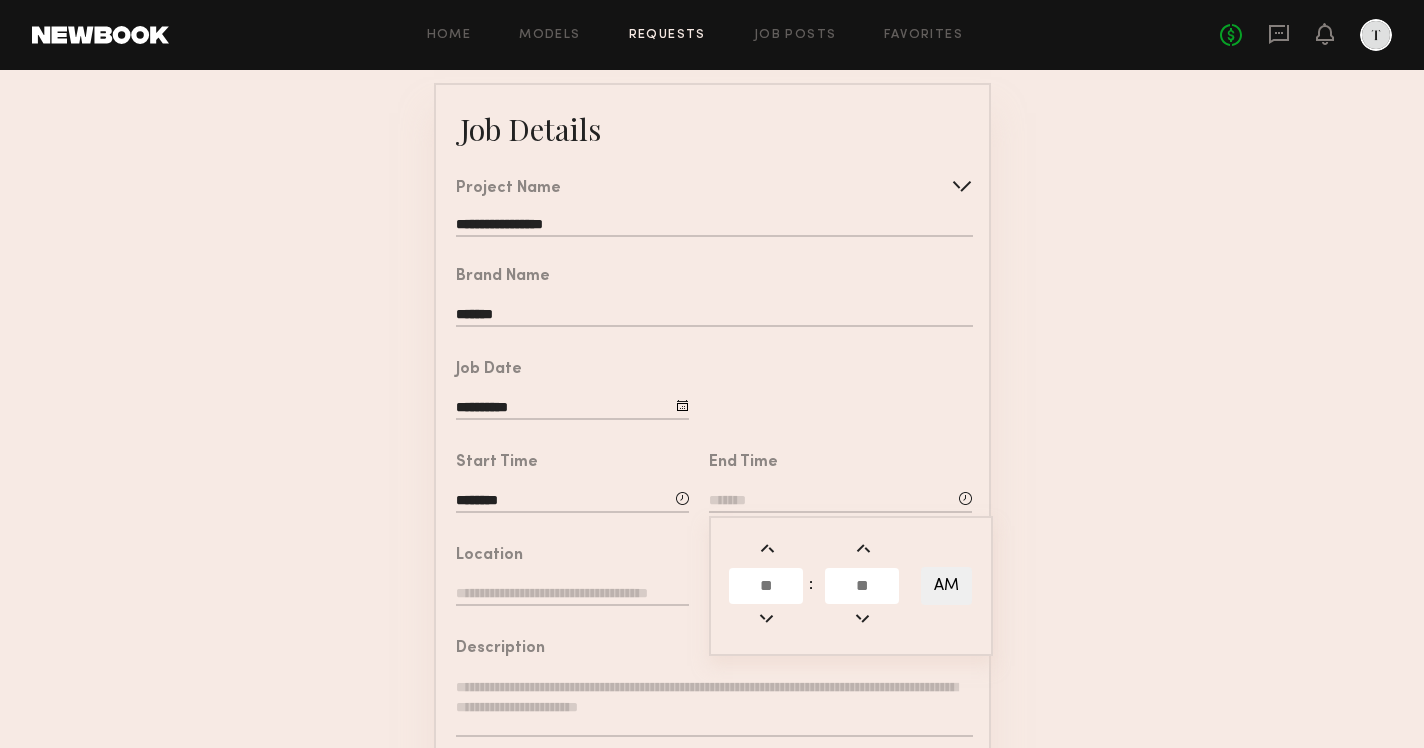 click 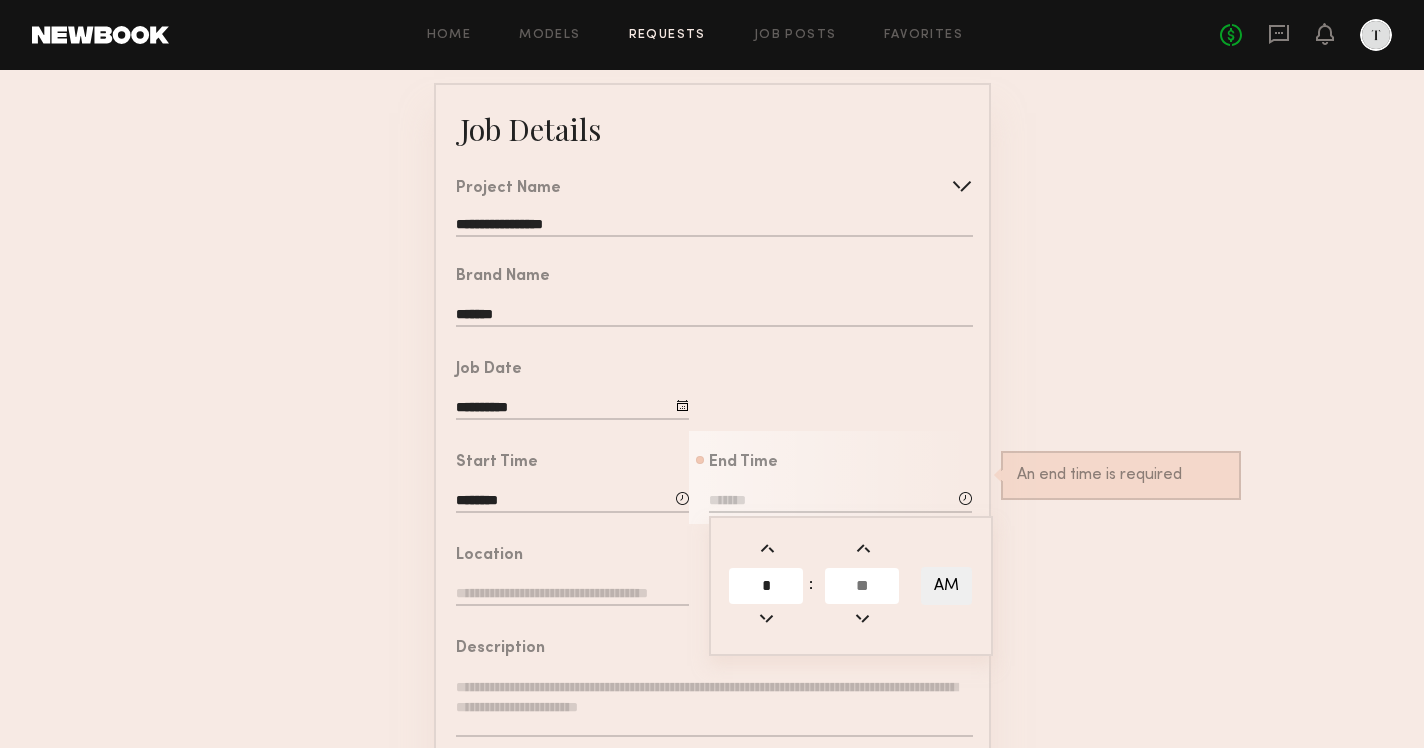 type on "*" 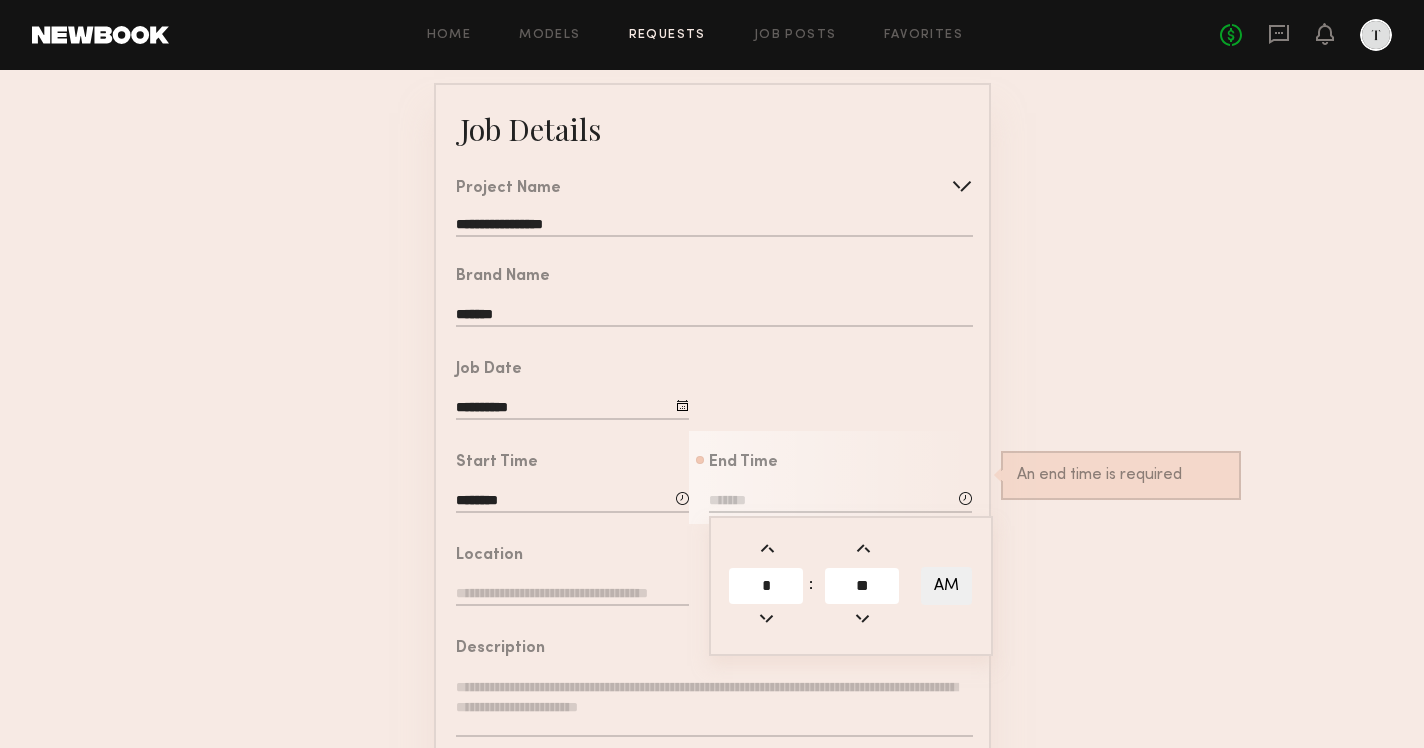 type on "**" 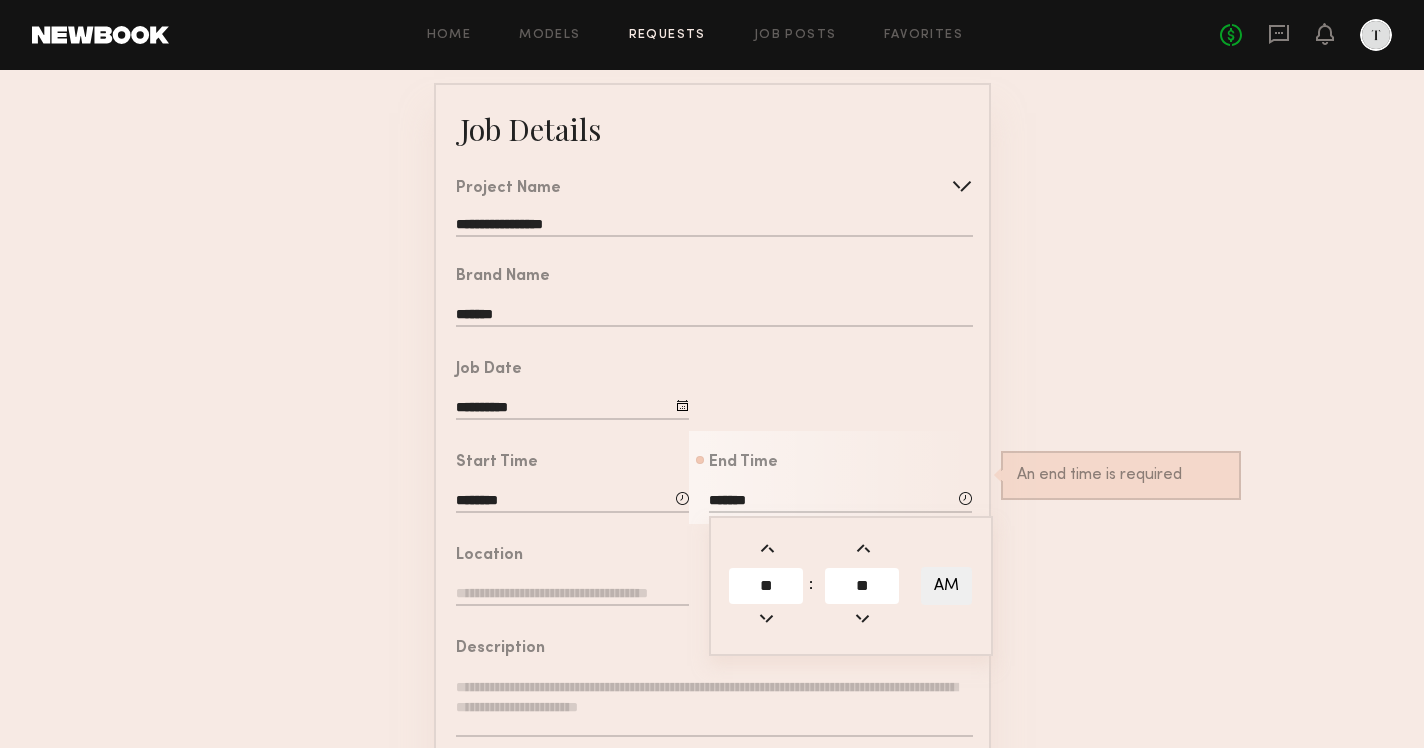click on "AM" 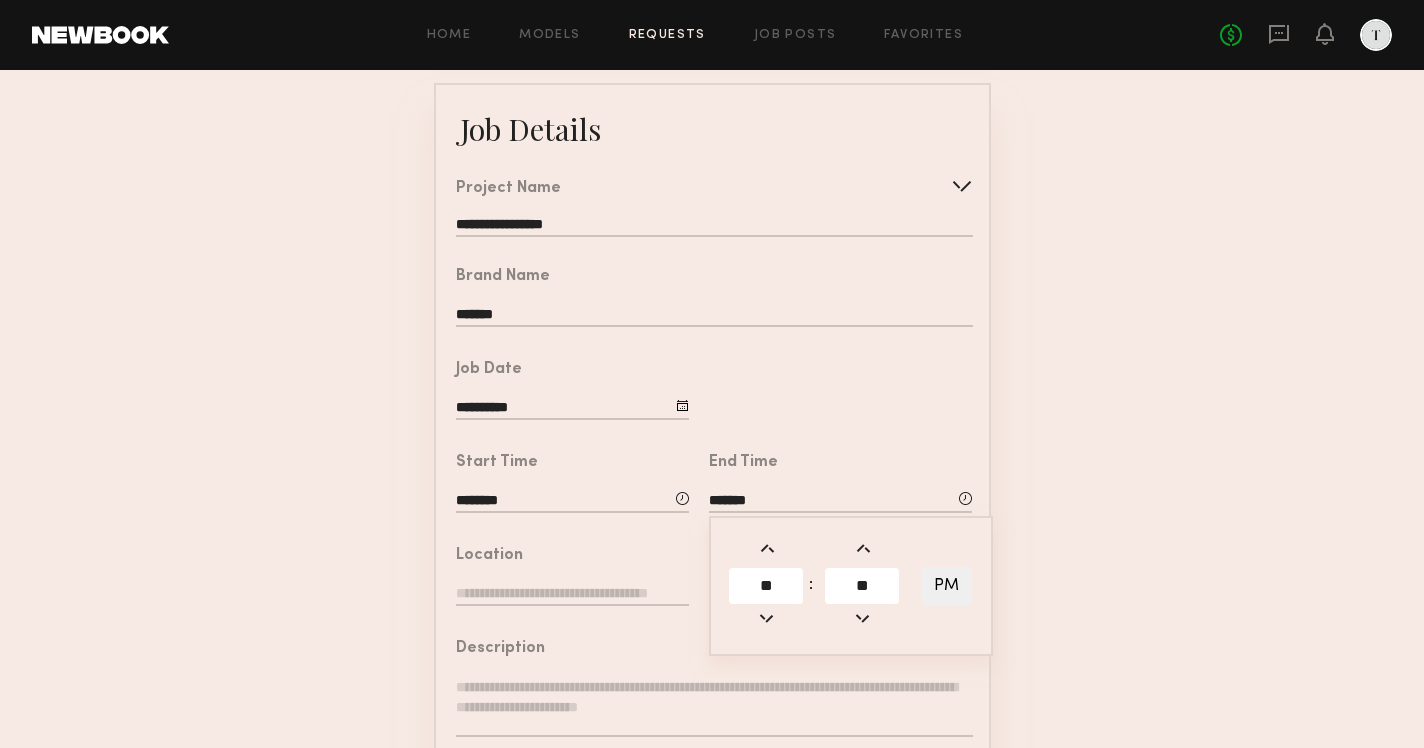 click on "**********" 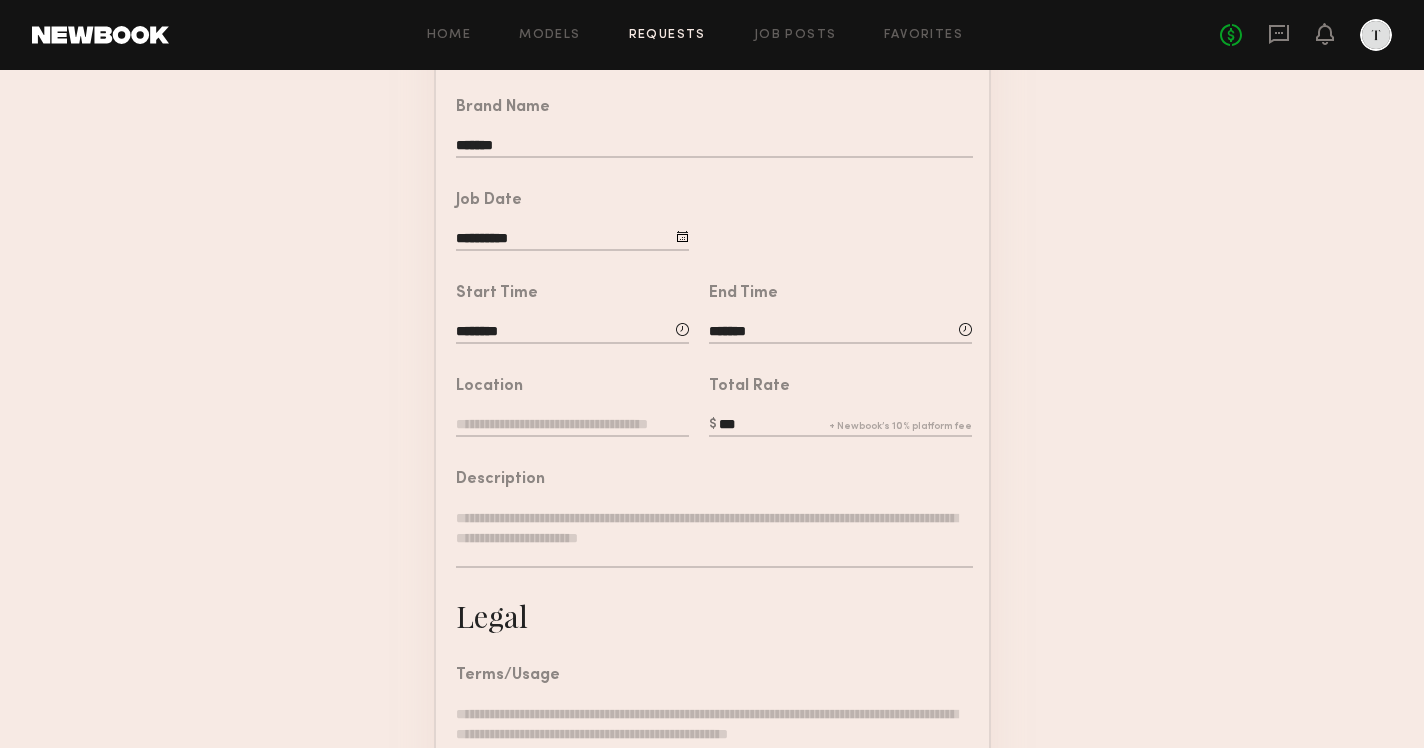 scroll, scrollTop: 284, scrollLeft: 0, axis: vertical 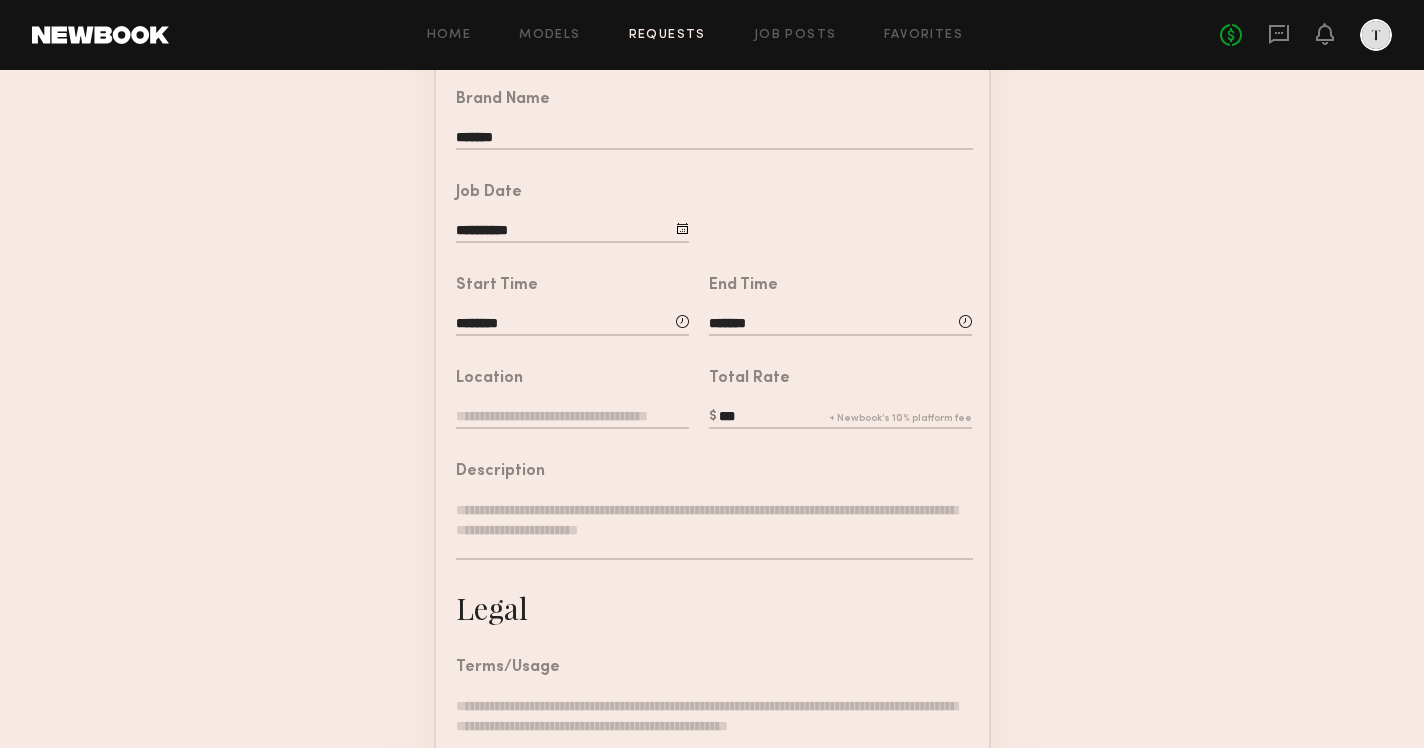 click 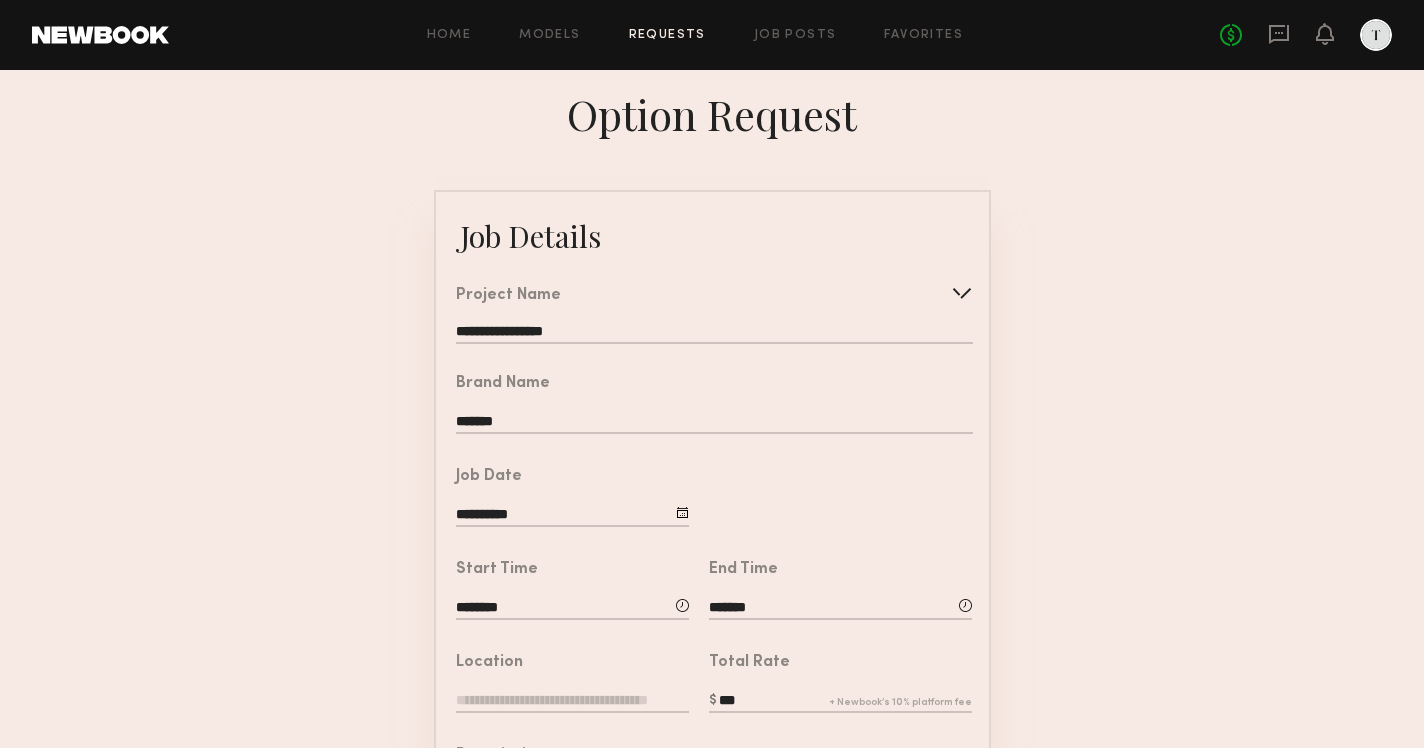 scroll, scrollTop: 0, scrollLeft: 0, axis: both 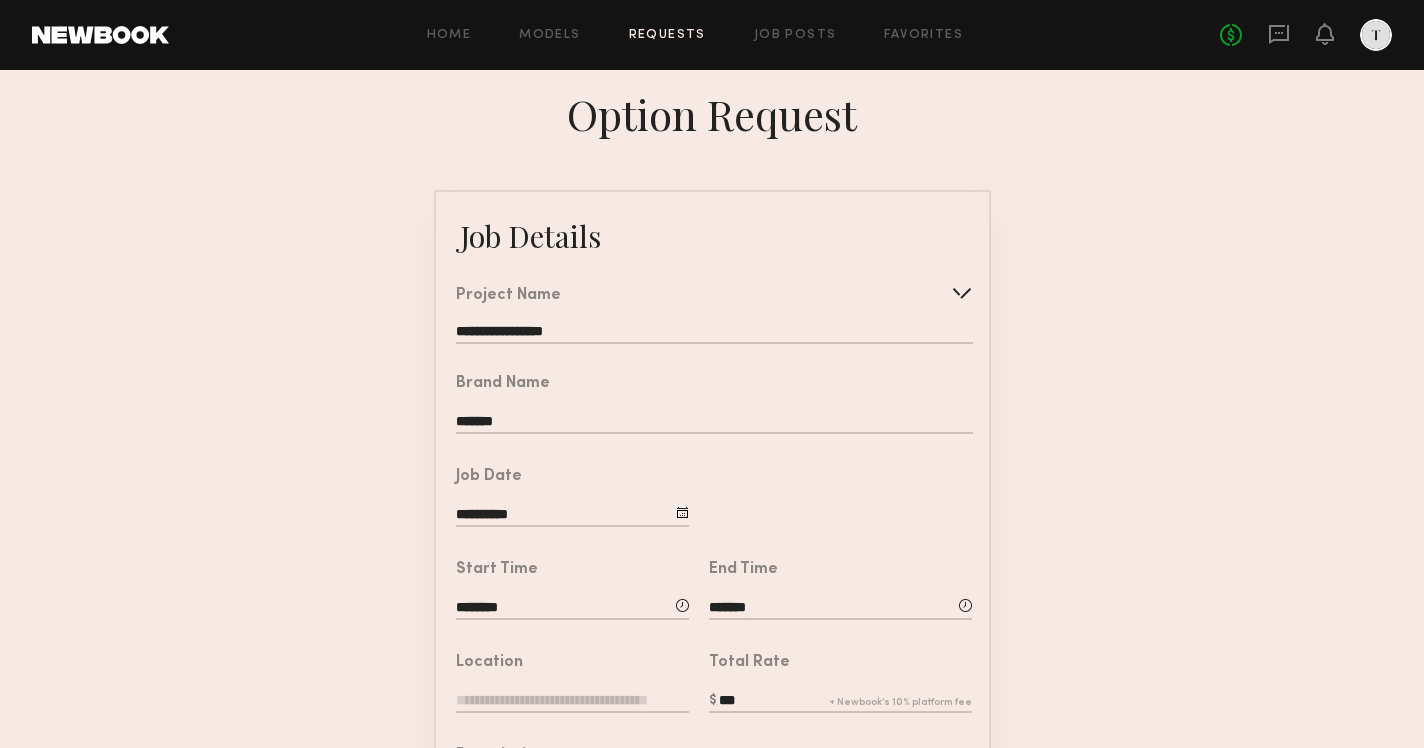 click on "Home Models Requests Job Posts Favorites Sign Out No fees up to $5,000" 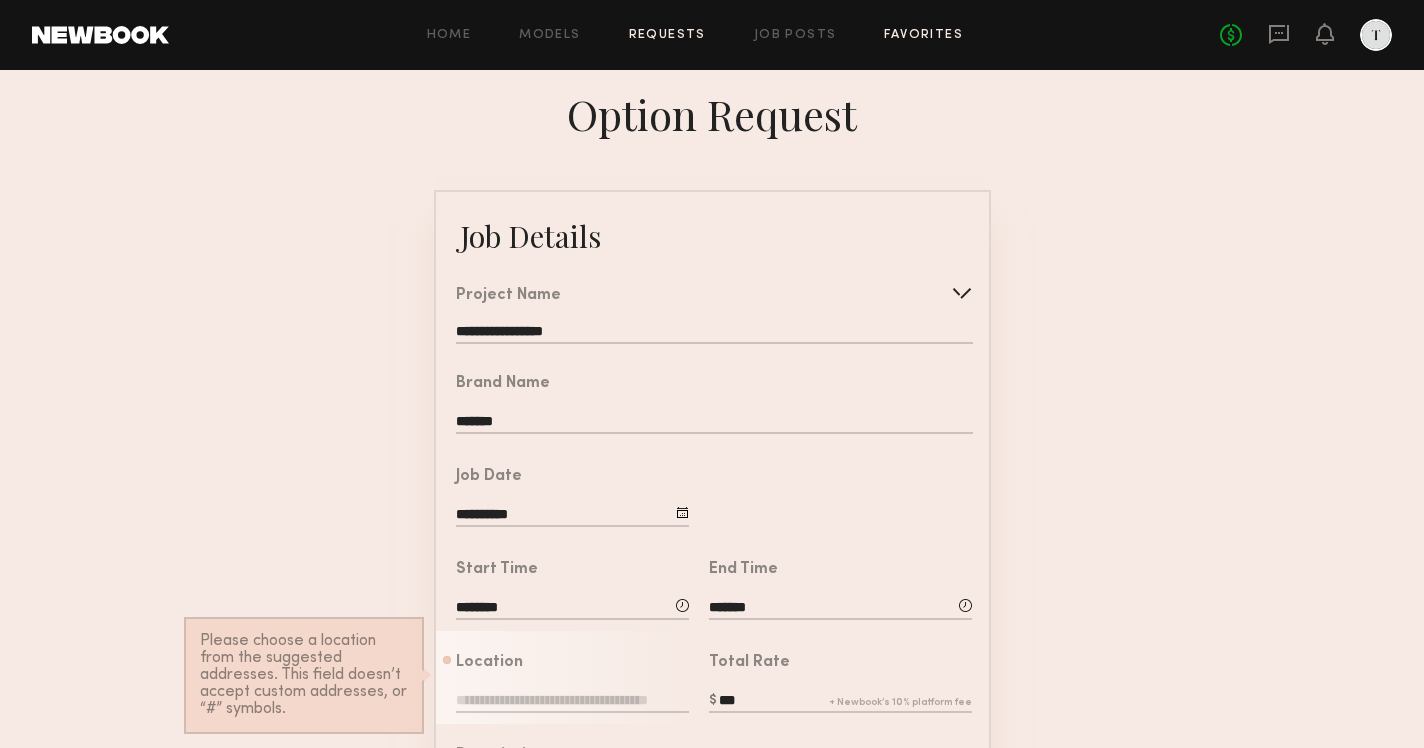 click on "Favorites" 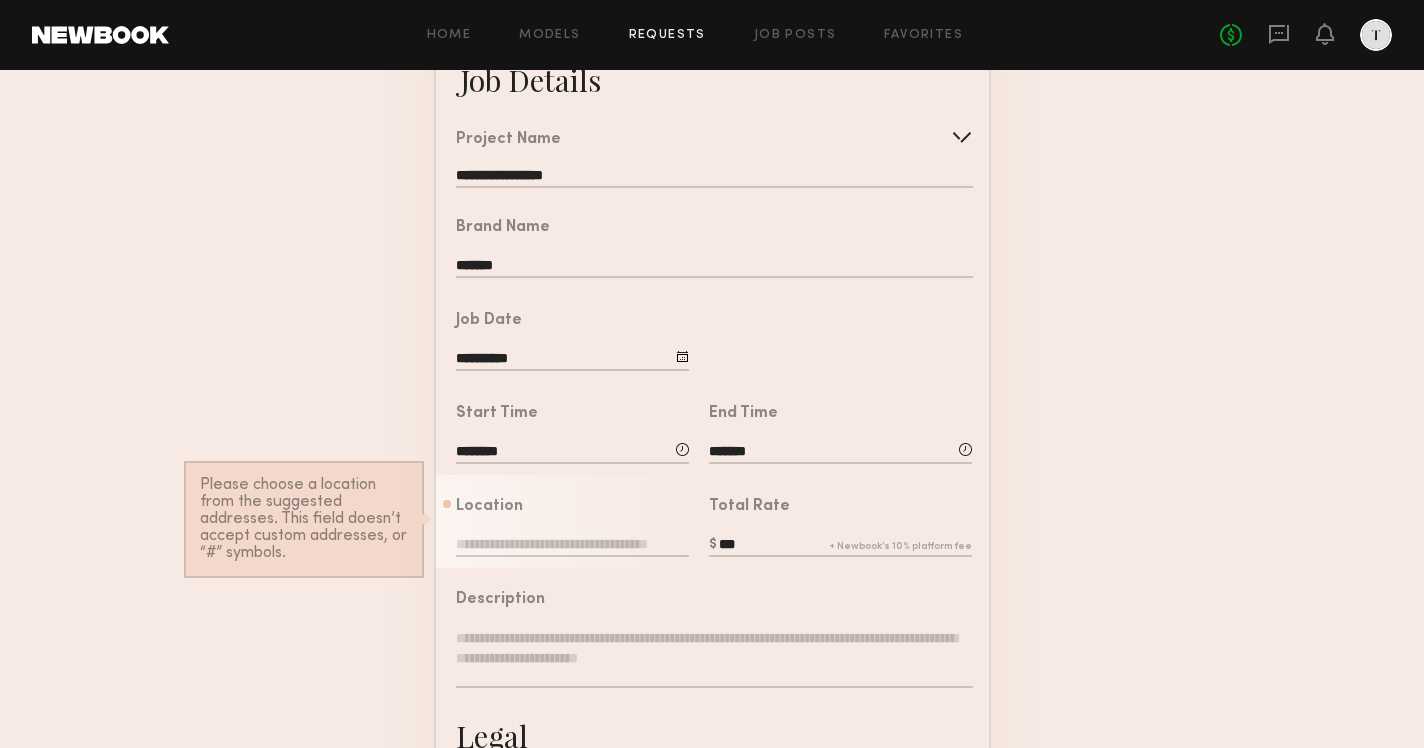 scroll, scrollTop: 177, scrollLeft: 0, axis: vertical 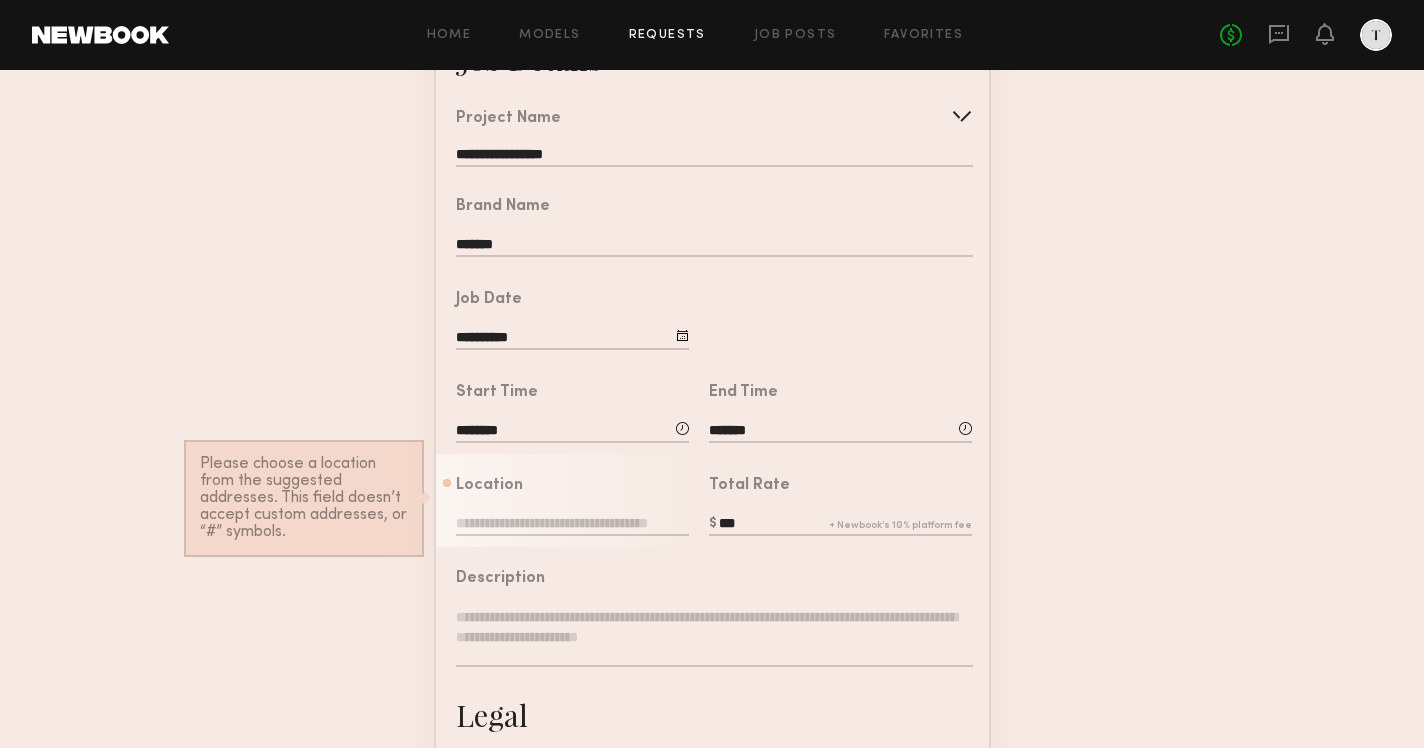 click 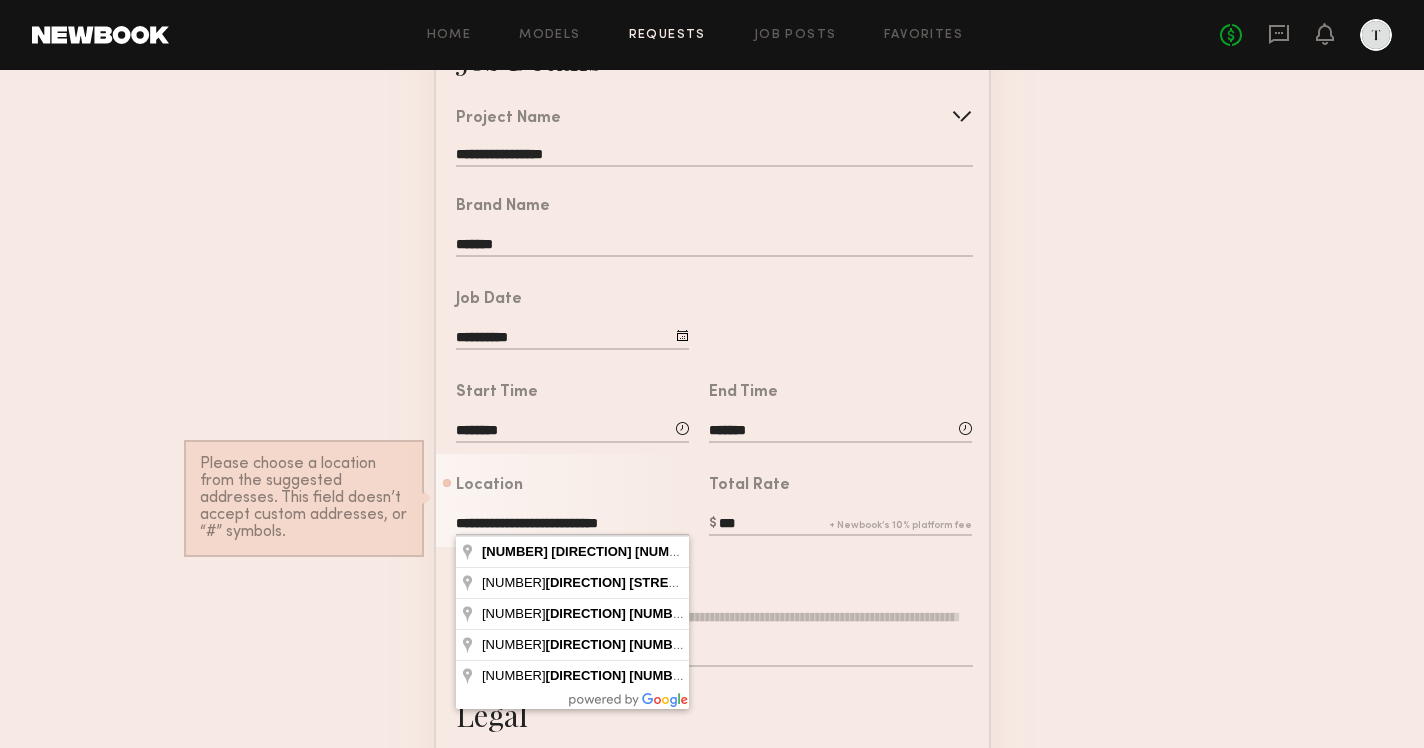 type on "**********" 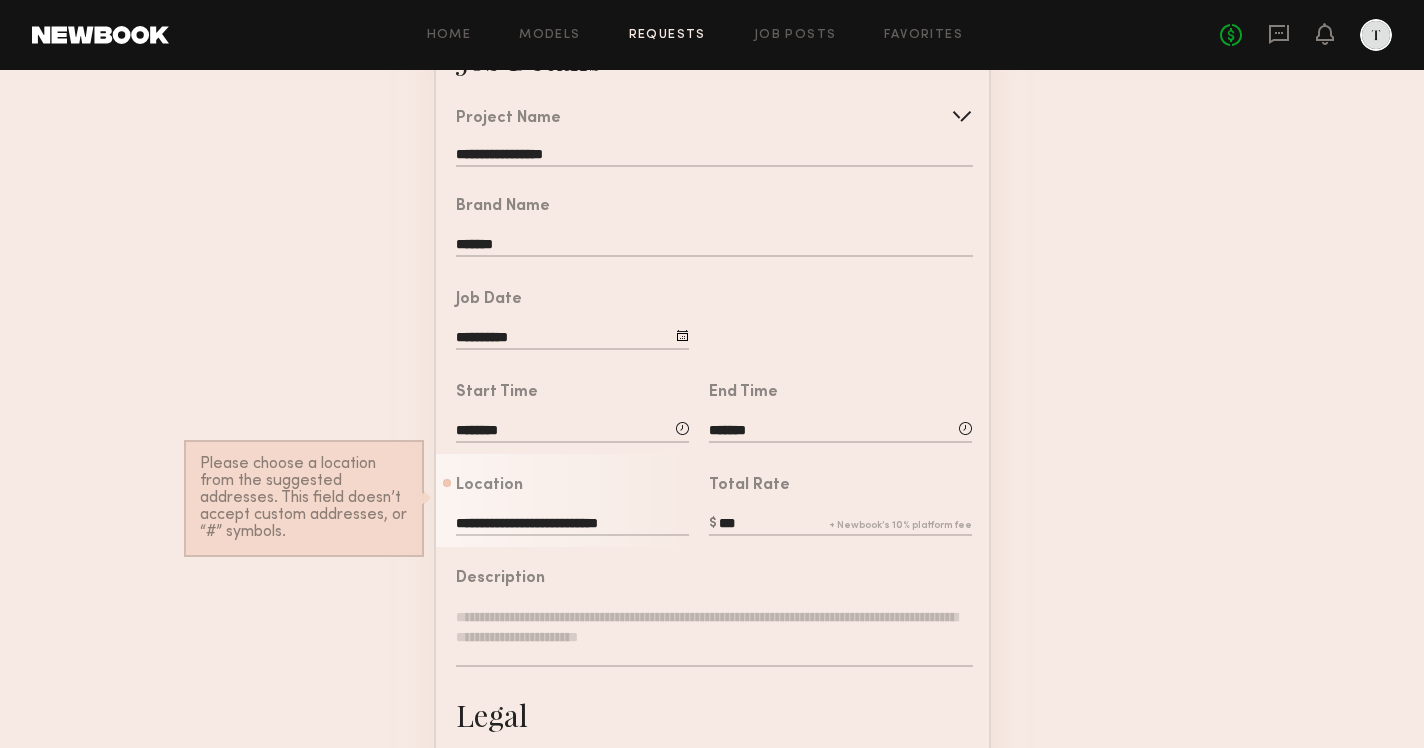 click on "**********" 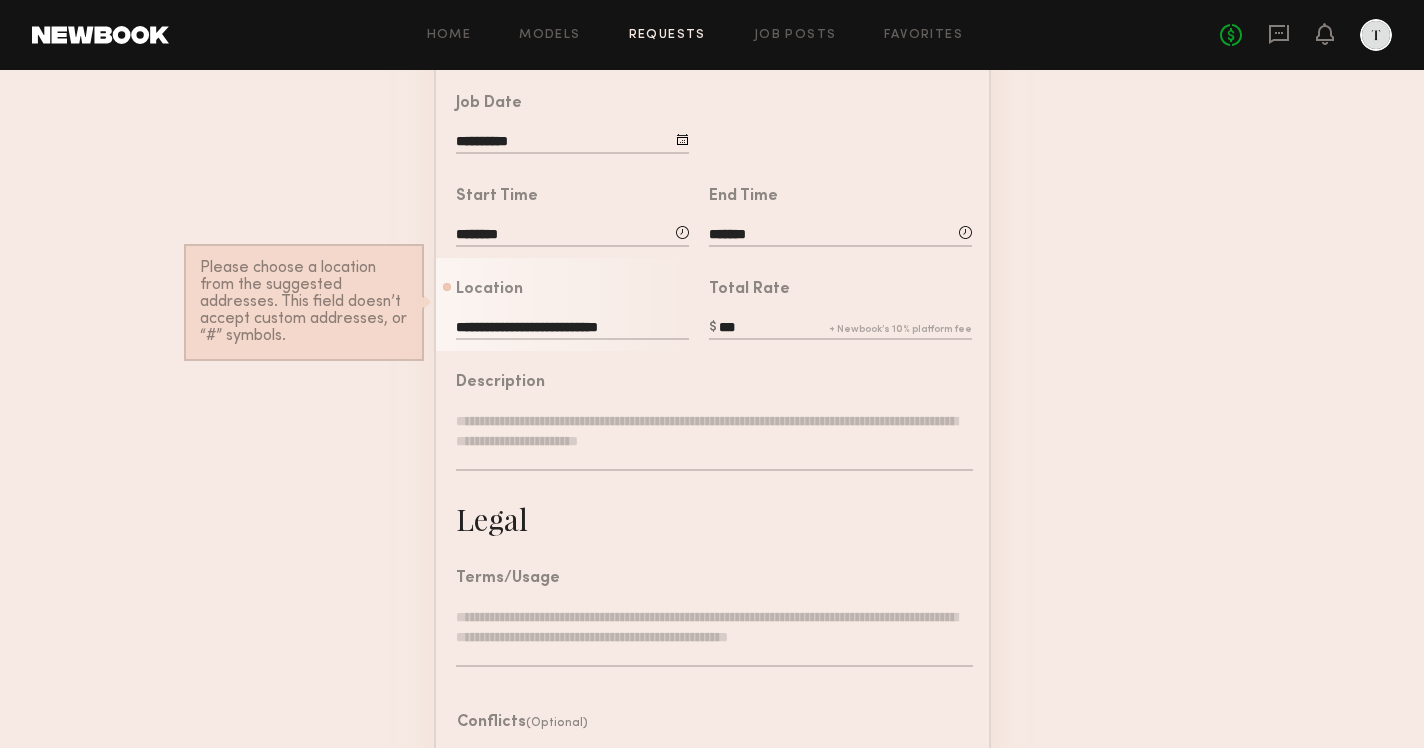 scroll, scrollTop: 401, scrollLeft: 0, axis: vertical 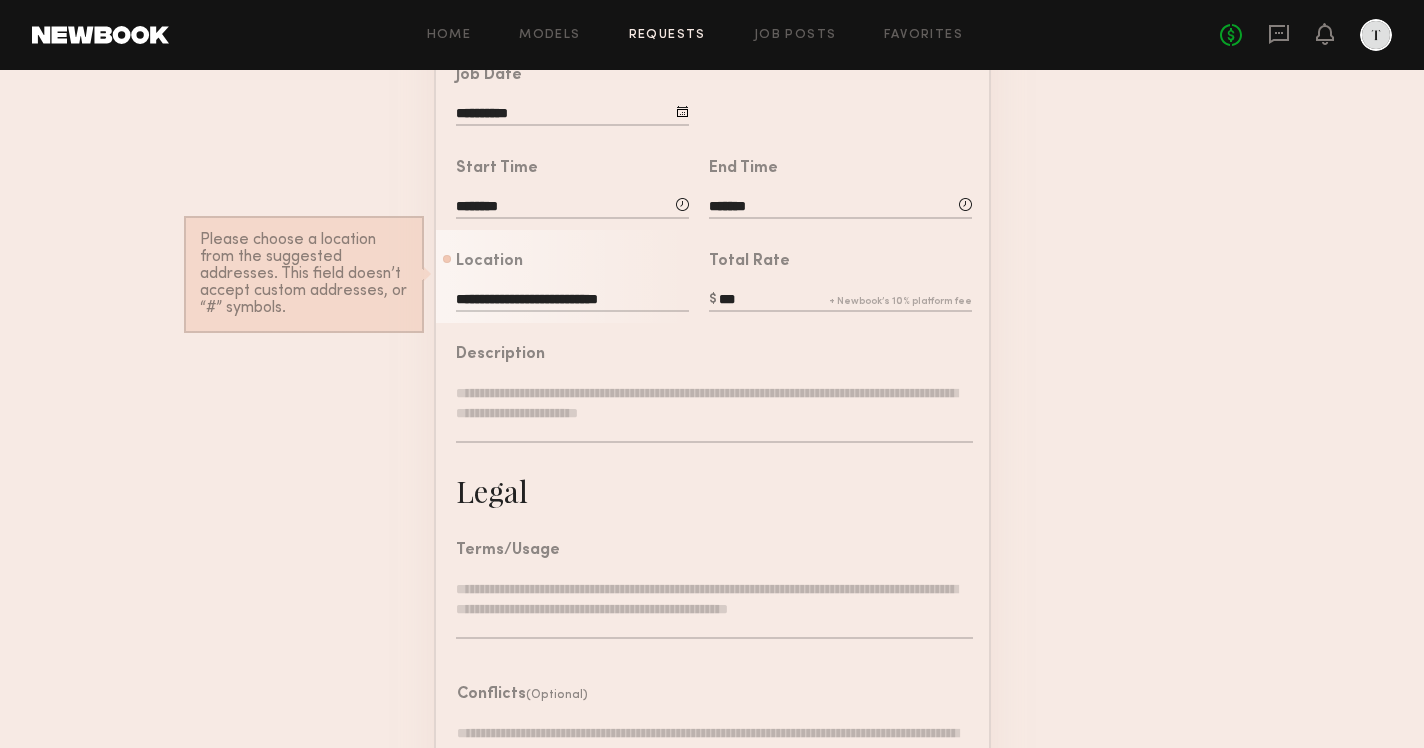click on "Description" 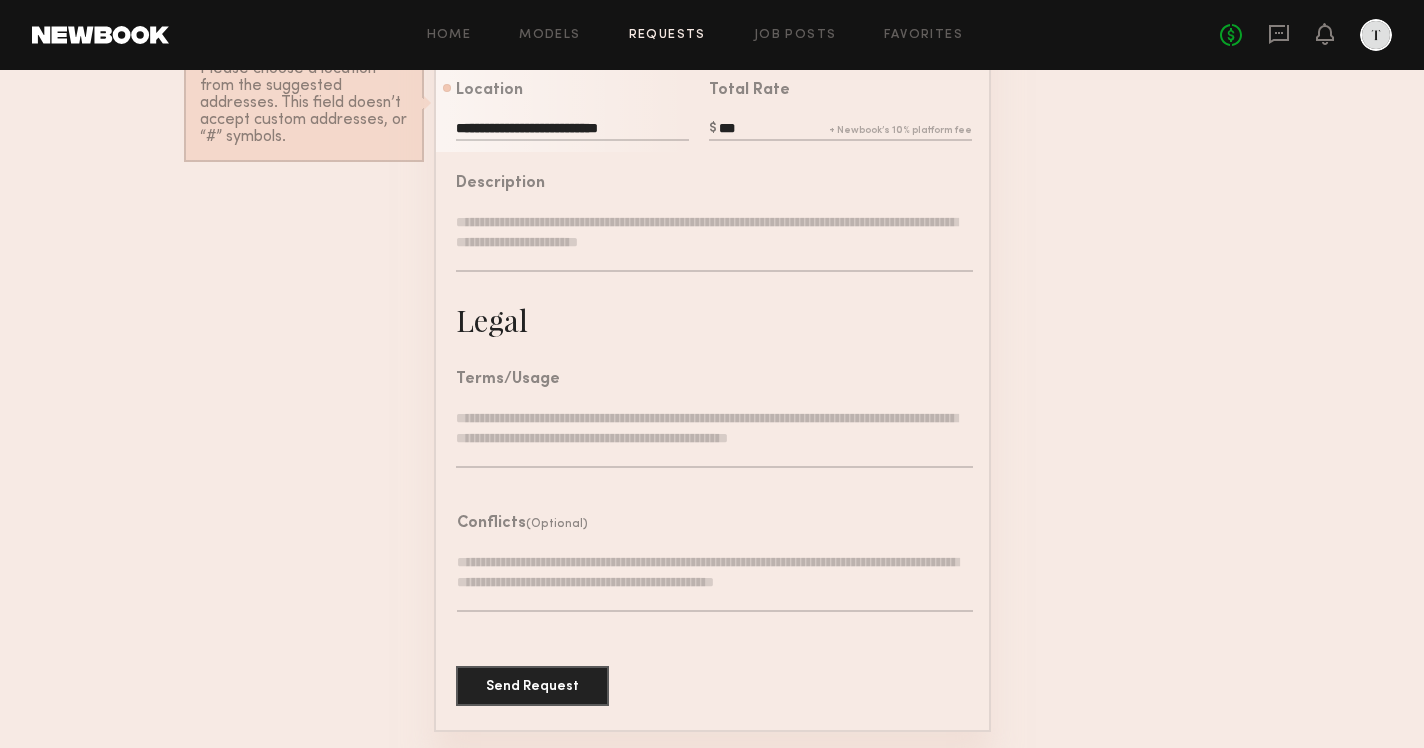 scroll, scrollTop: 571, scrollLeft: 0, axis: vertical 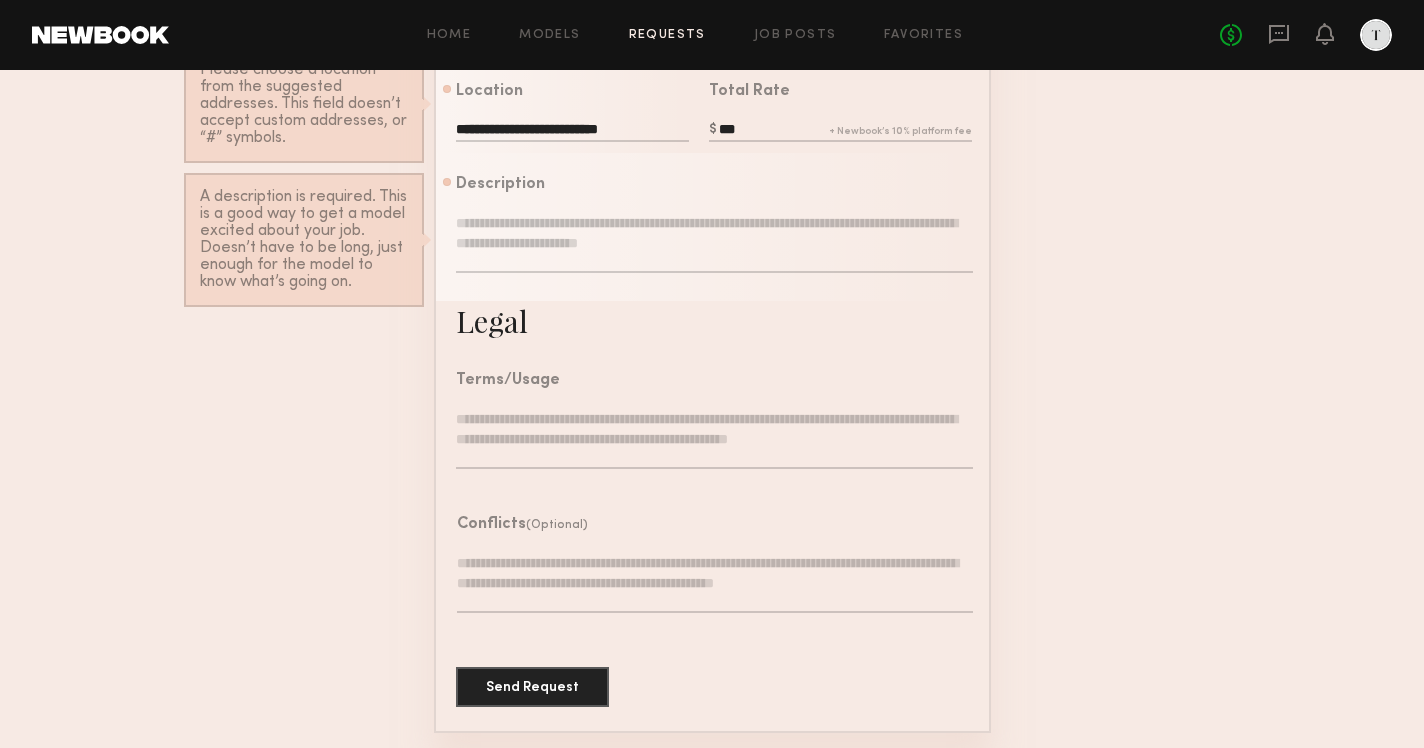 click 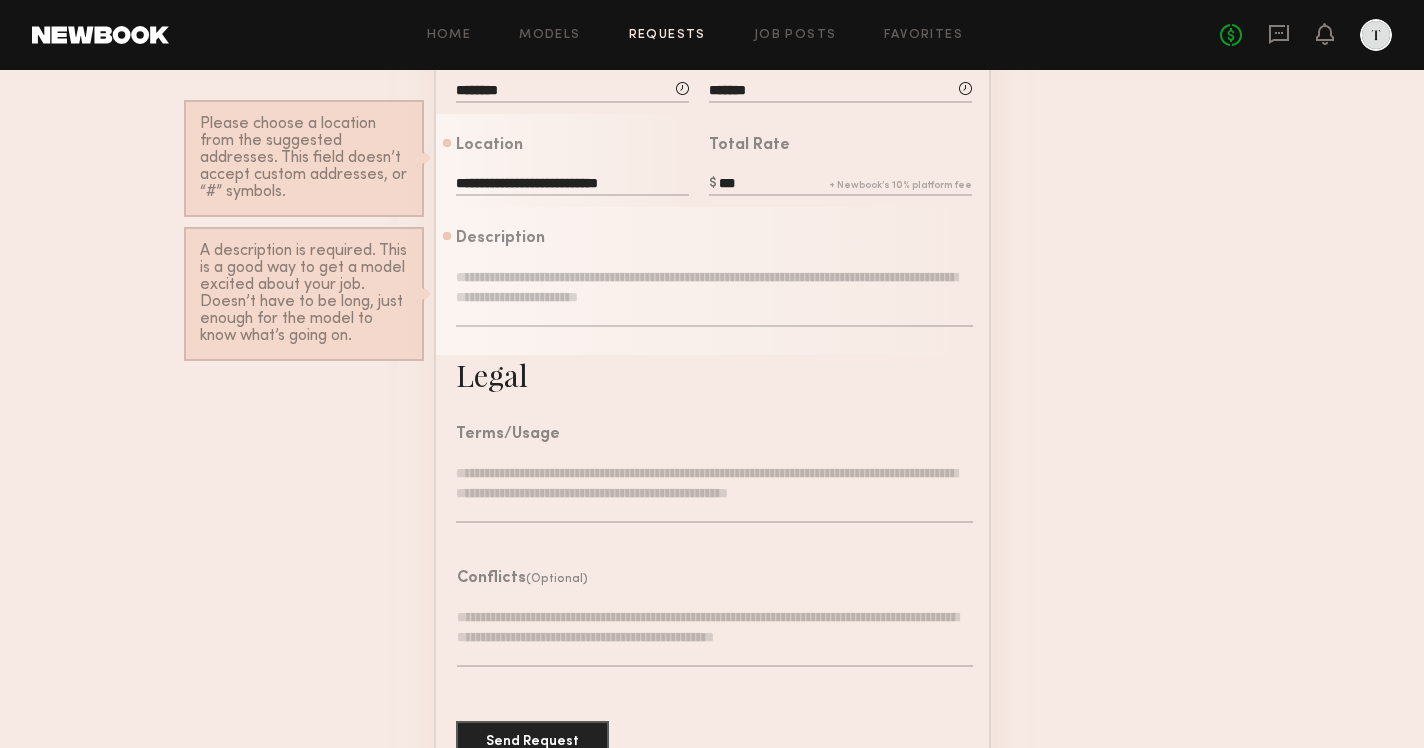 scroll, scrollTop: 515, scrollLeft: 0, axis: vertical 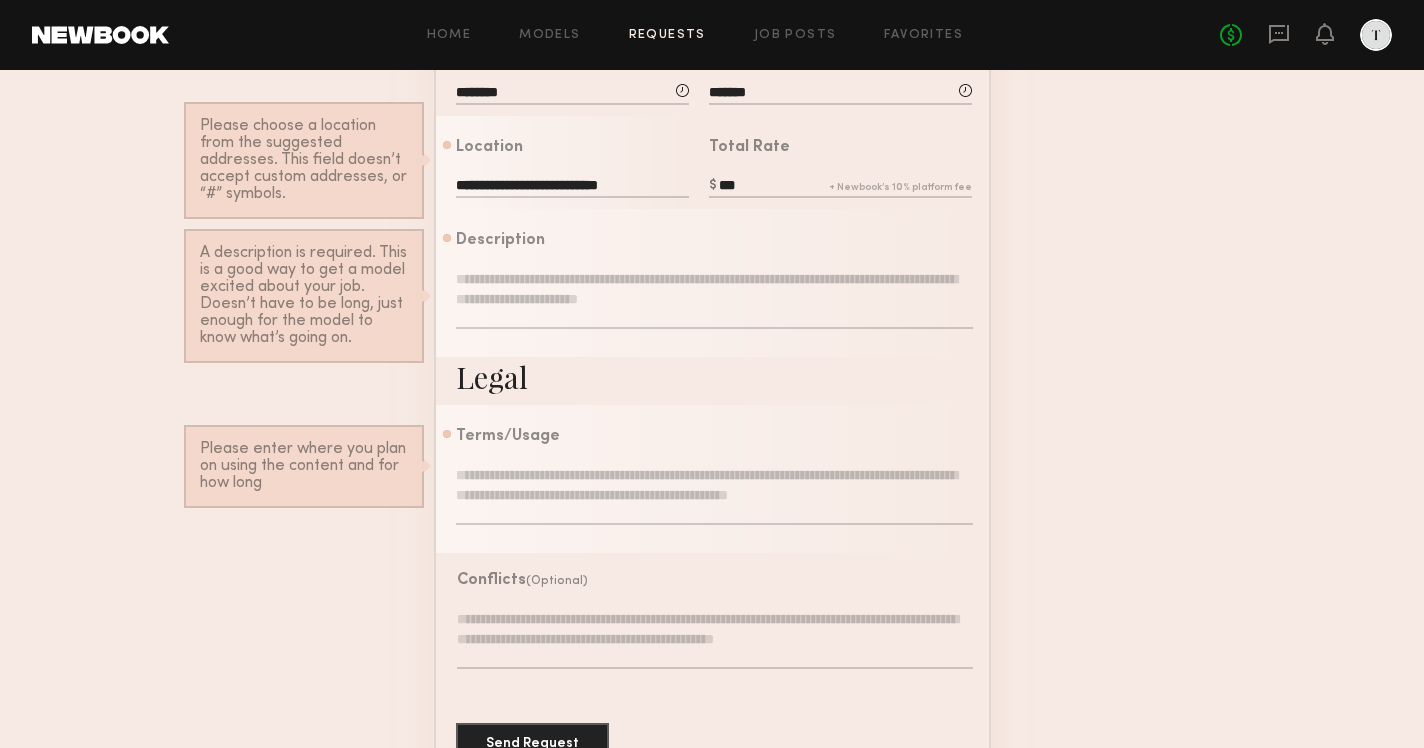 click 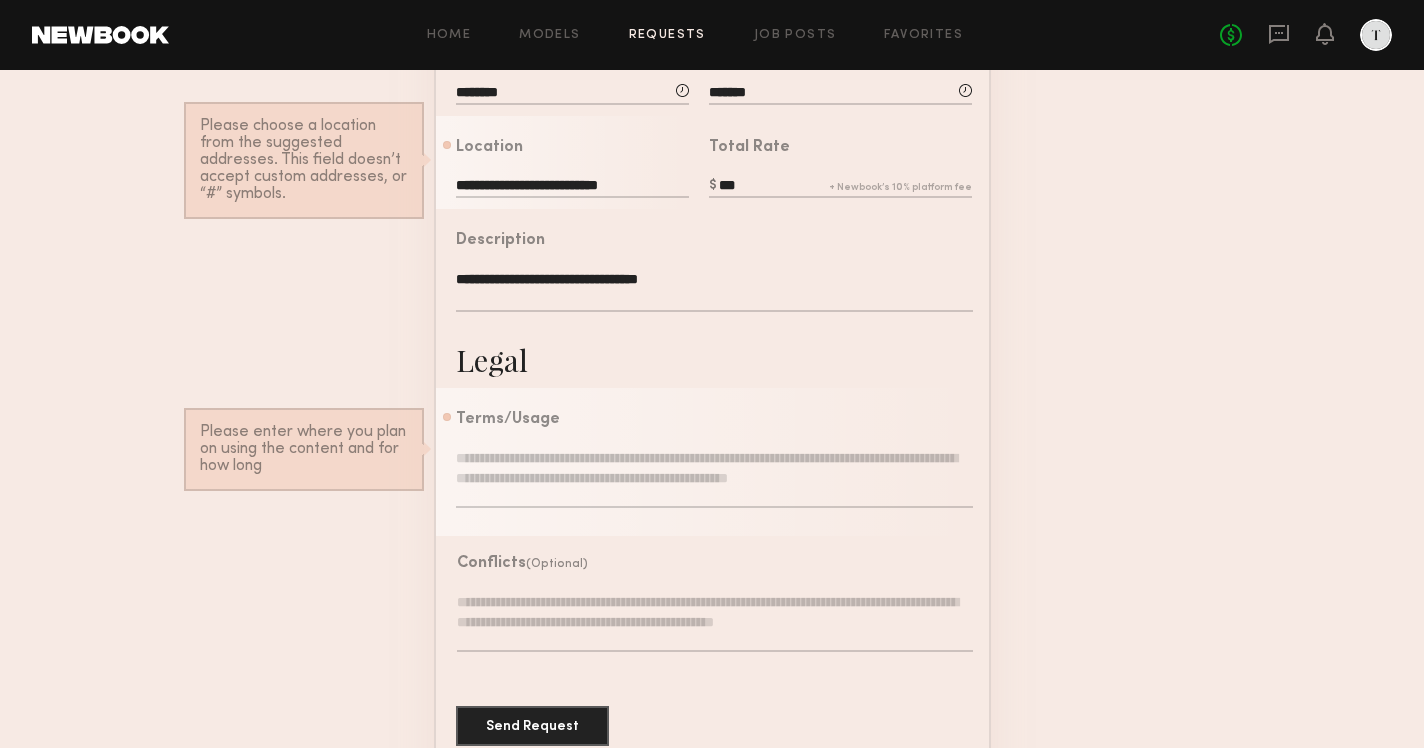 type on "**********" 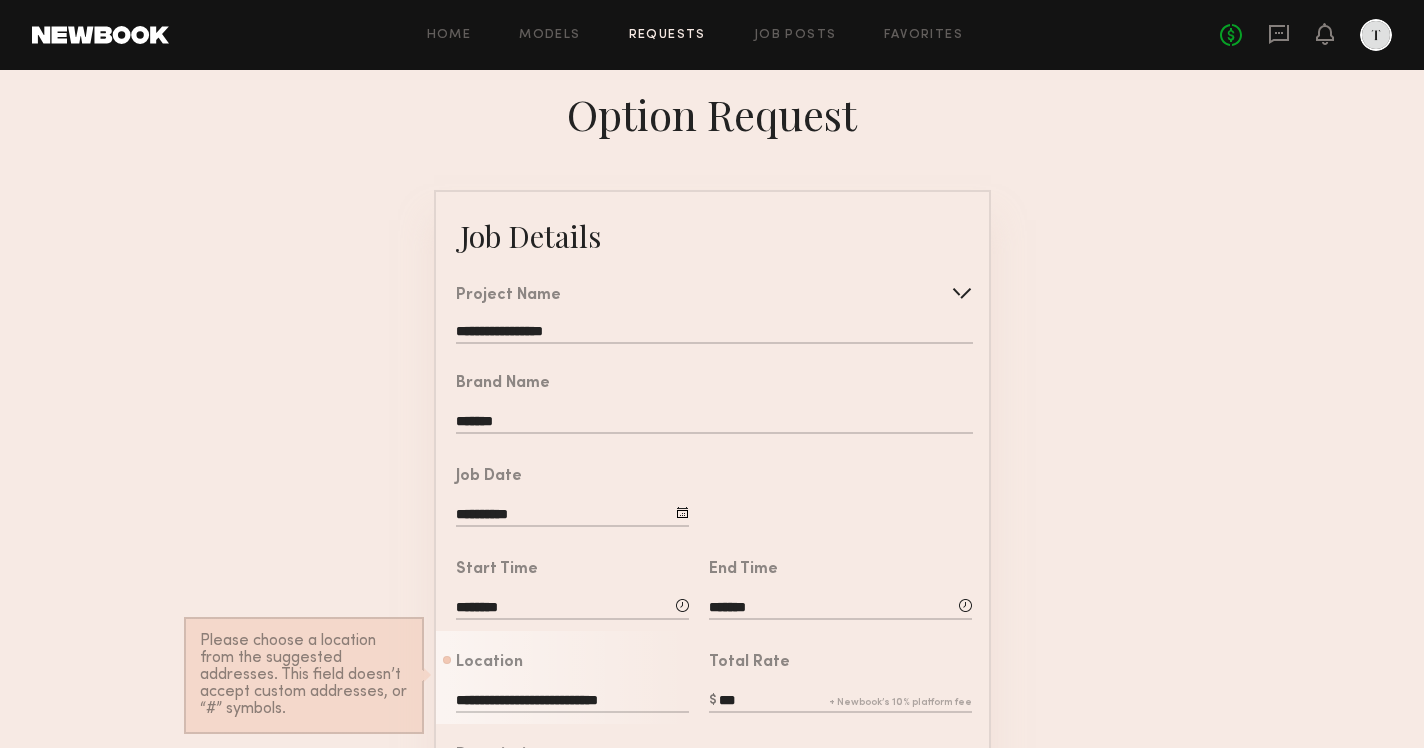 scroll, scrollTop: 0, scrollLeft: 0, axis: both 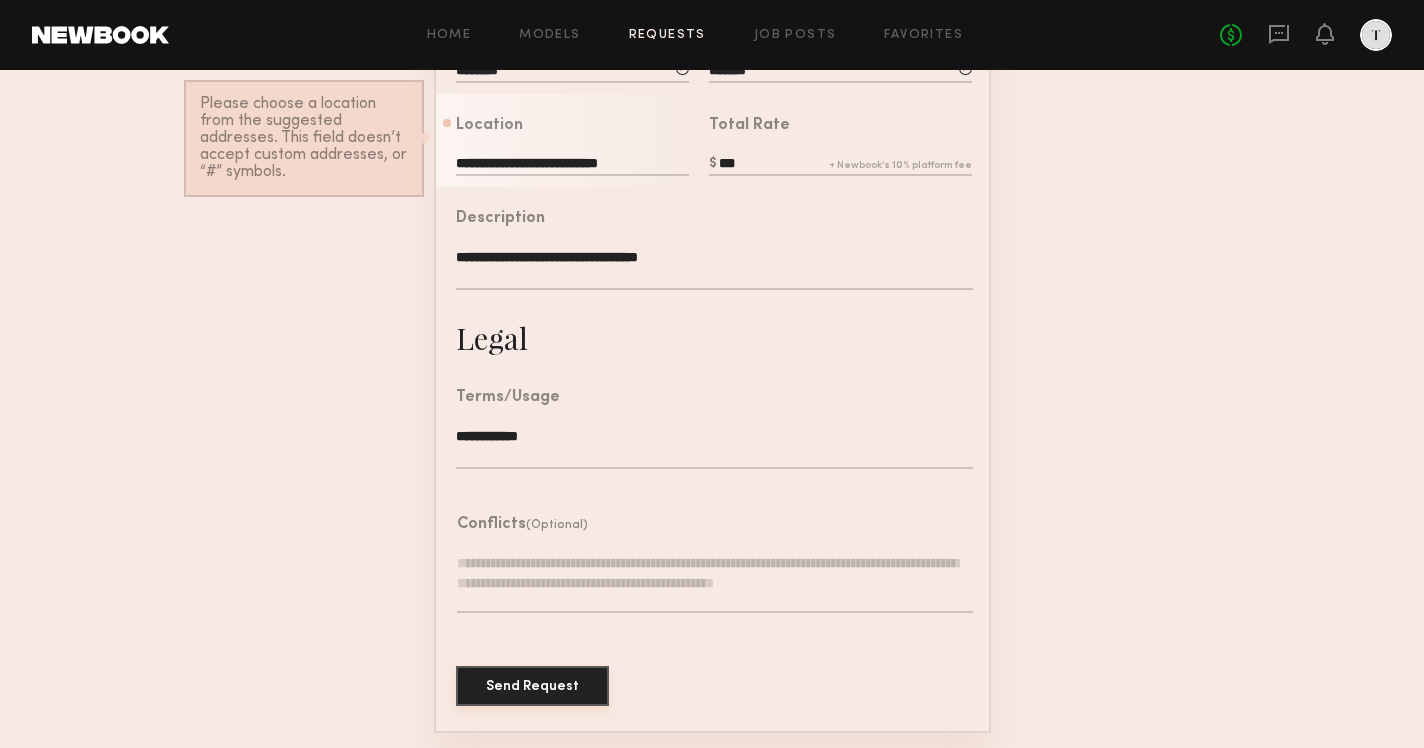 type on "**********" 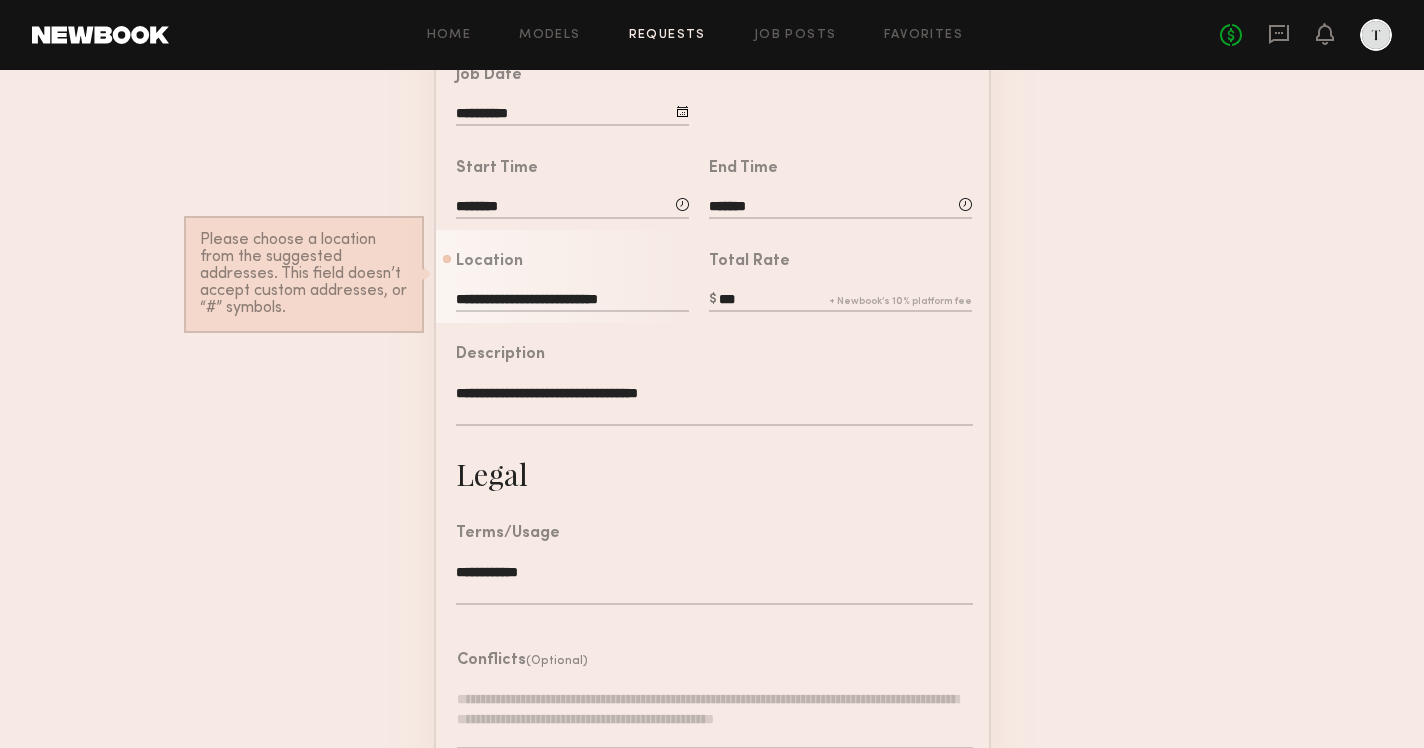 scroll, scrollTop: 399, scrollLeft: 0, axis: vertical 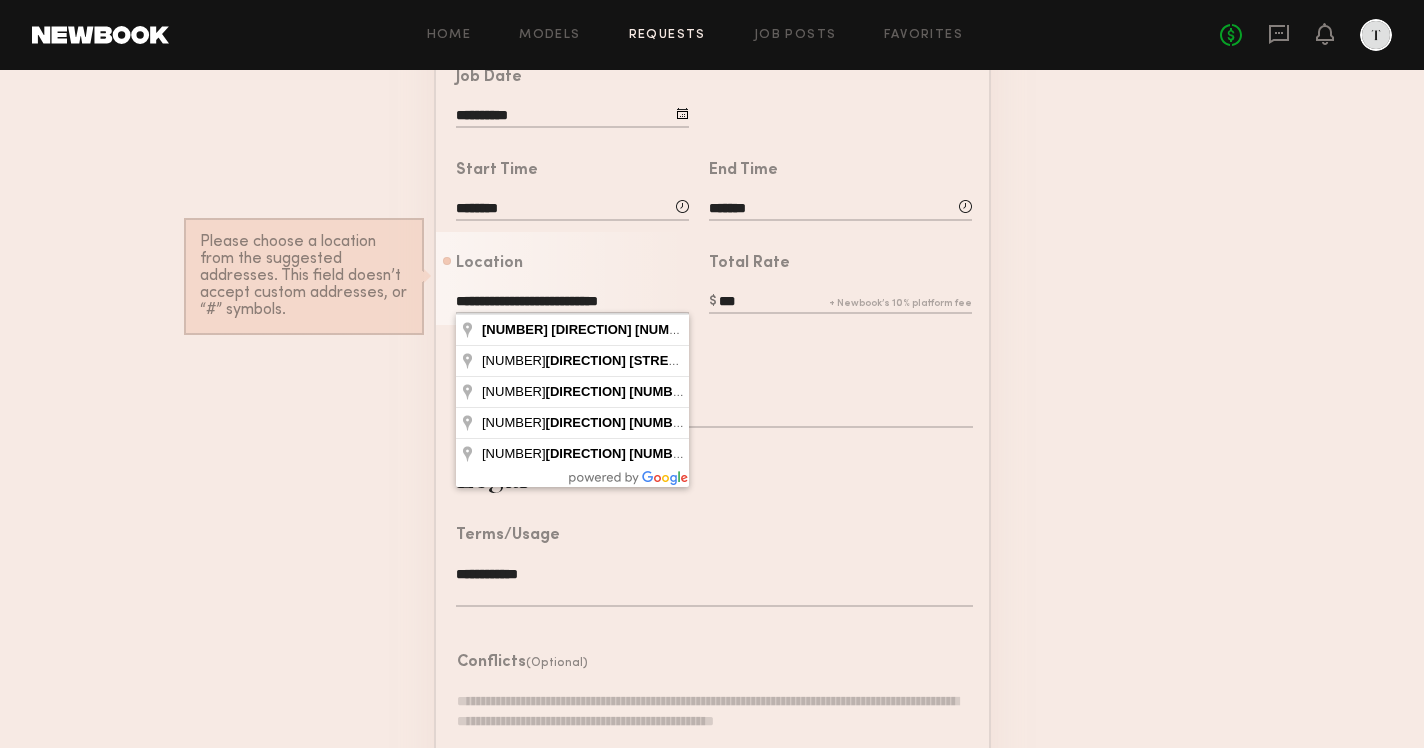 click on "**********" 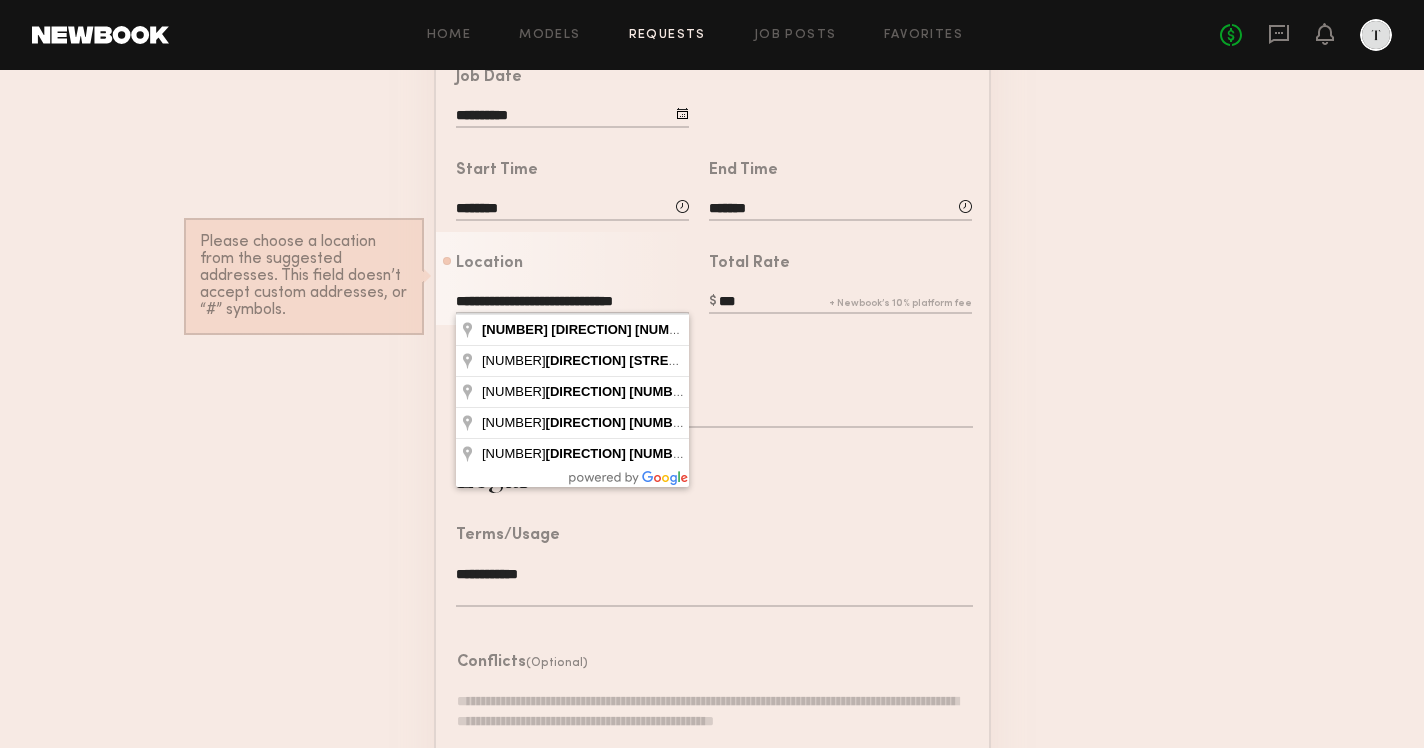 click on "**********" 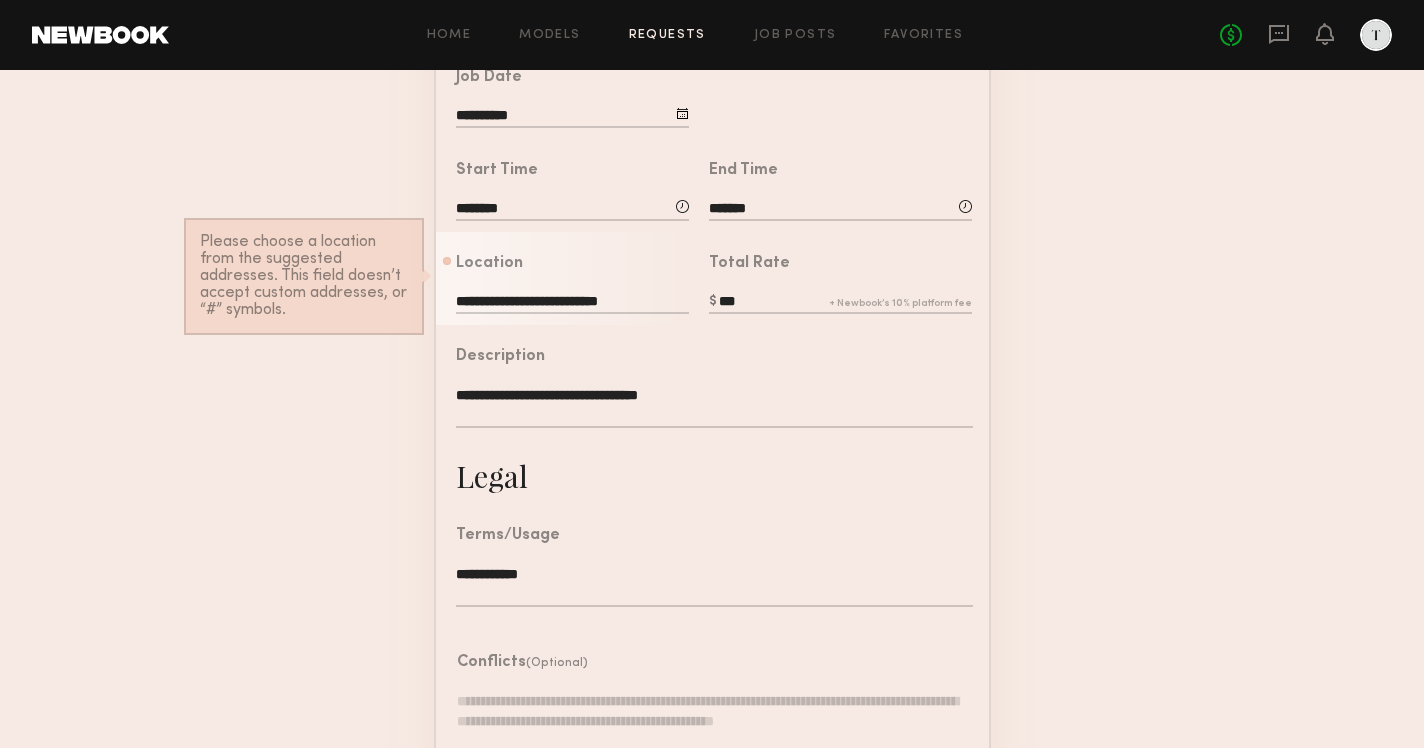 click on "Description" 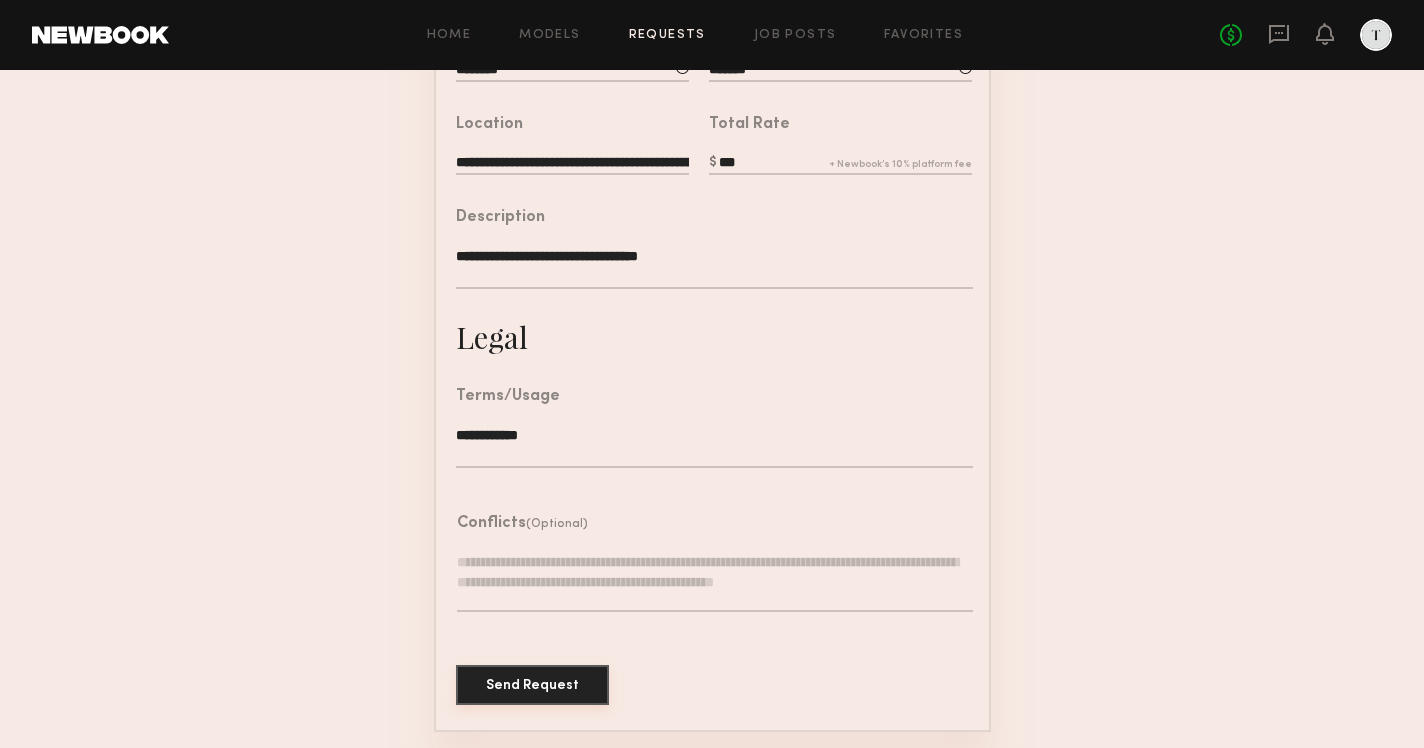 scroll, scrollTop: 537, scrollLeft: 0, axis: vertical 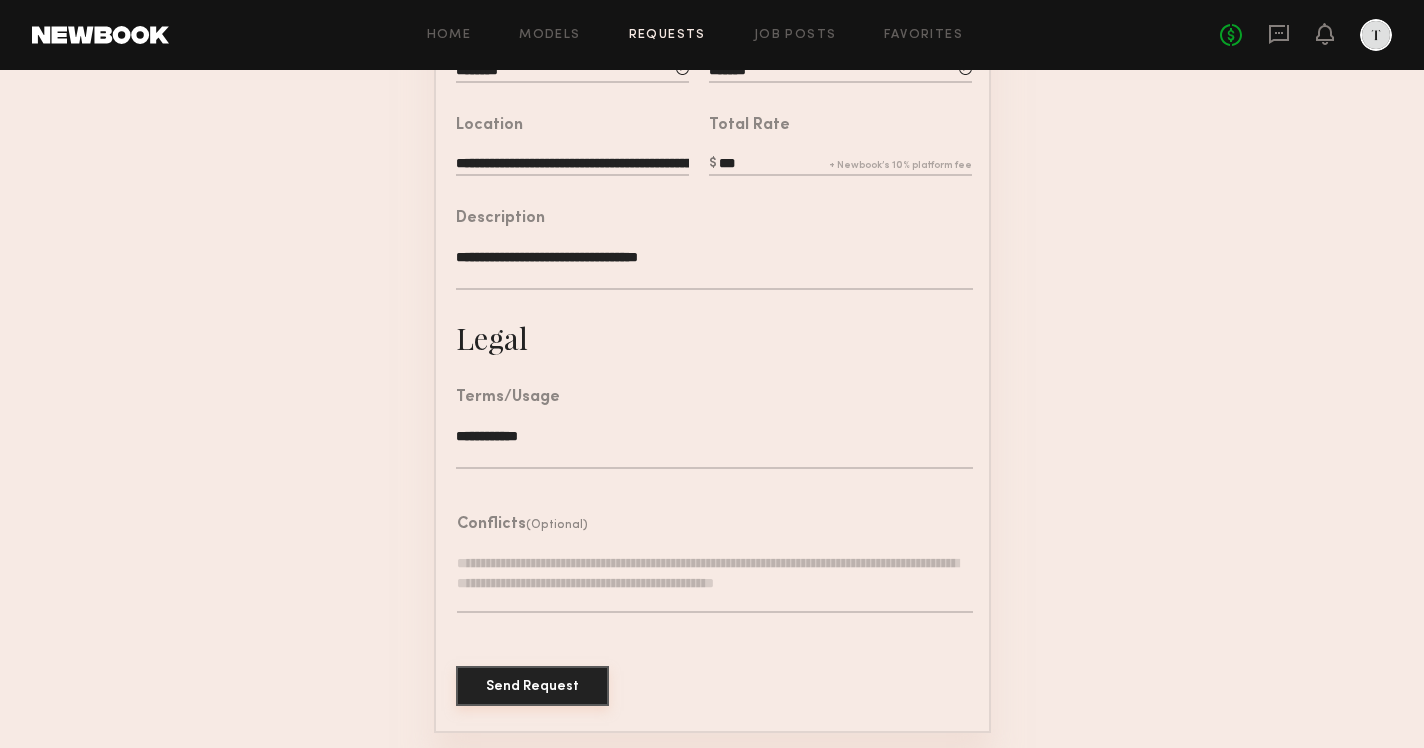 click on "Send Request" 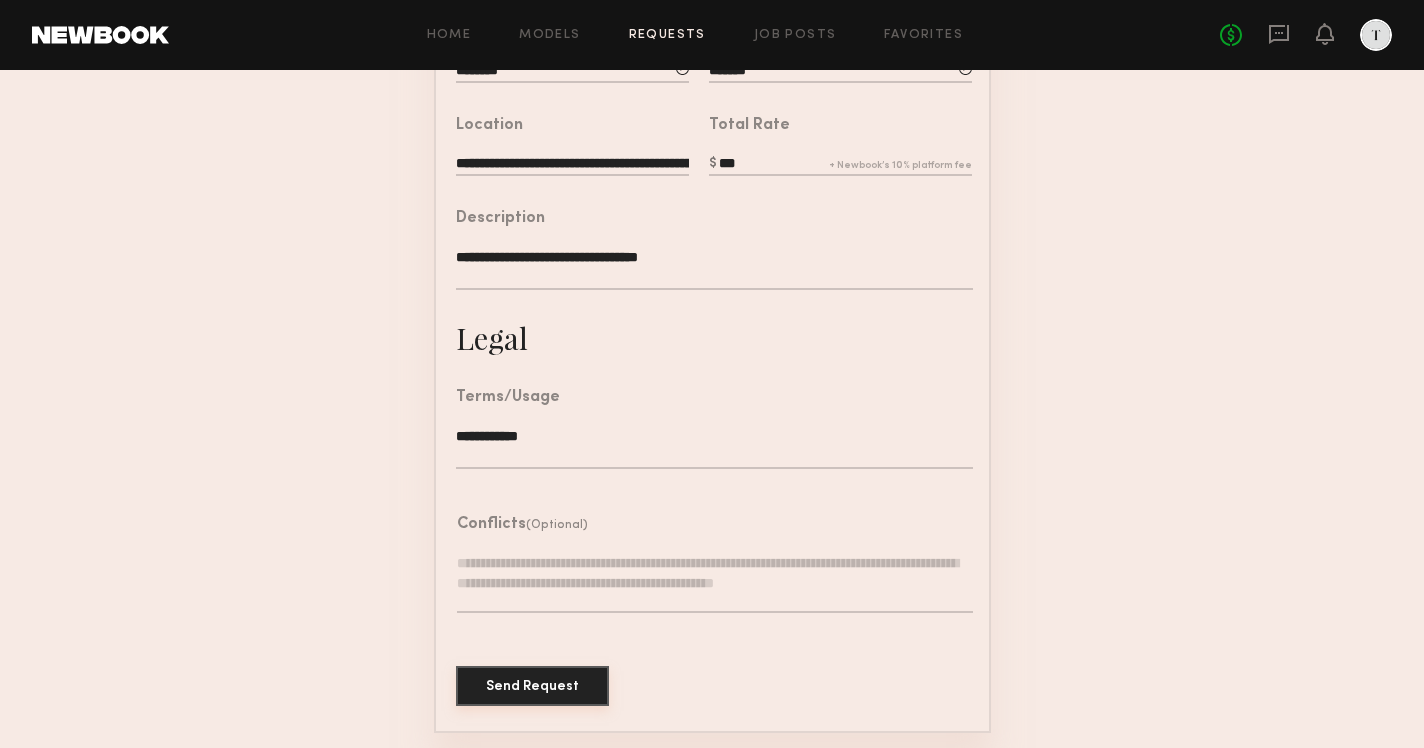 type on "**********" 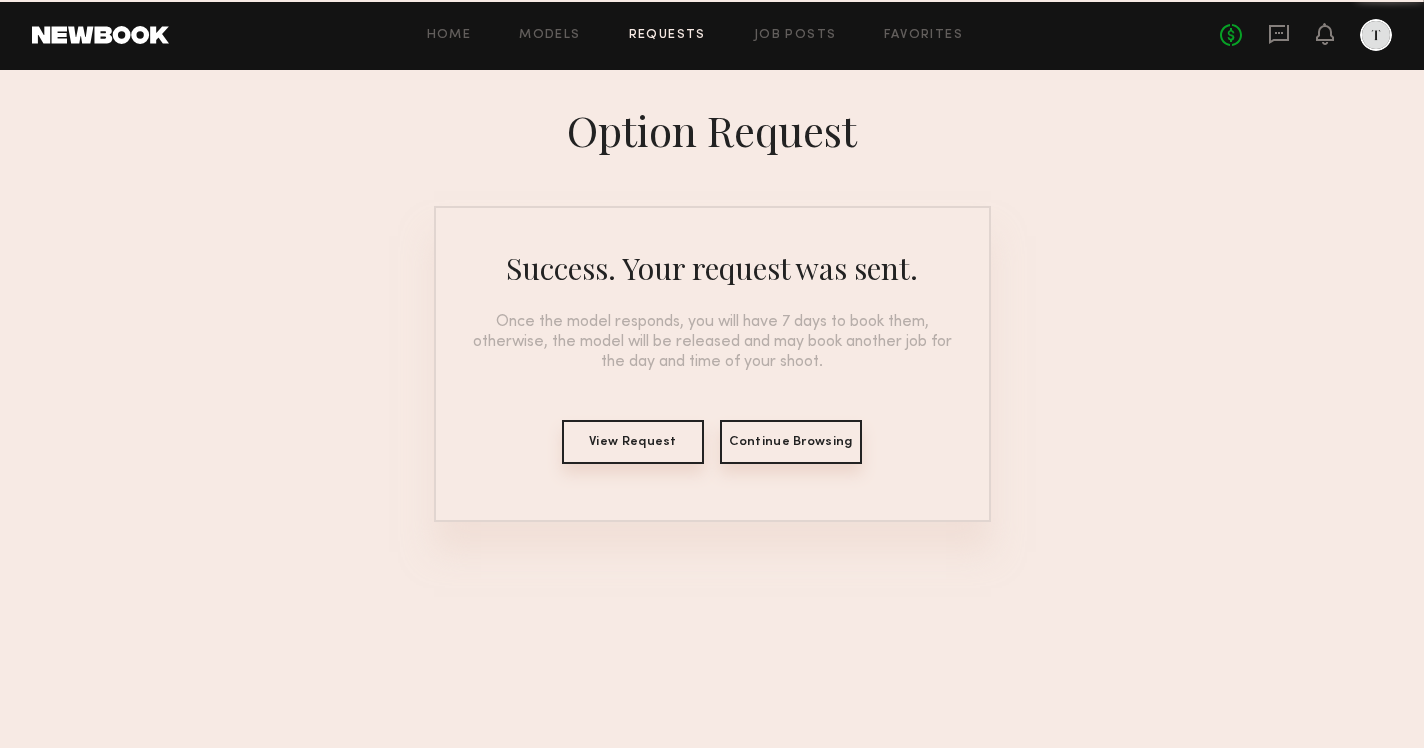 scroll, scrollTop: 0, scrollLeft: 0, axis: both 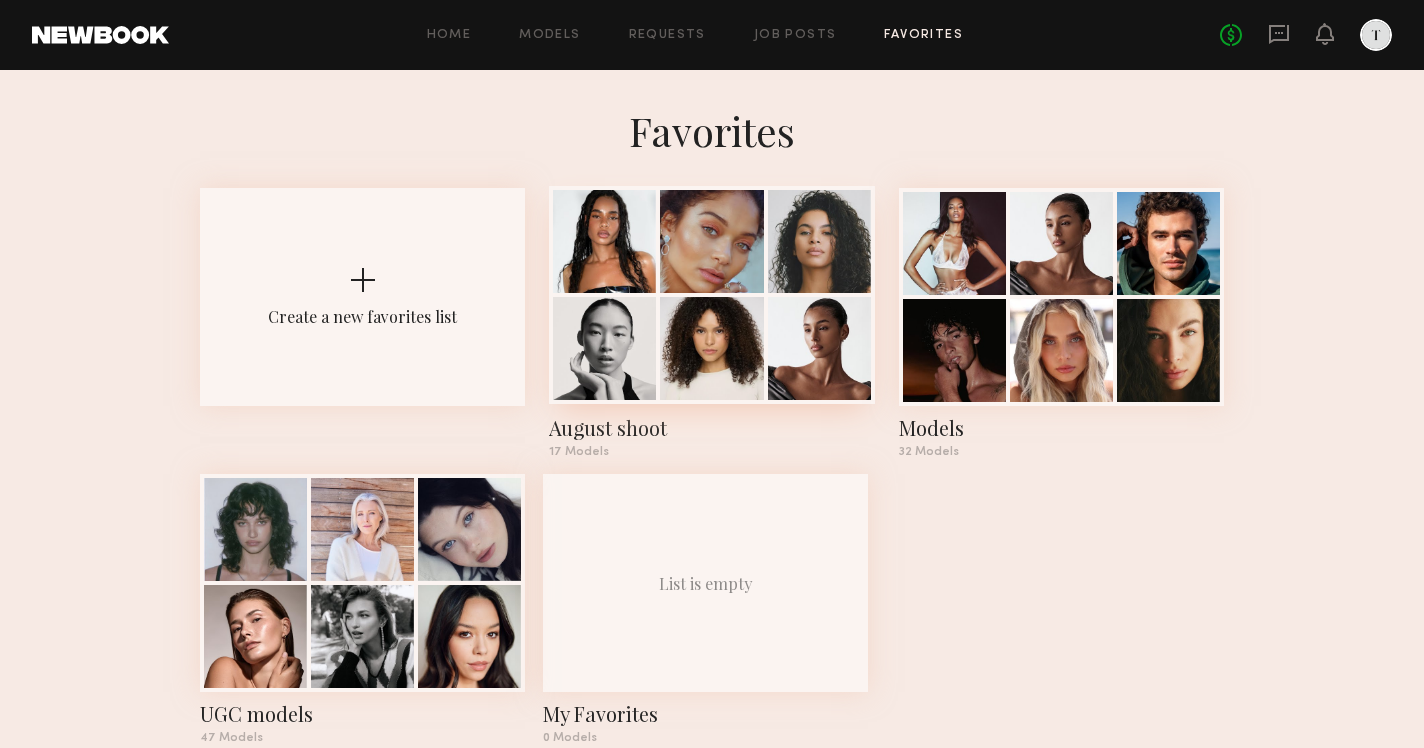 click 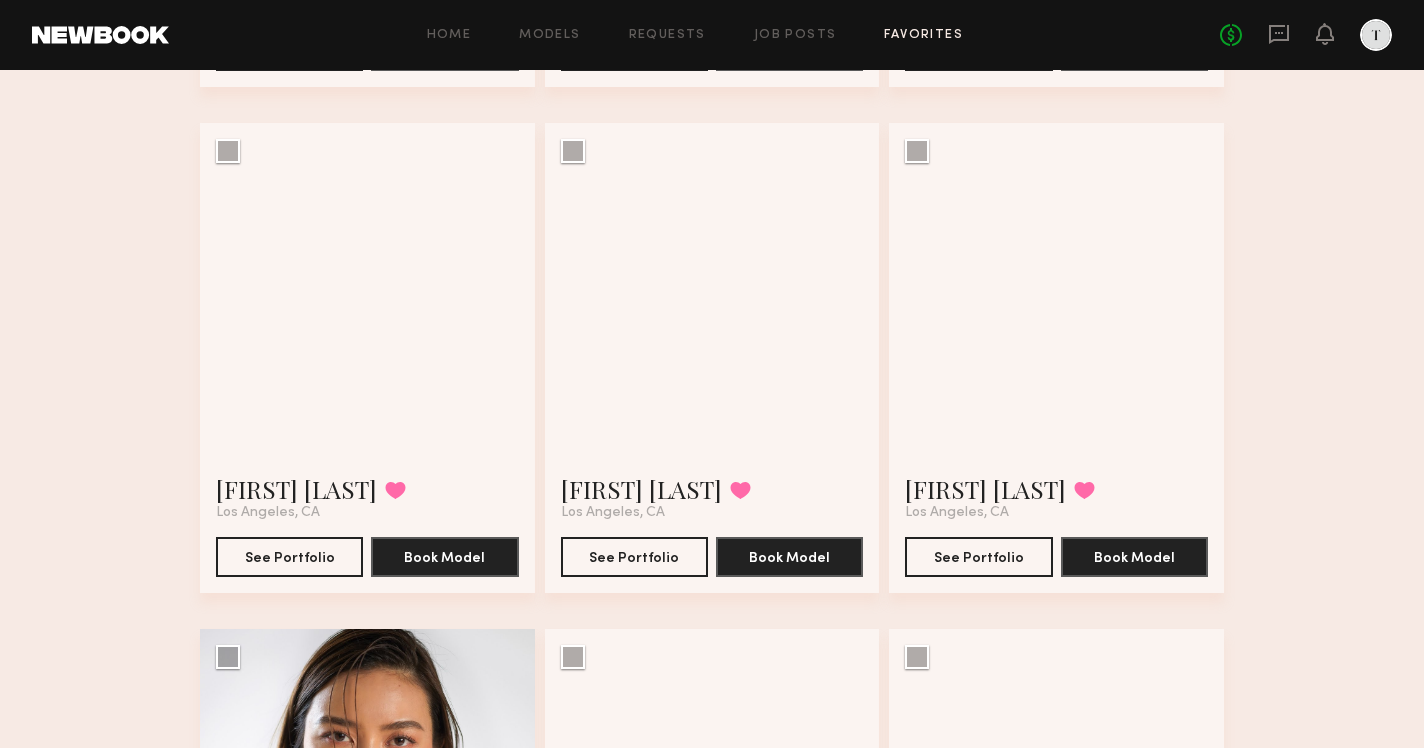 scroll, scrollTop: 585, scrollLeft: 0, axis: vertical 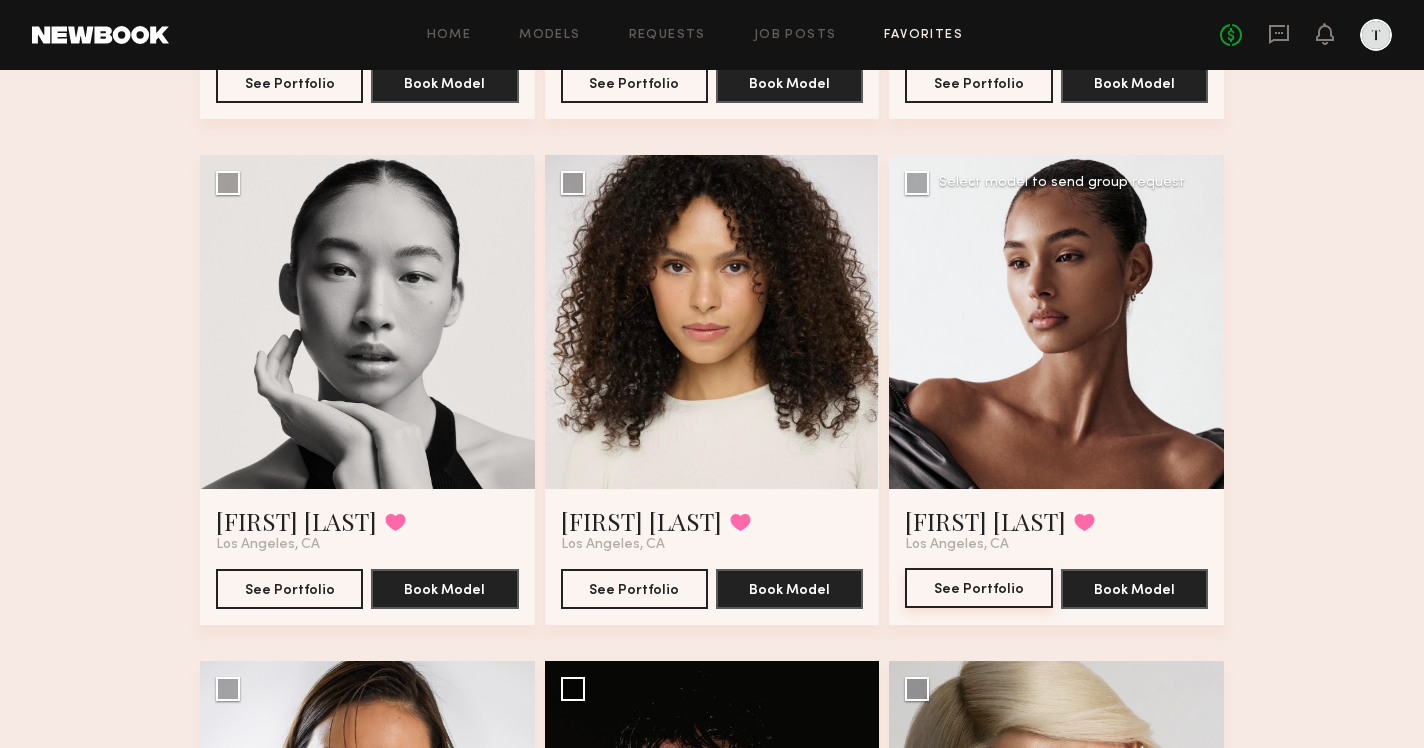 click on "See Portfolio" 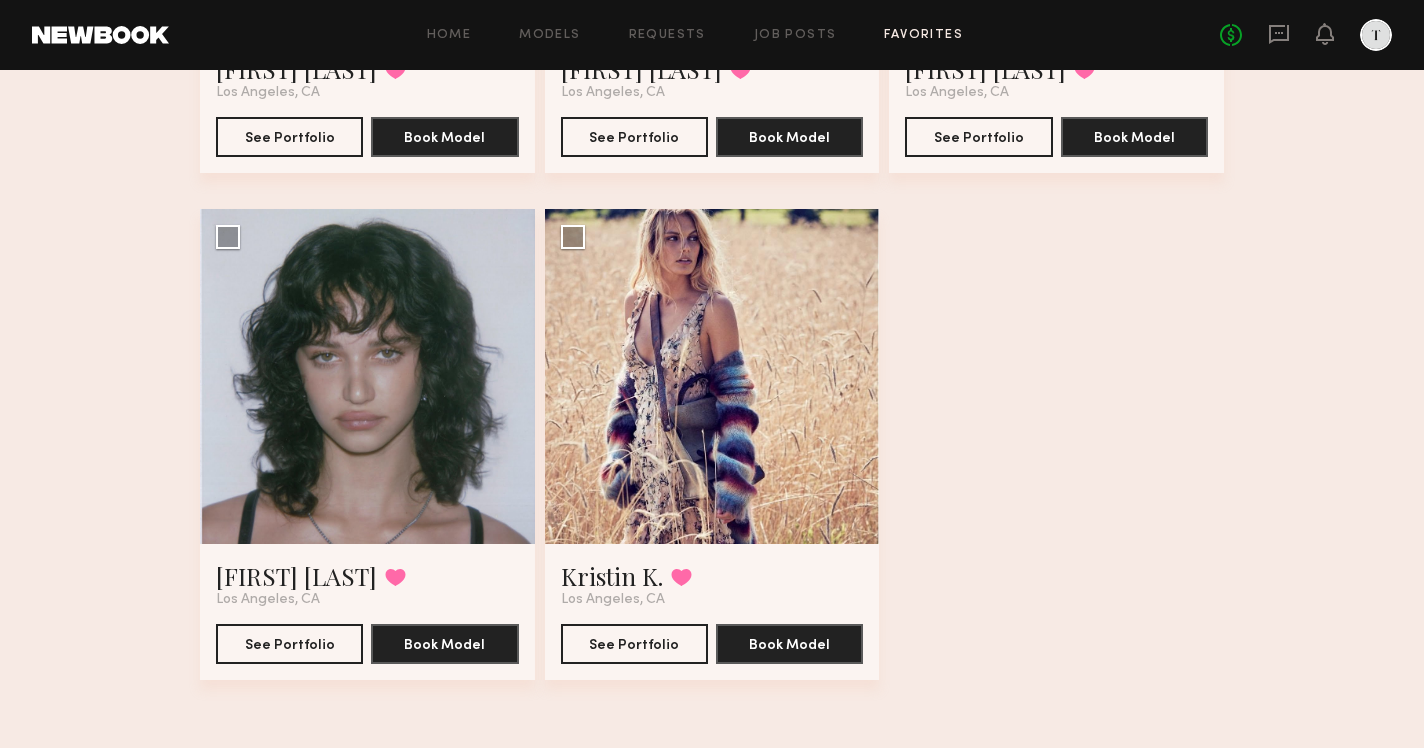 scroll, scrollTop: 2557, scrollLeft: 0, axis: vertical 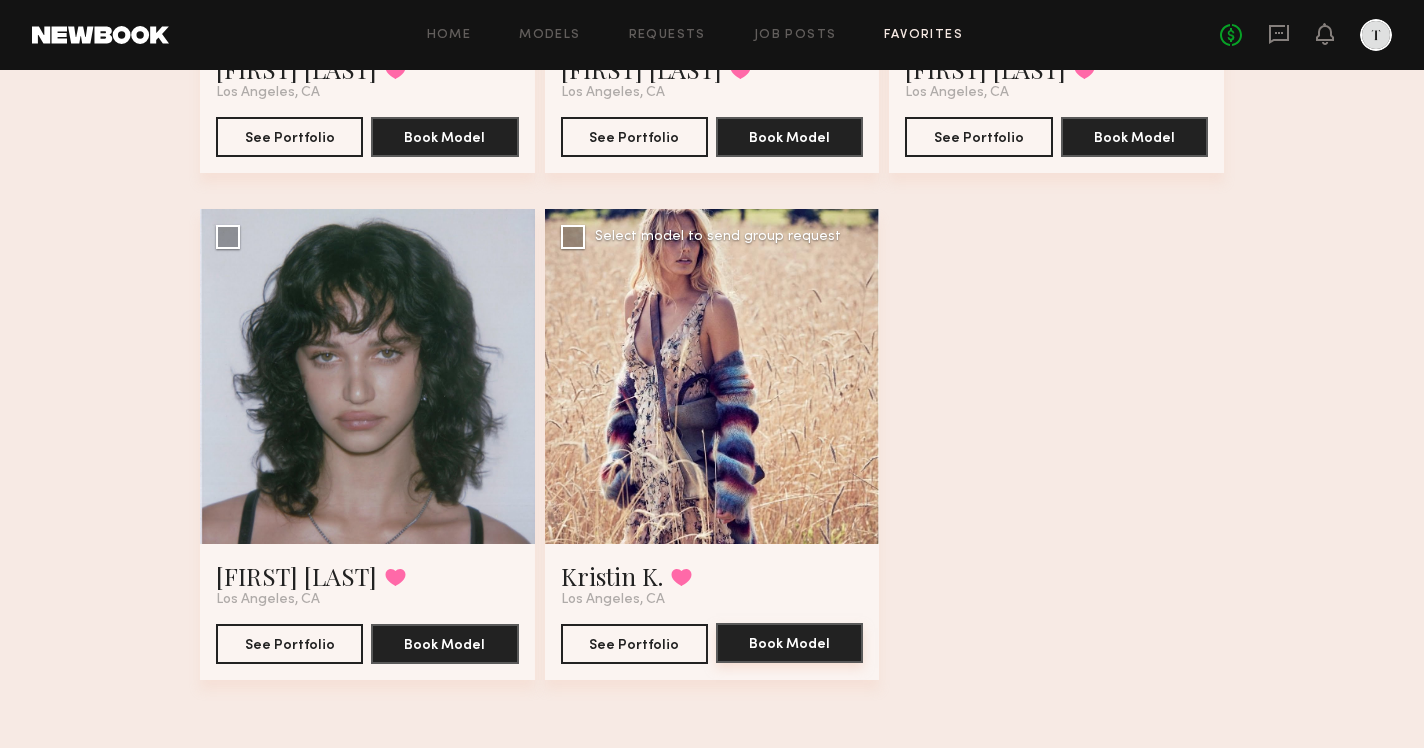 click on "Book Model" 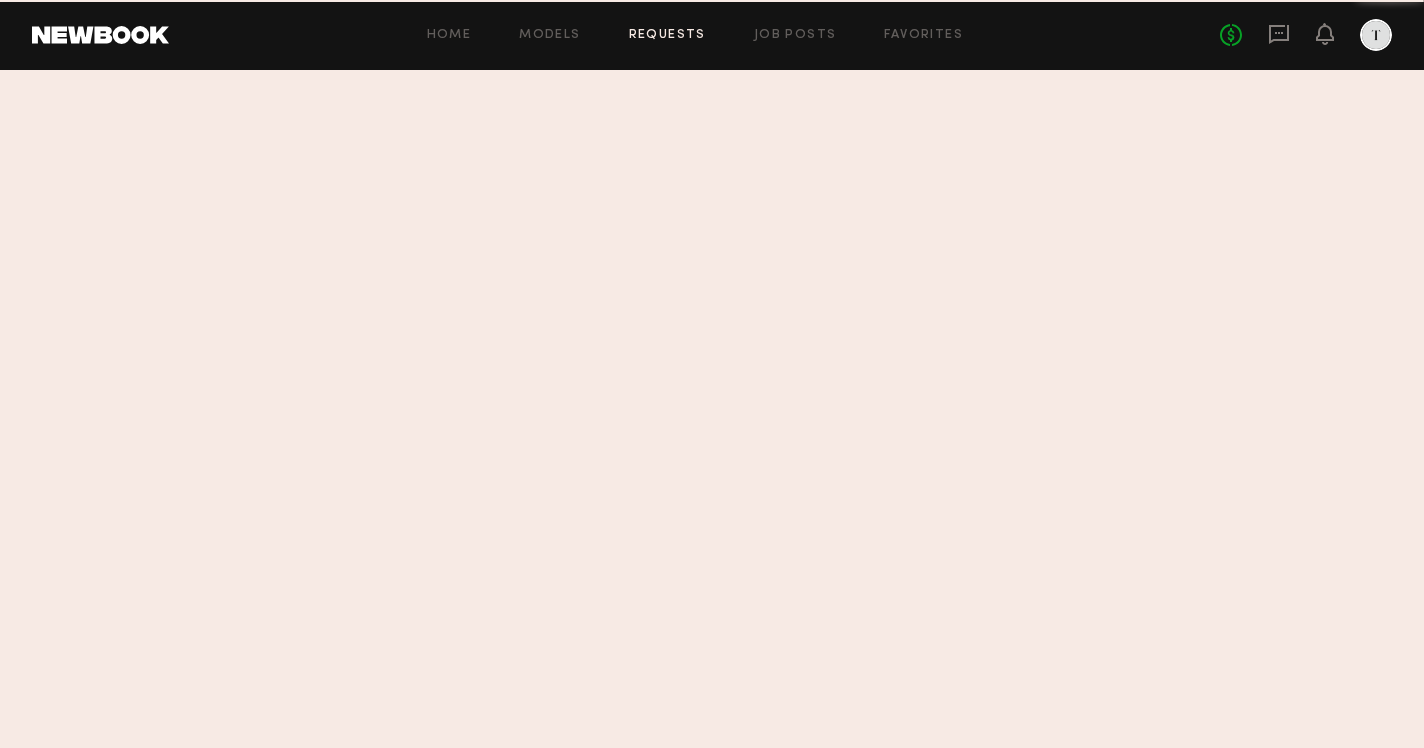 scroll, scrollTop: 0, scrollLeft: 0, axis: both 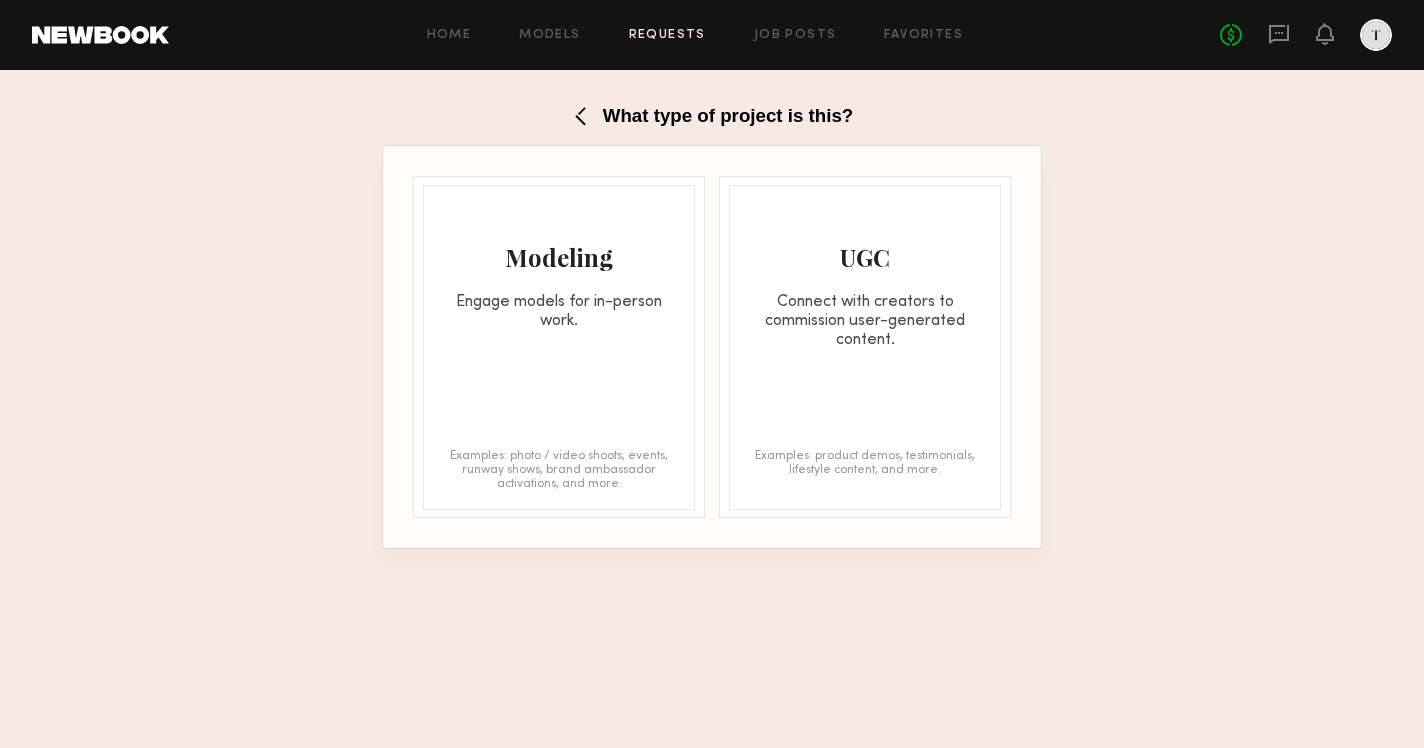 click on "Engage models for in-person work." 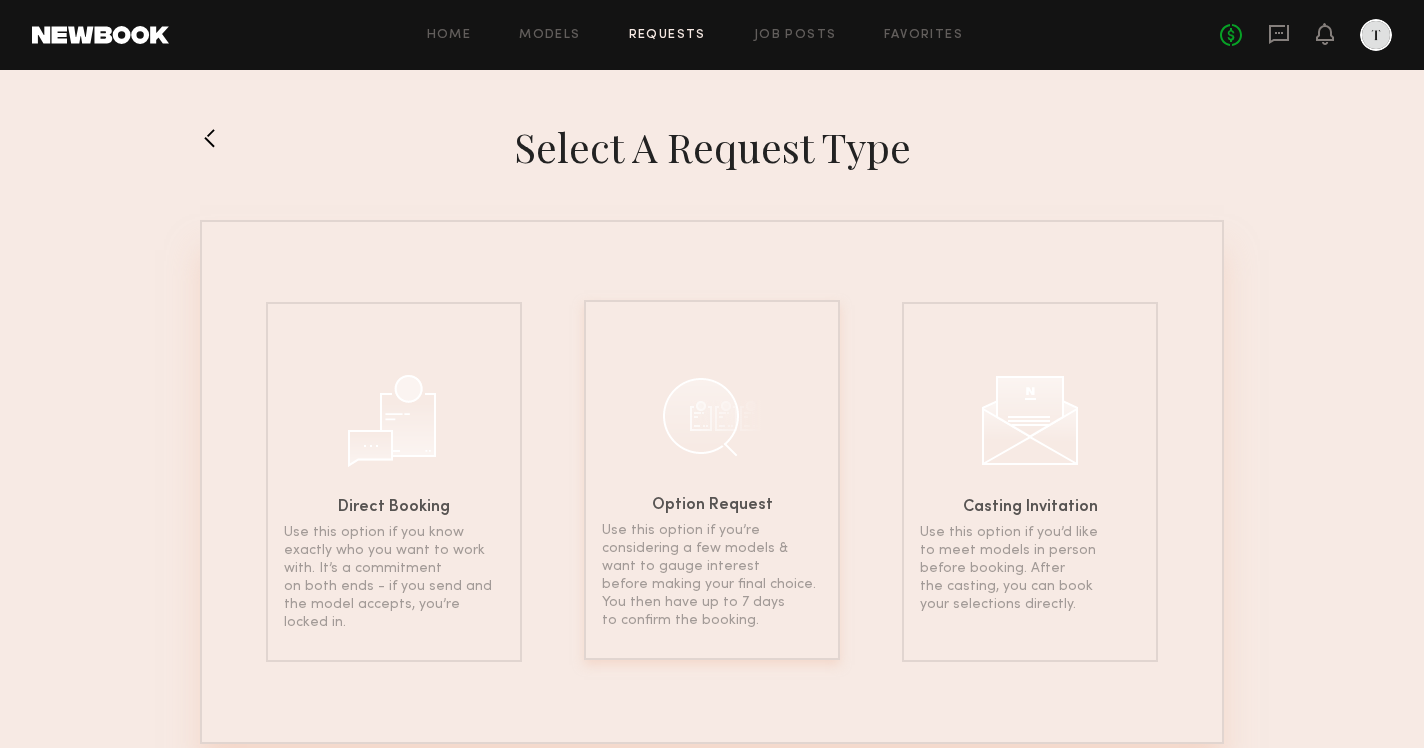 click on "Option Request Use this option if you’re considering a few models & want to gauge interest before making your final choice. You then have up to 7 days to confirm the booking." 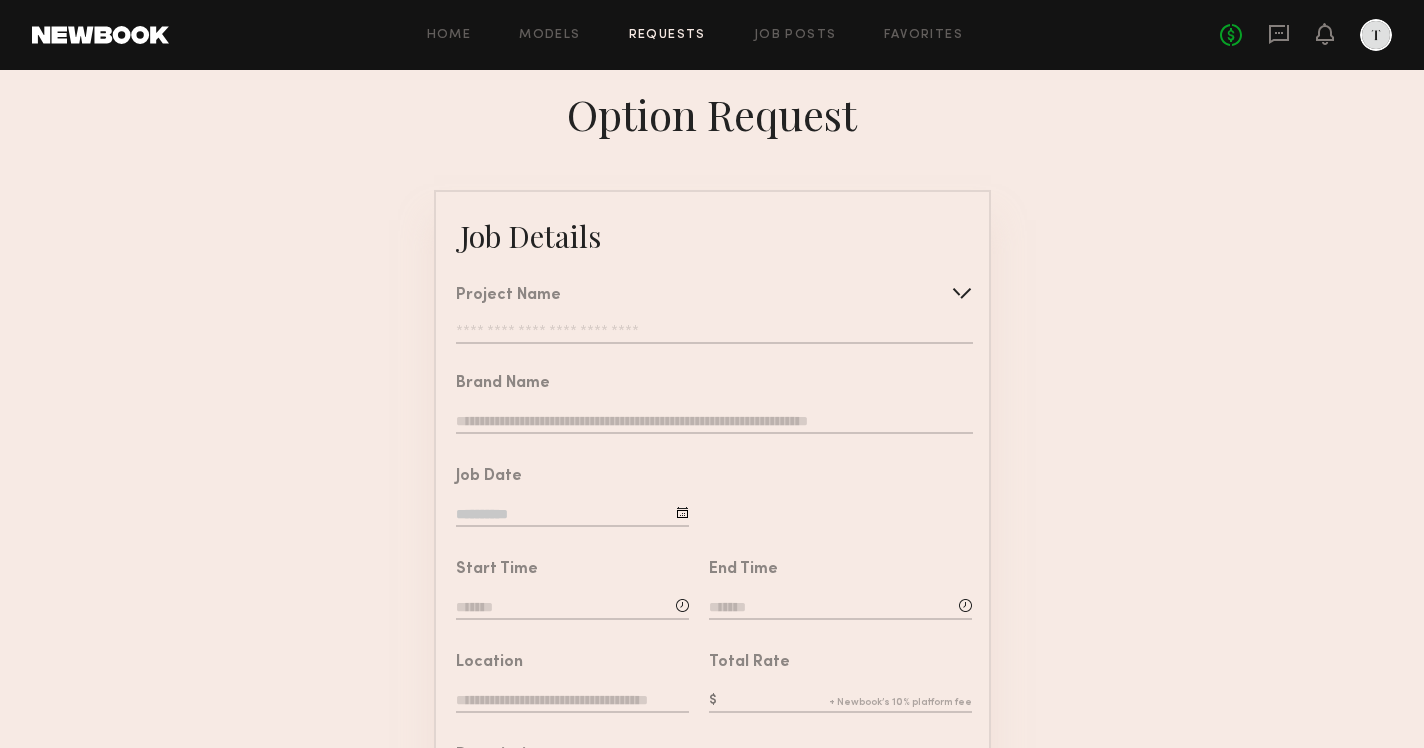 click 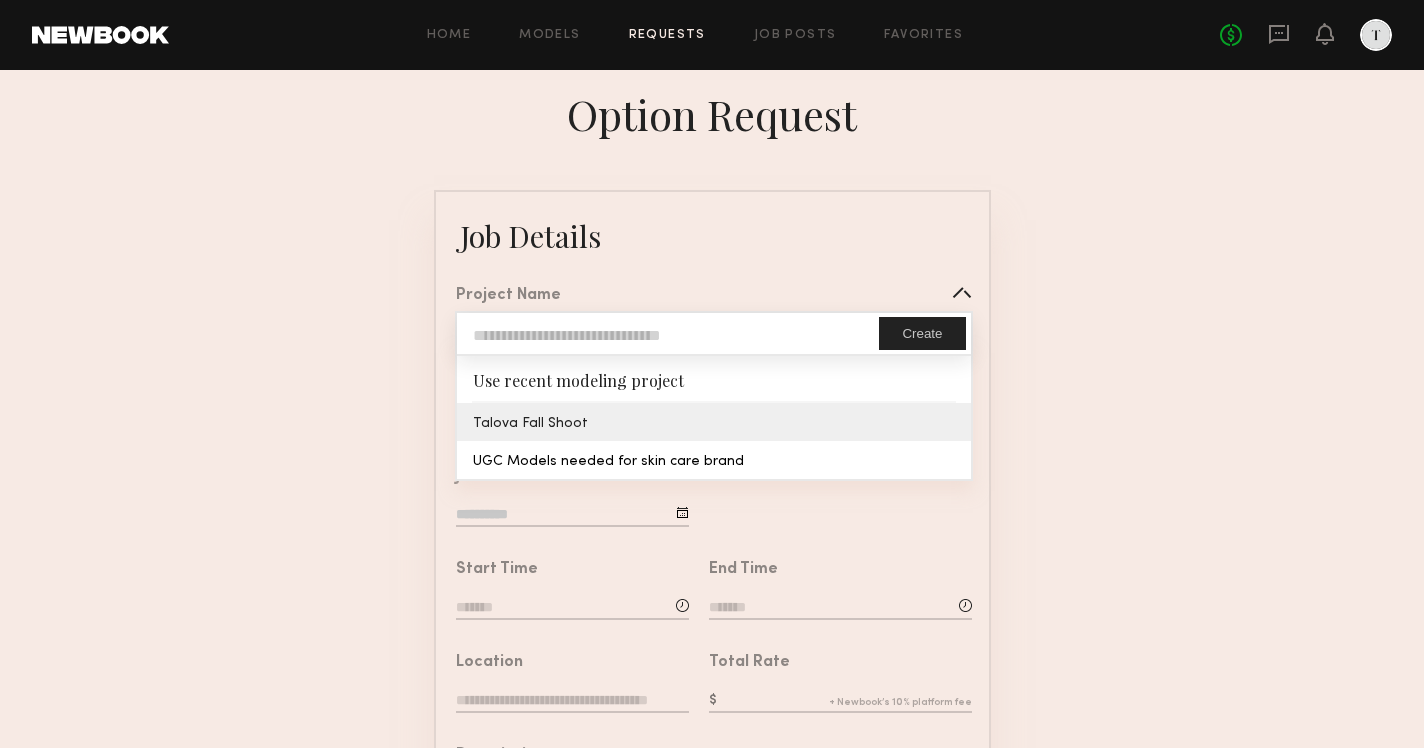 type on "**********" 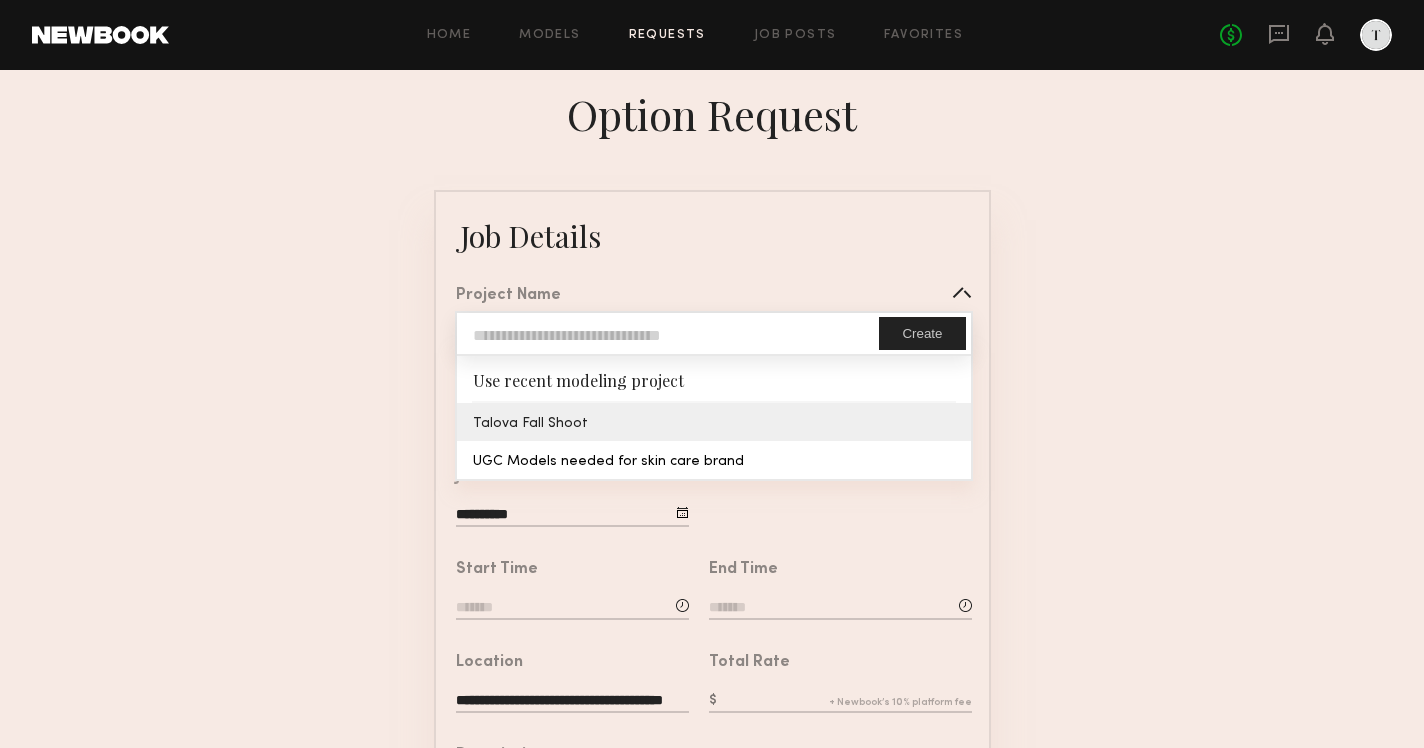 click on "**********" 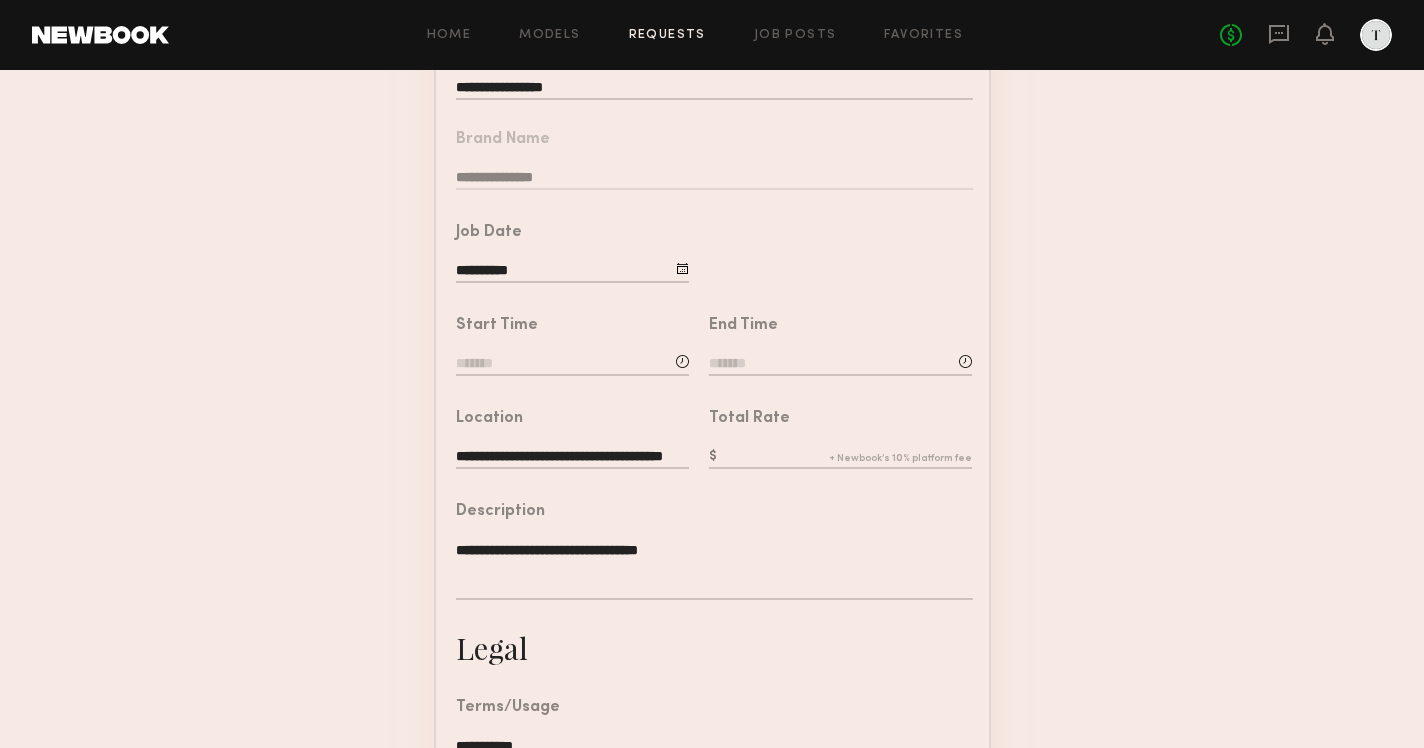 scroll, scrollTop: 257, scrollLeft: 0, axis: vertical 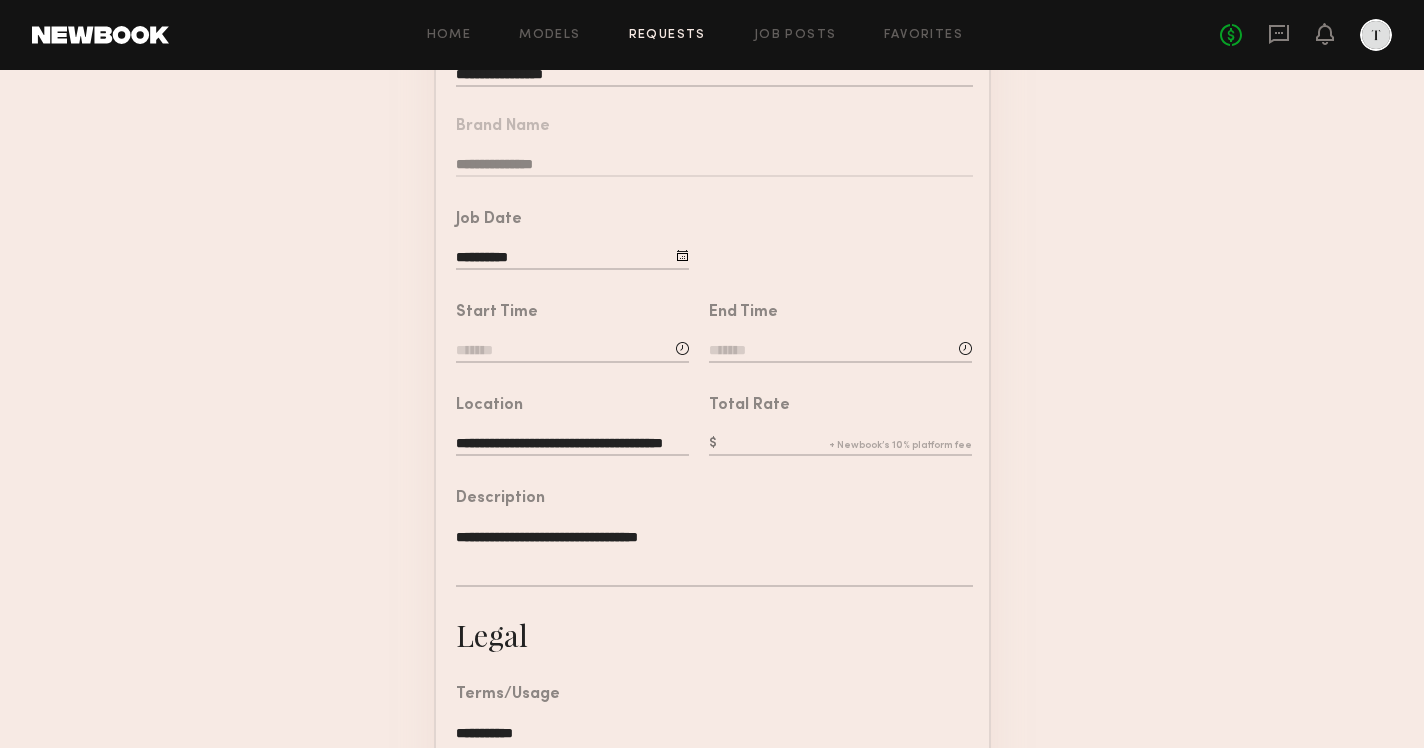 click 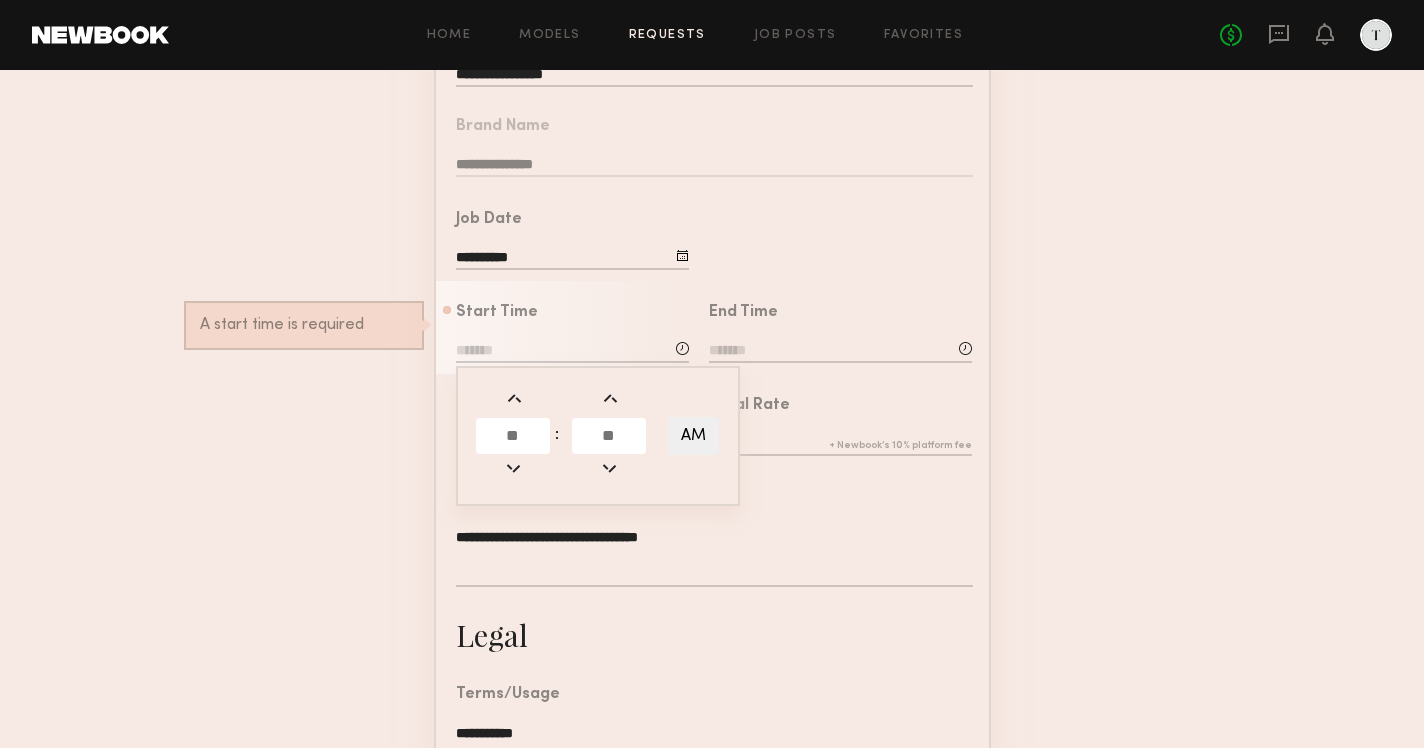click 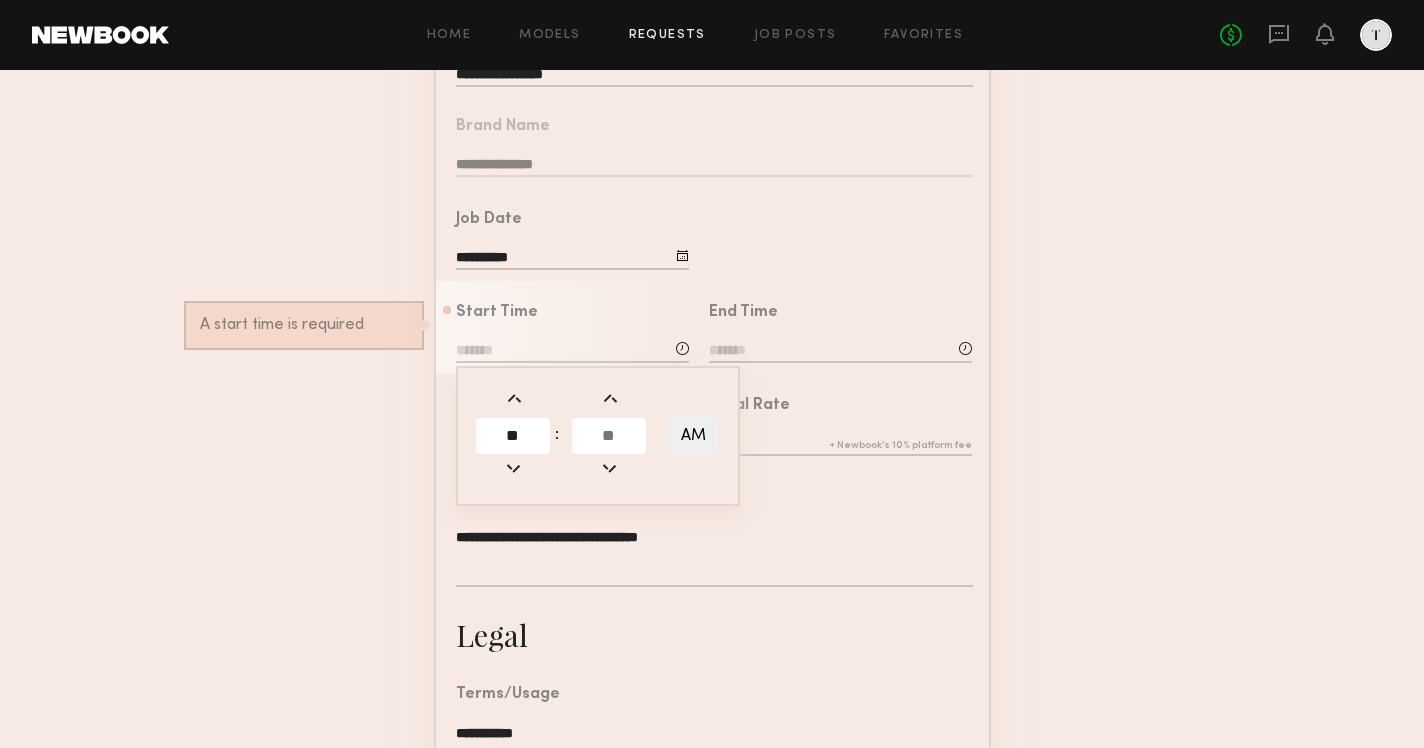 type on "**" 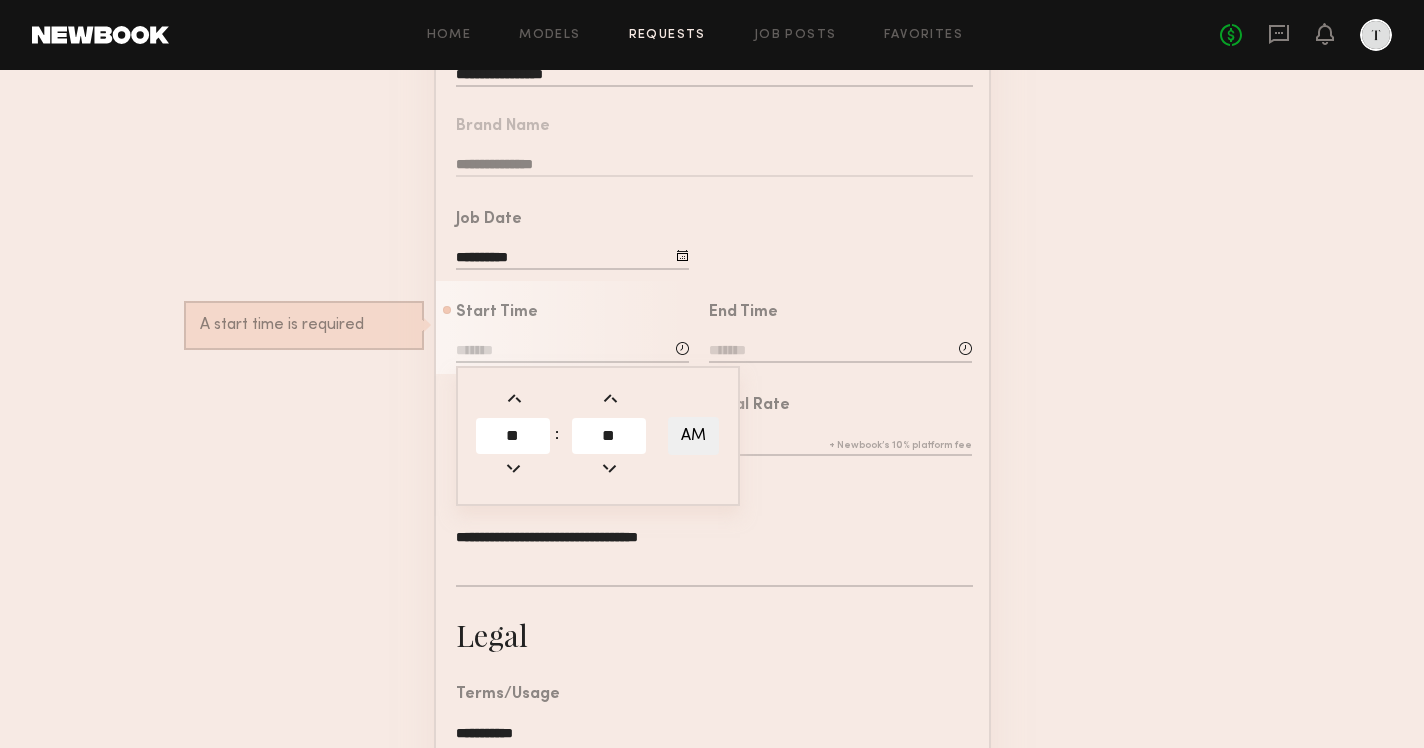type on "**" 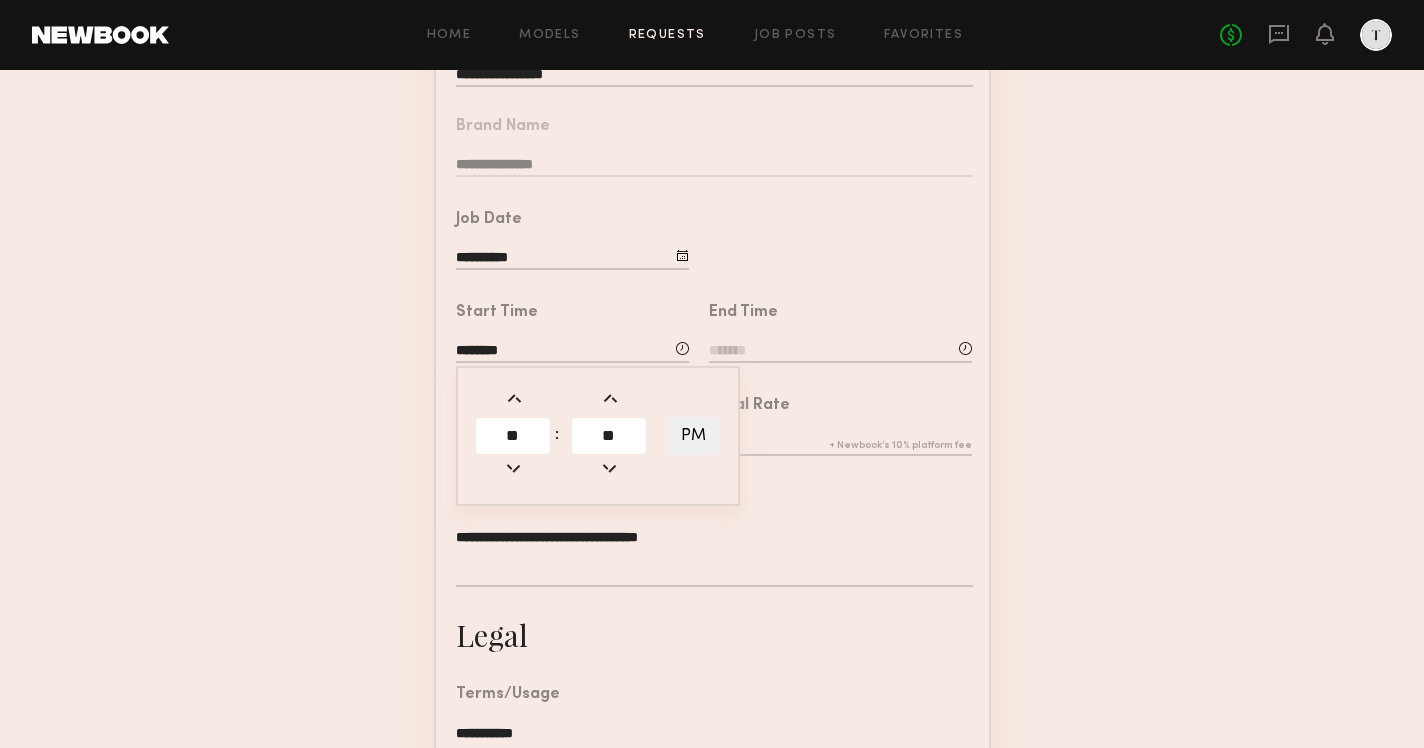 click on "PM" 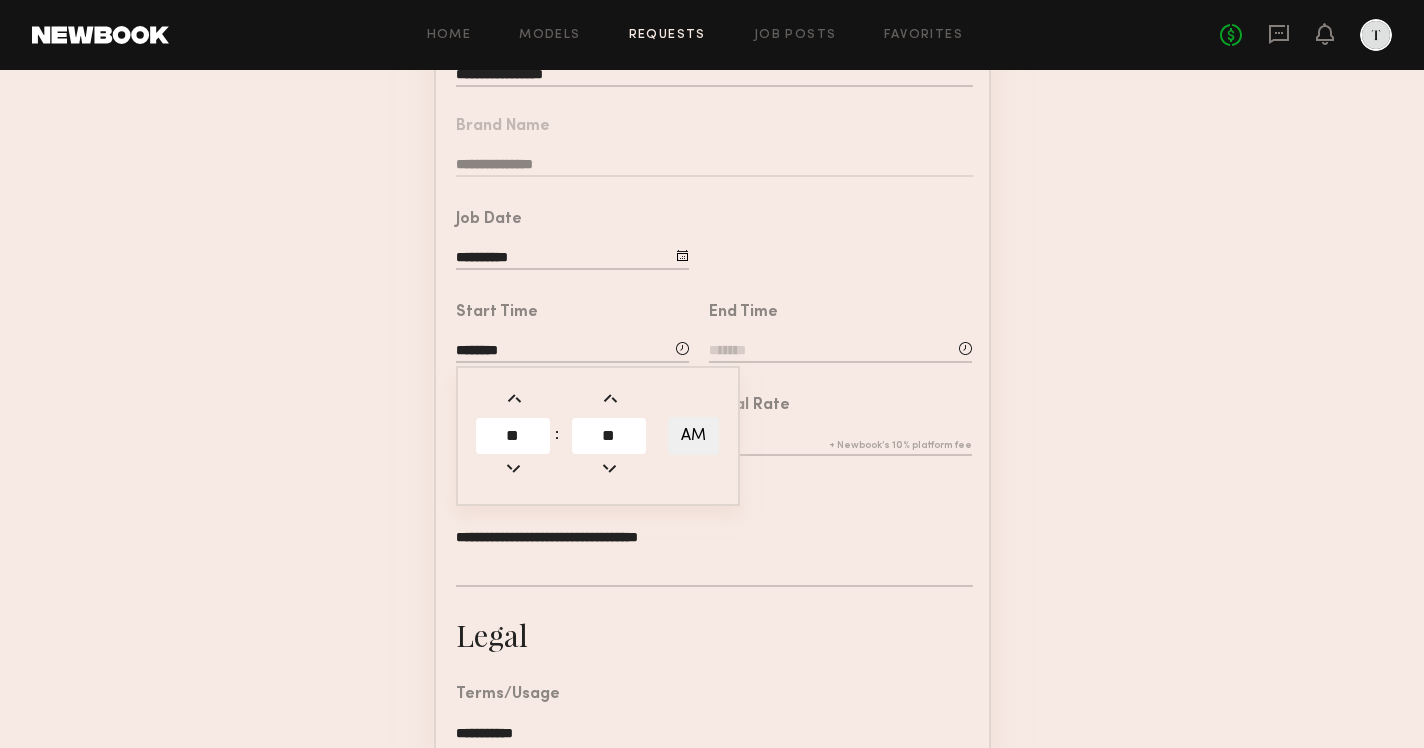 click on "AM" 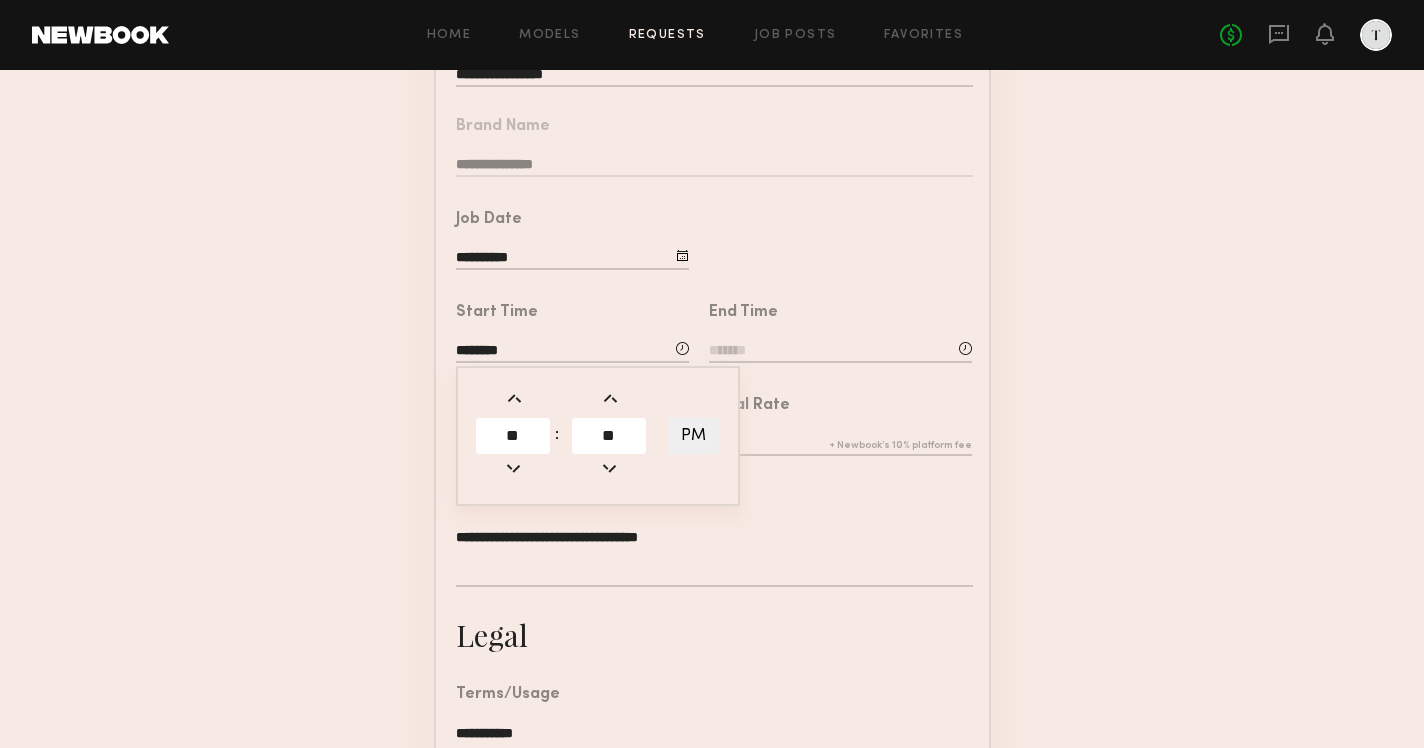 click on "End Time" 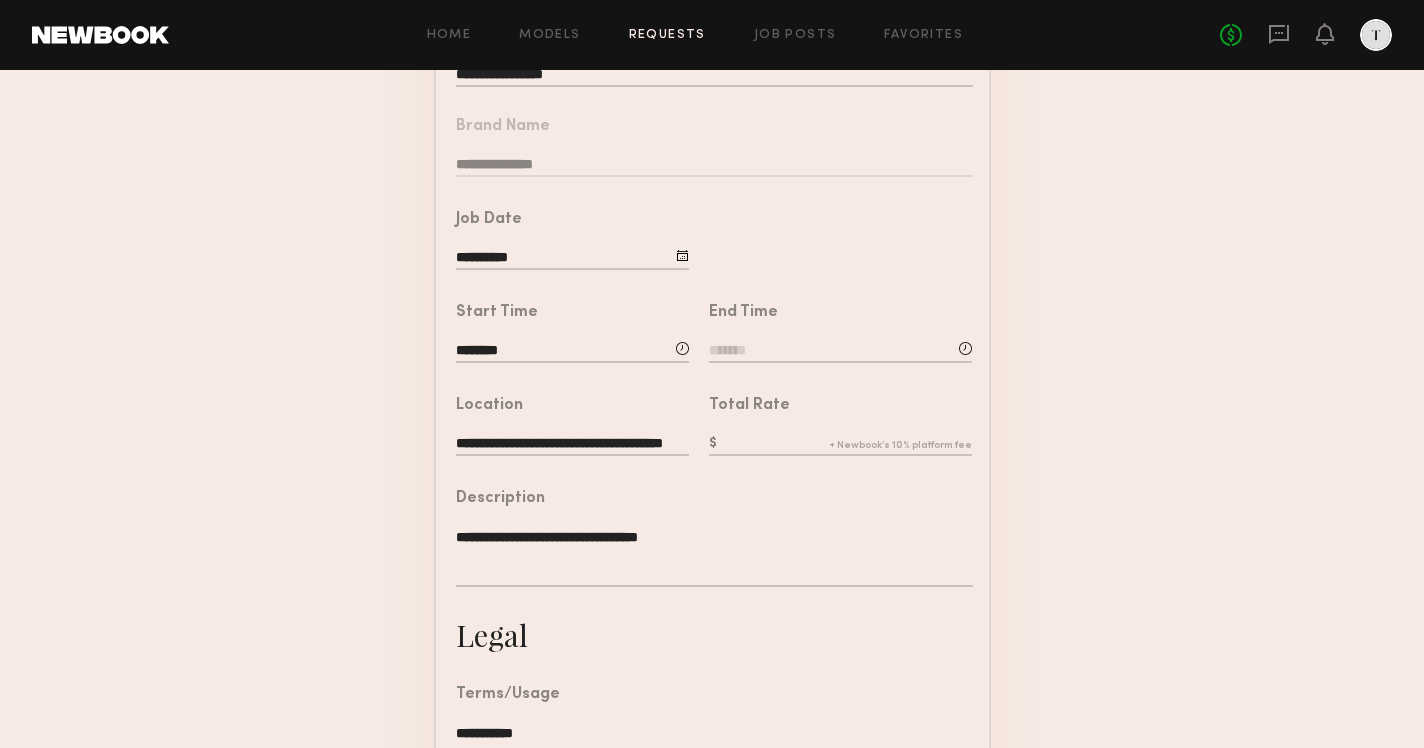 click 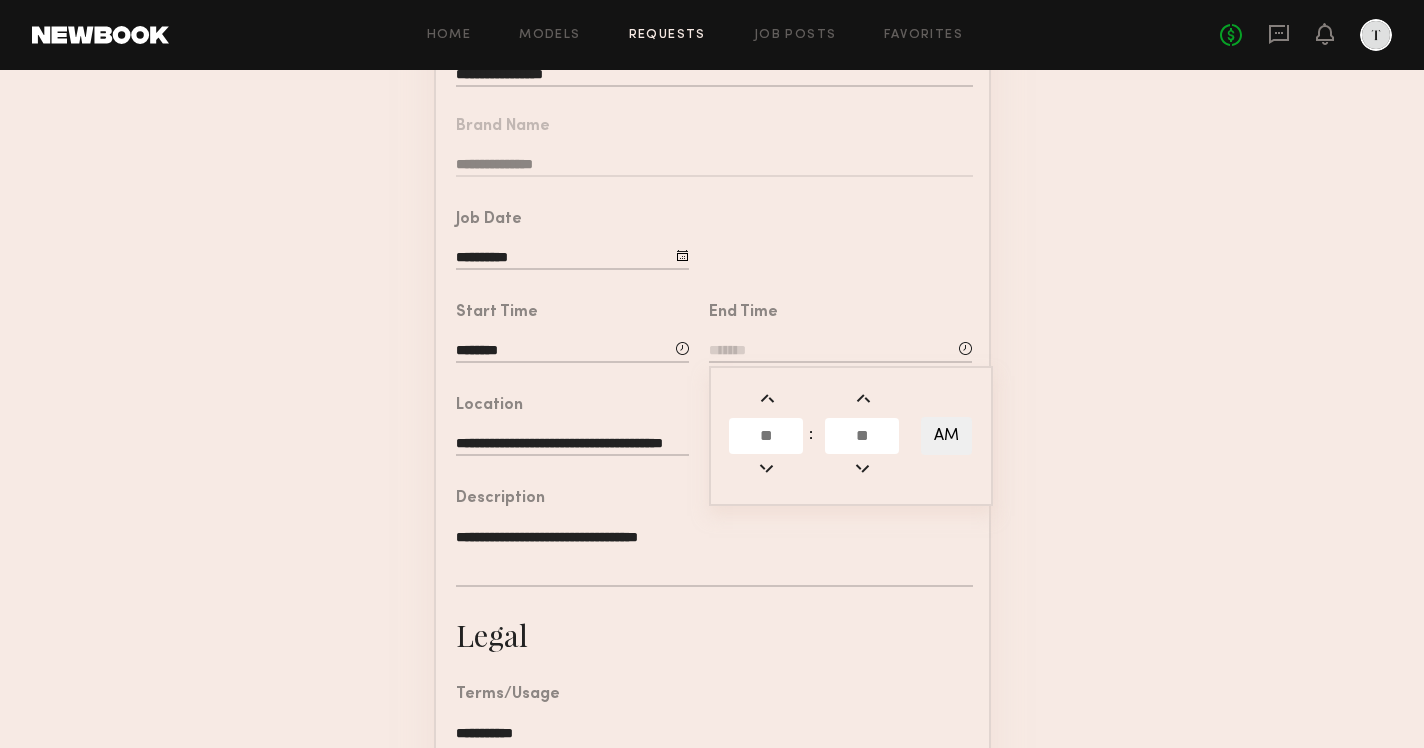 click 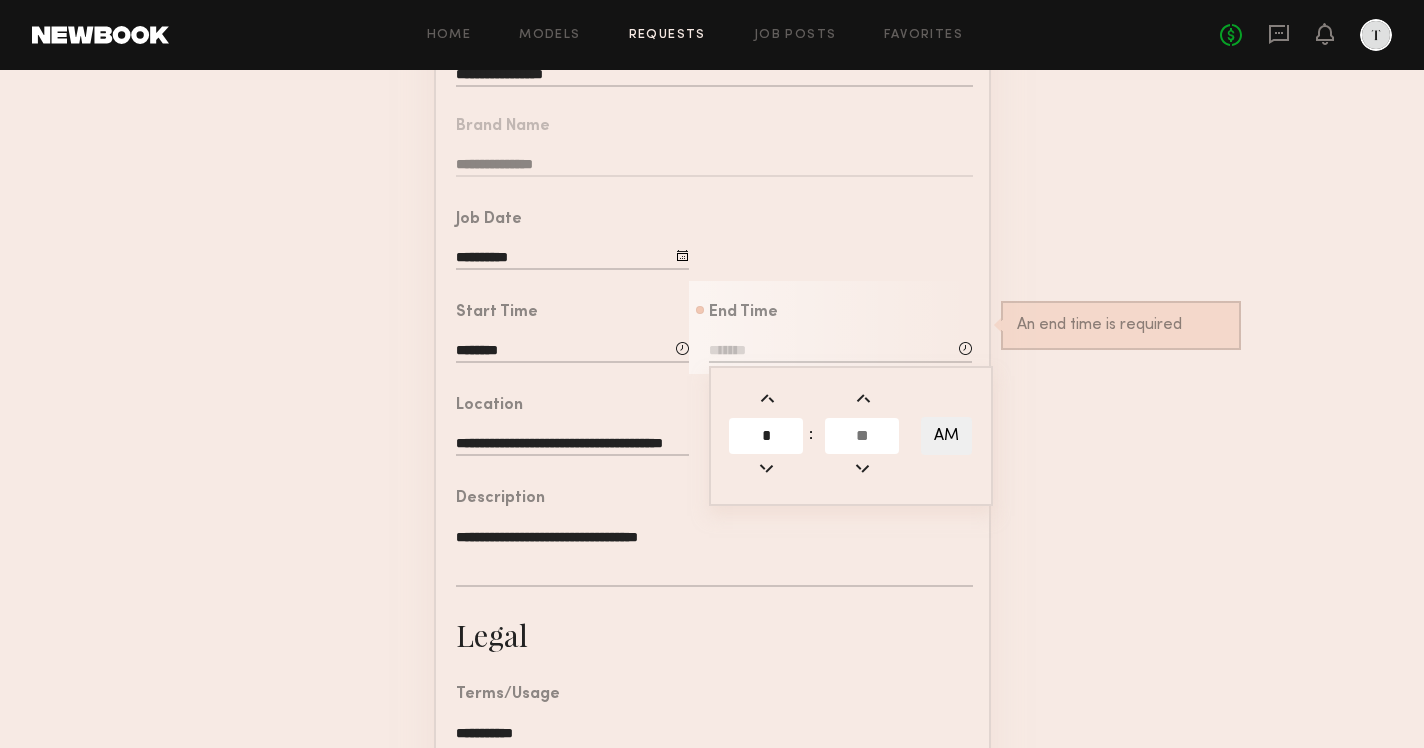 type on "*" 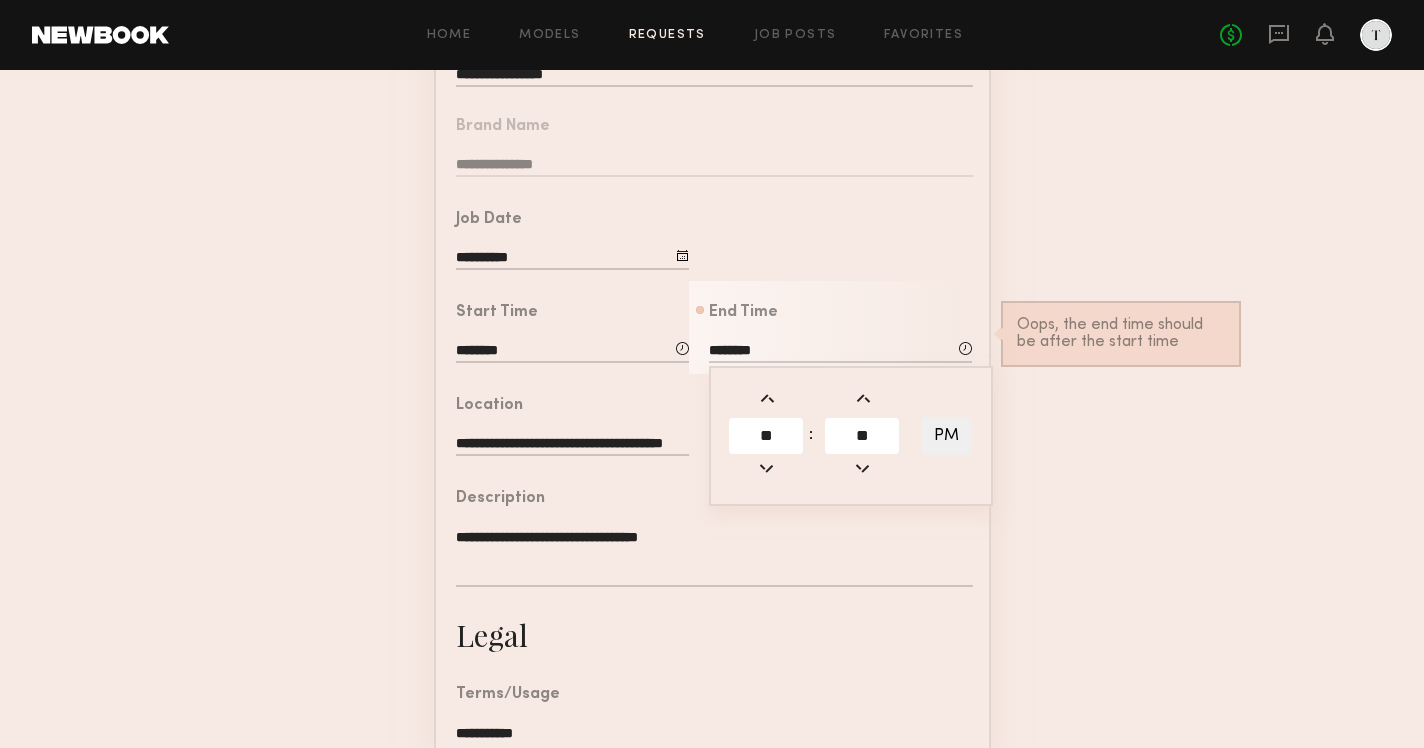 click on "**" 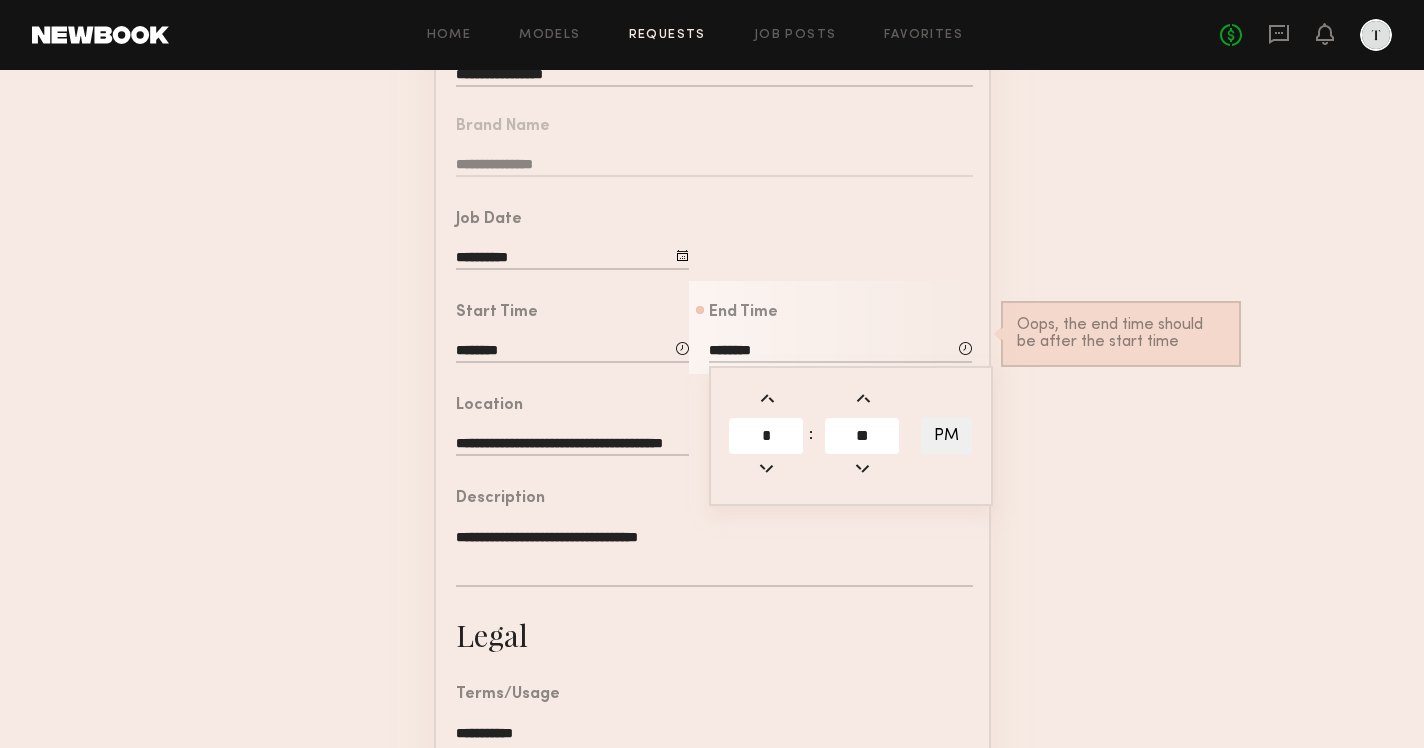 type on "*" 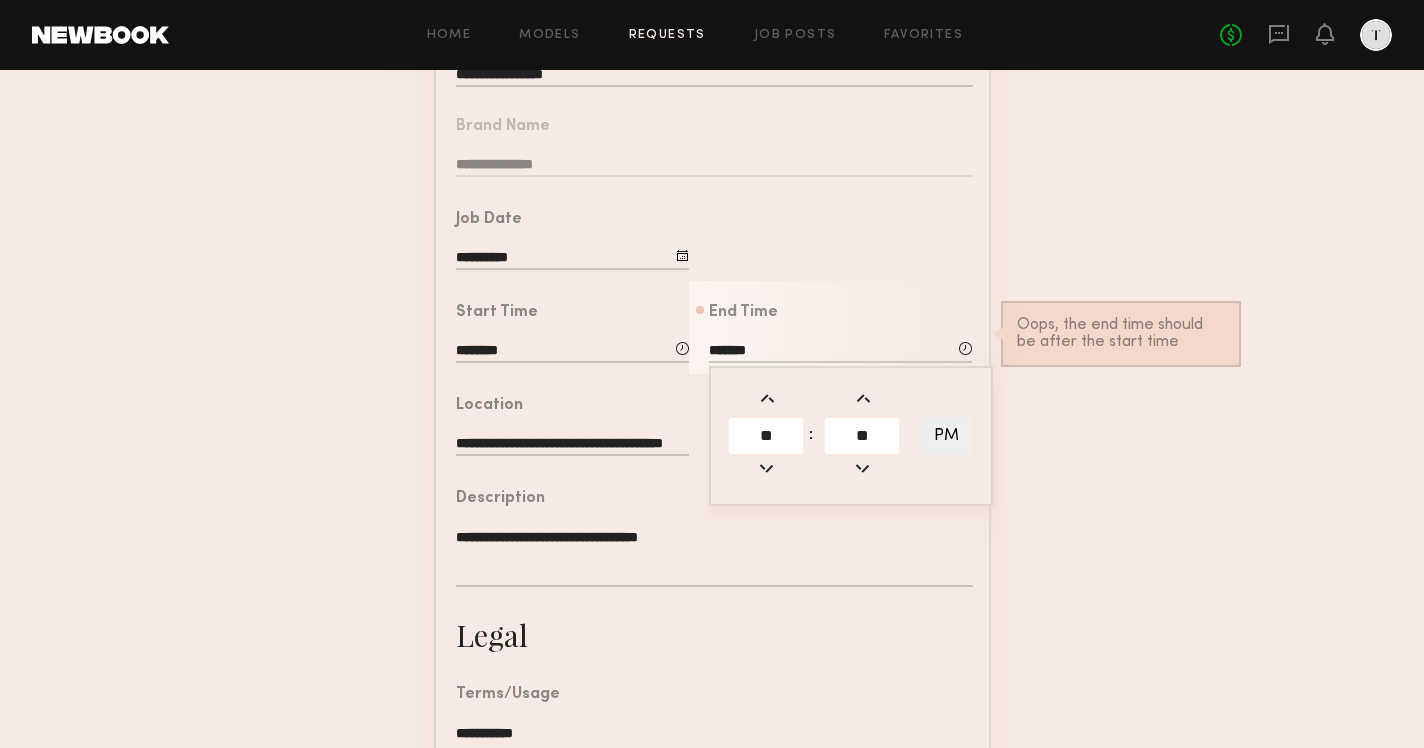 click on "**********" 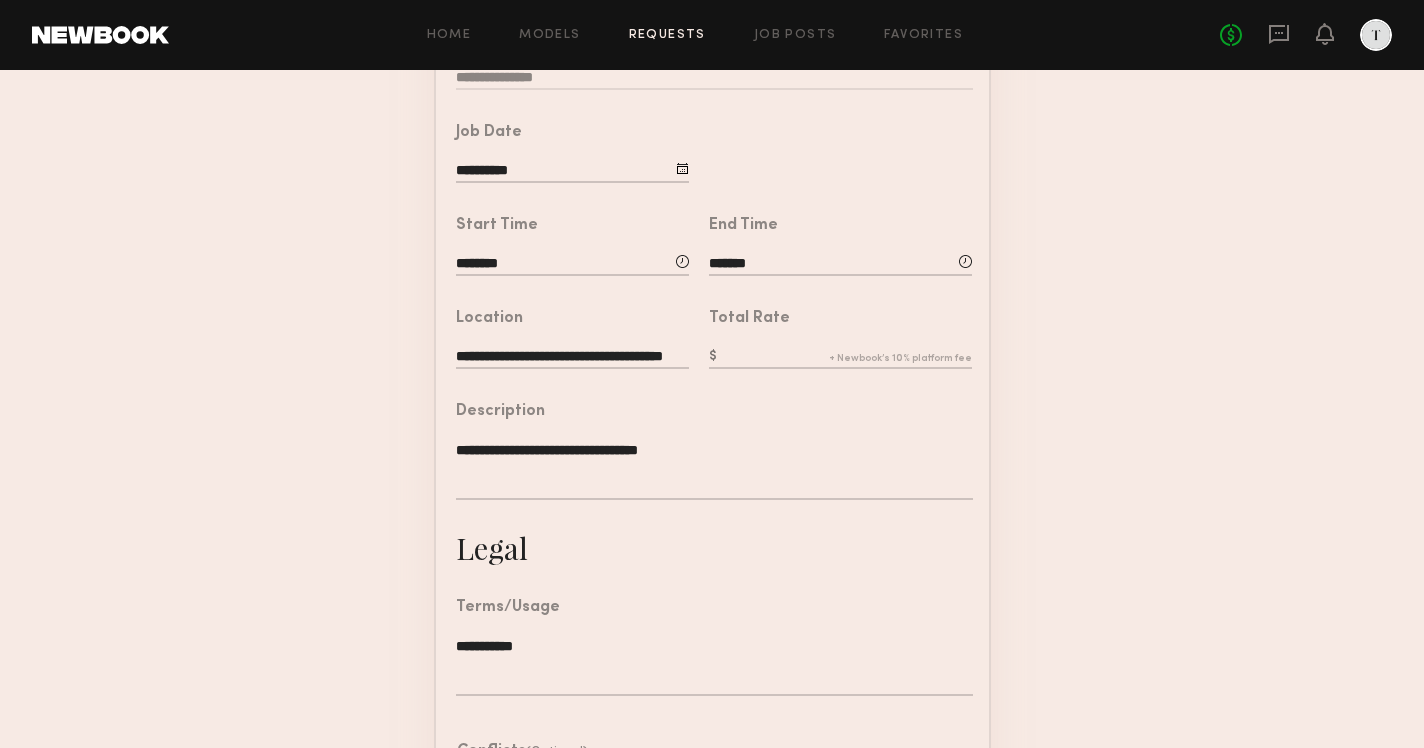 scroll, scrollTop: 344, scrollLeft: 0, axis: vertical 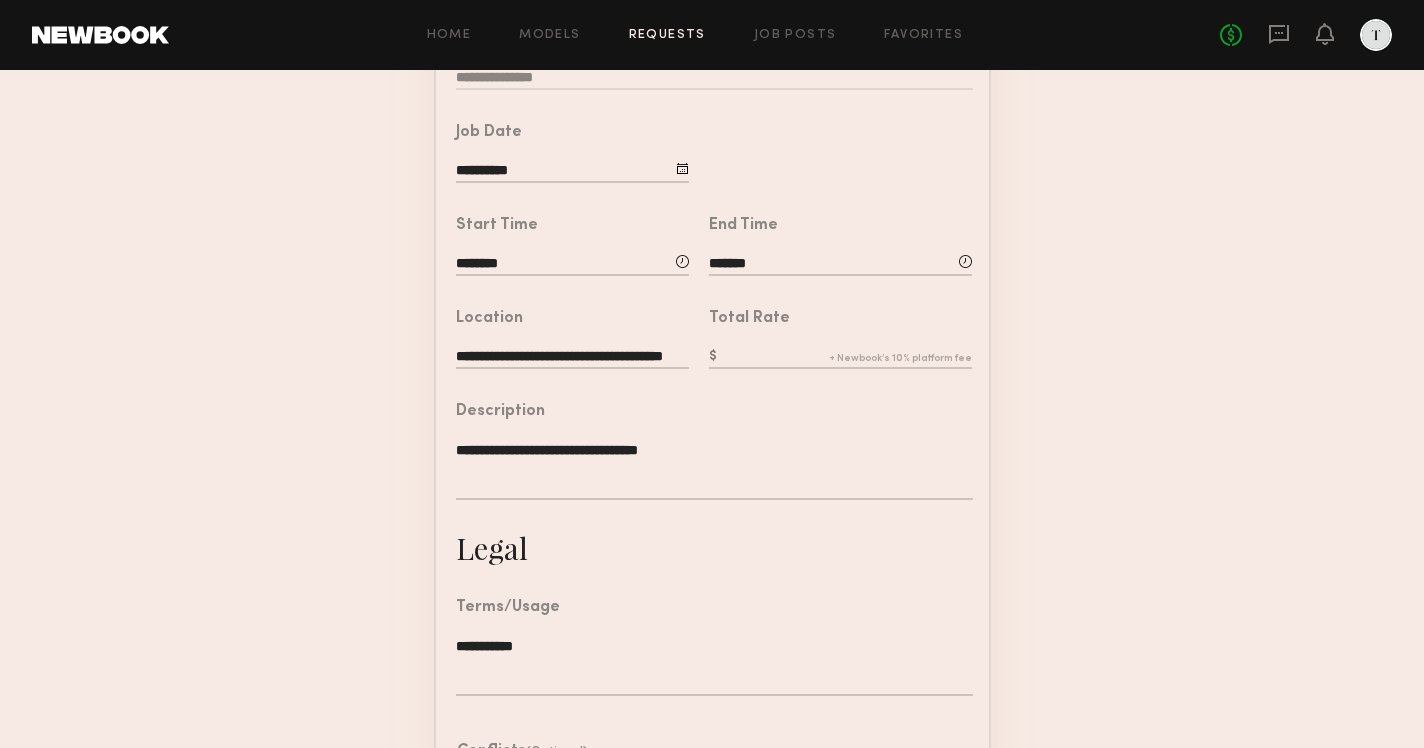 click on "Total Rate" 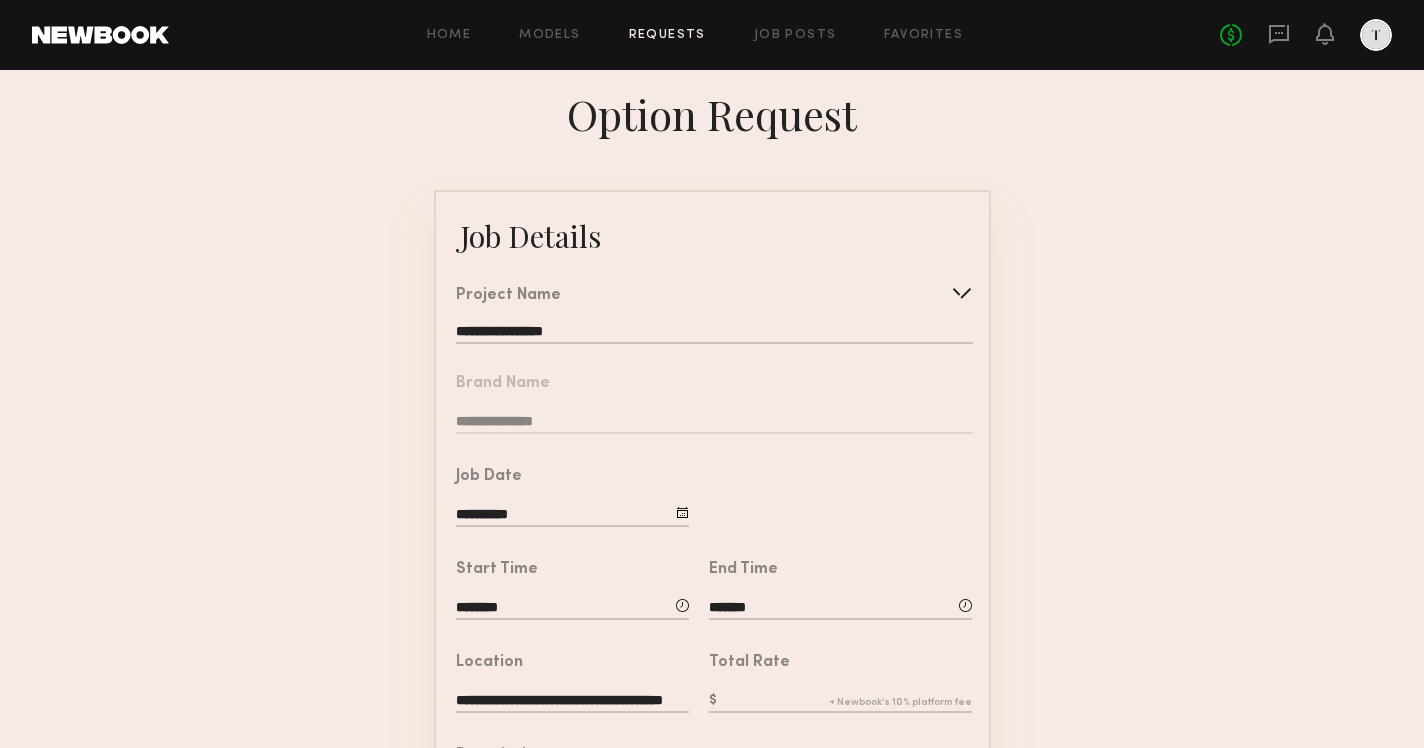 scroll, scrollTop: 0, scrollLeft: 0, axis: both 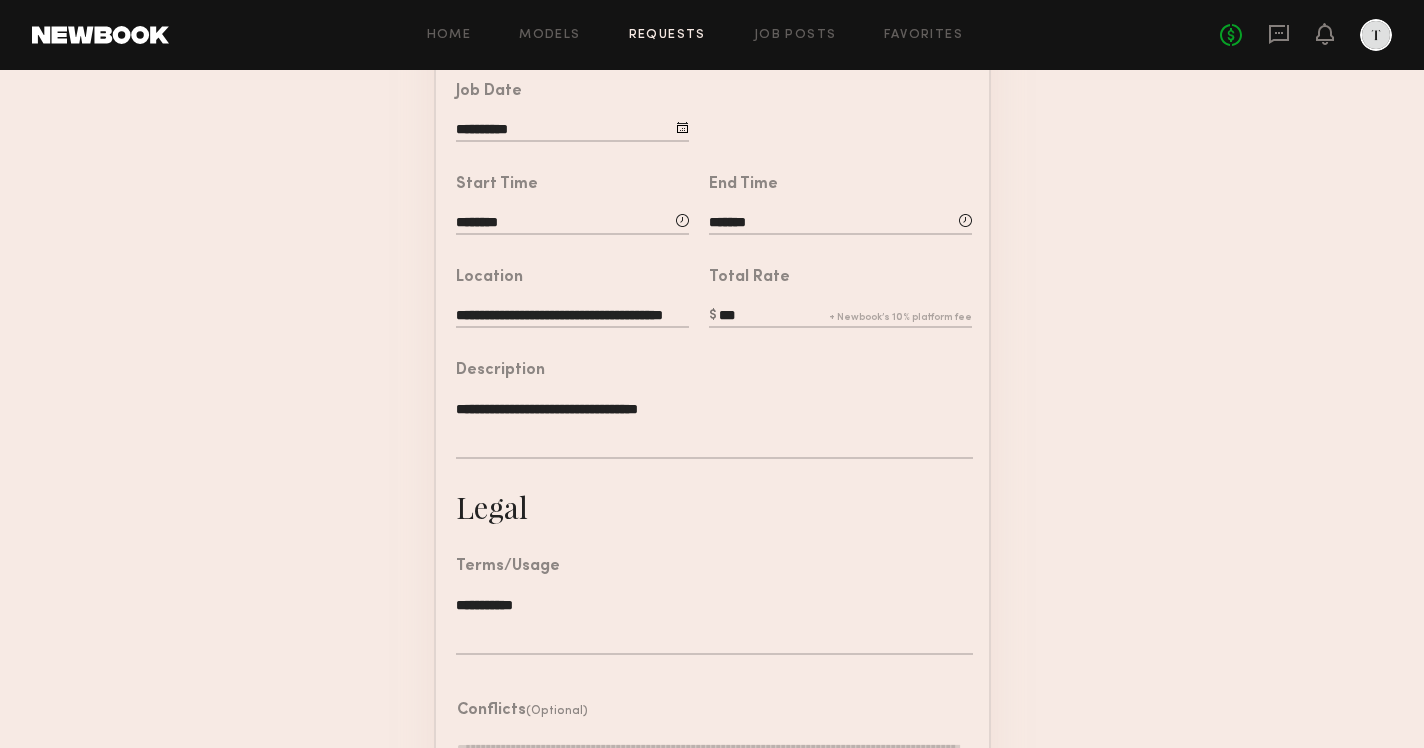 type on "***" 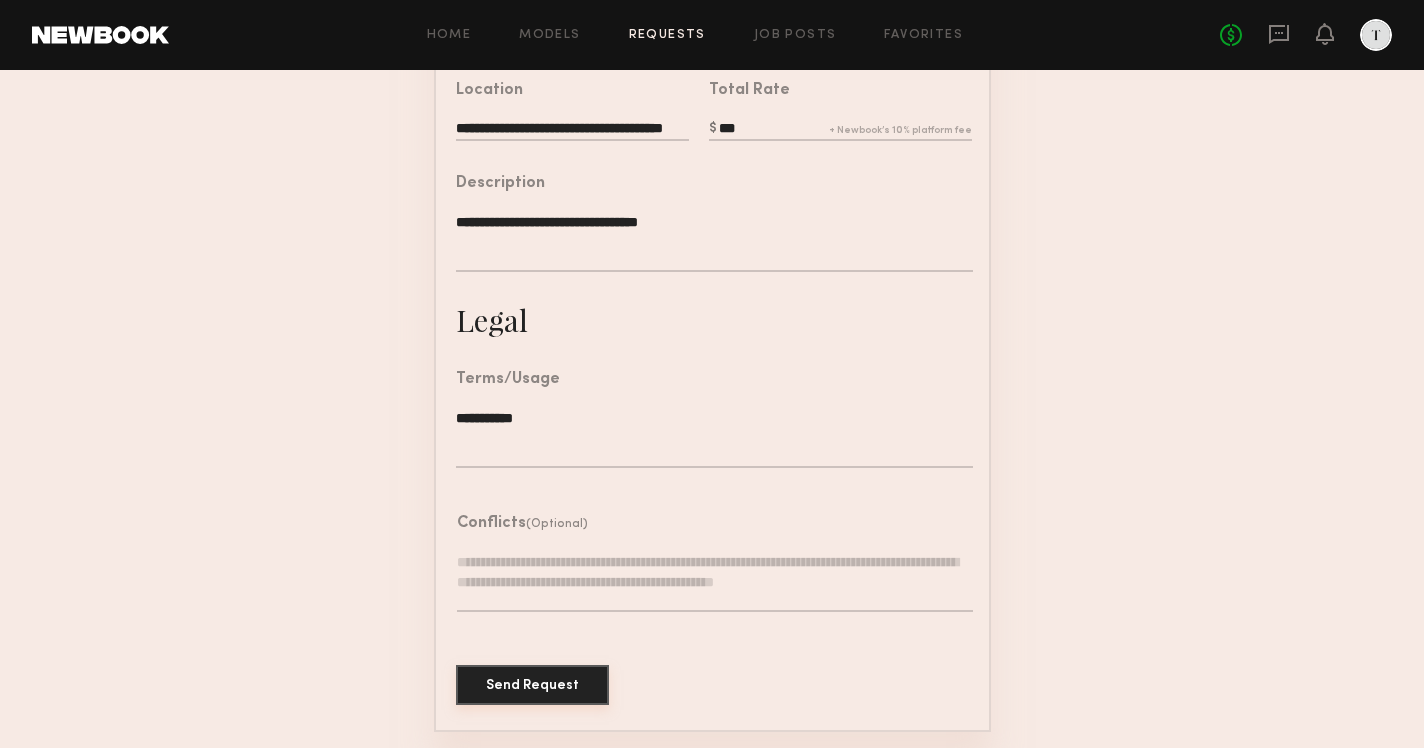 scroll, scrollTop: 571, scrollLeft: 0, axis: vertical 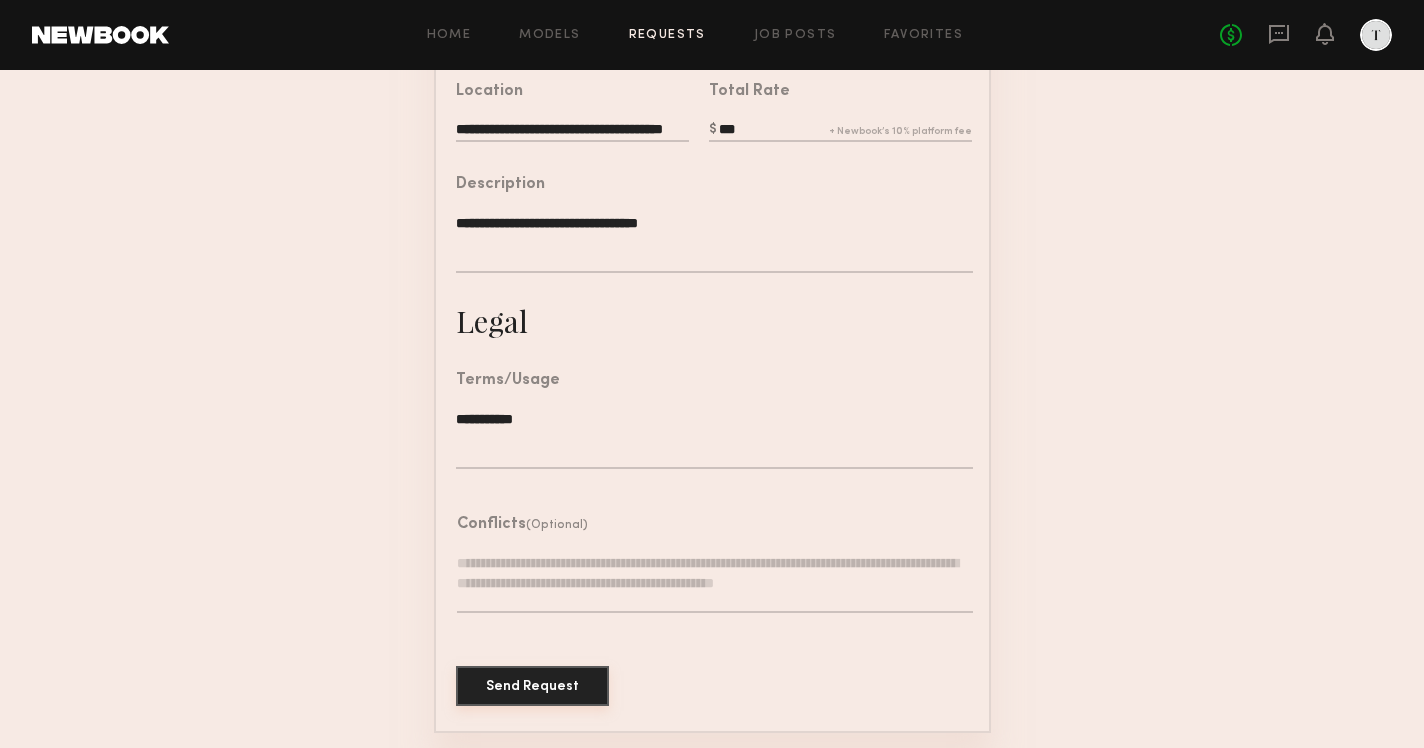 click on "Send Request" 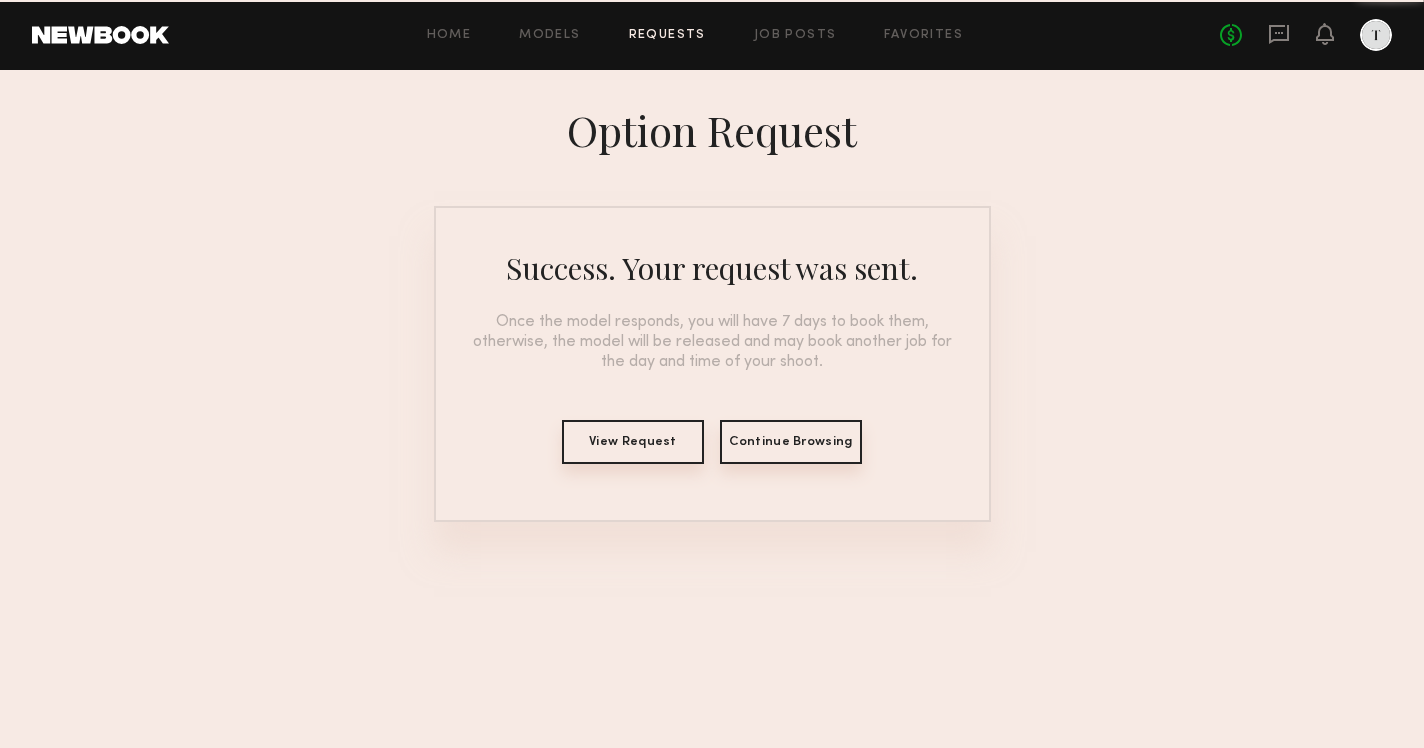 scroll, scrollTop: 0, scrollLeft: 0, axis: both 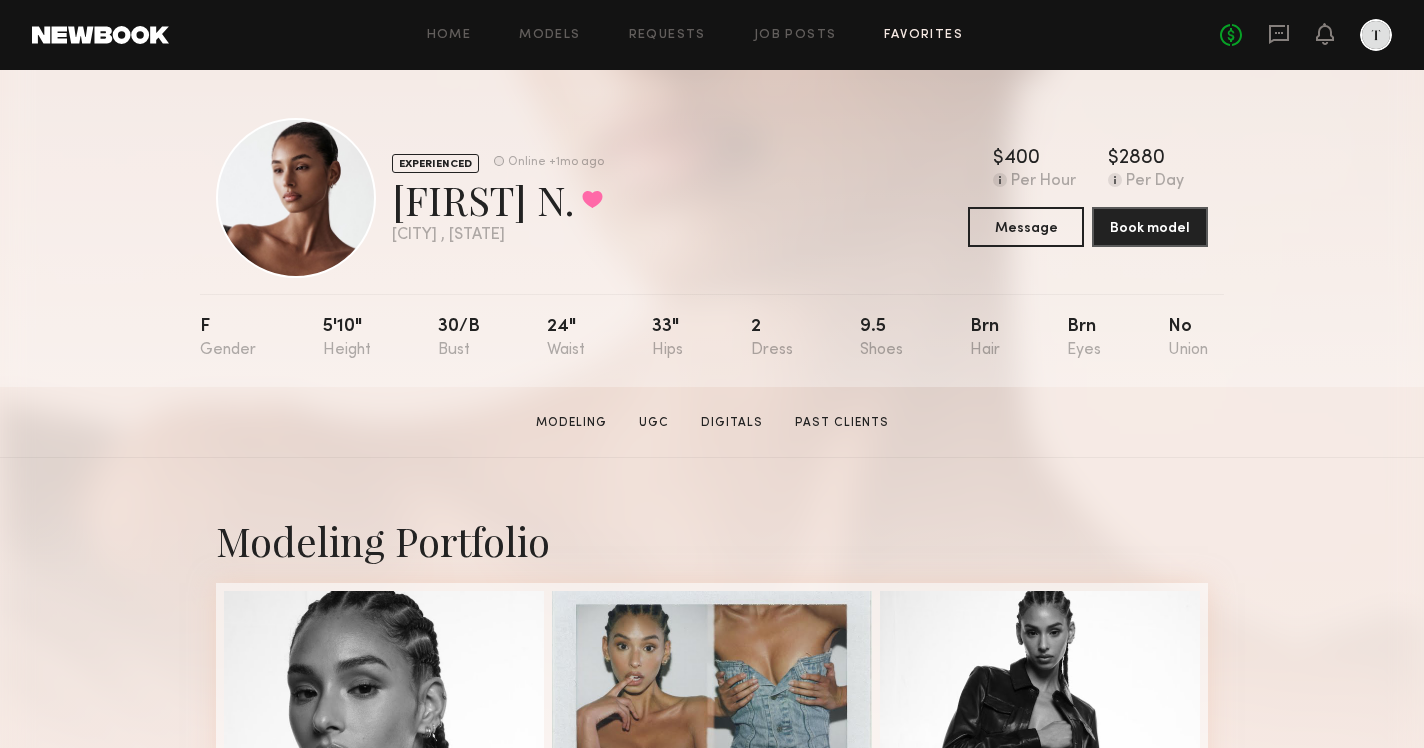 click on "Favorites" 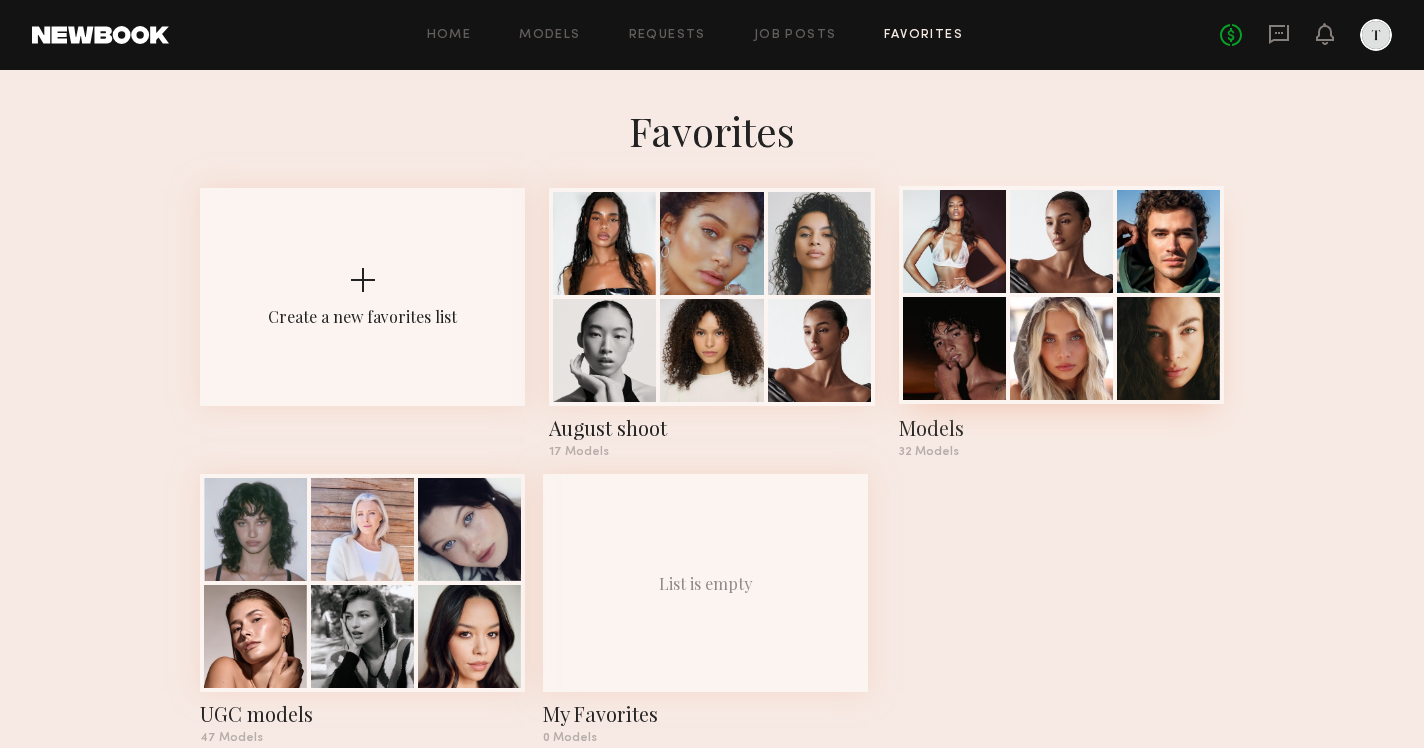click 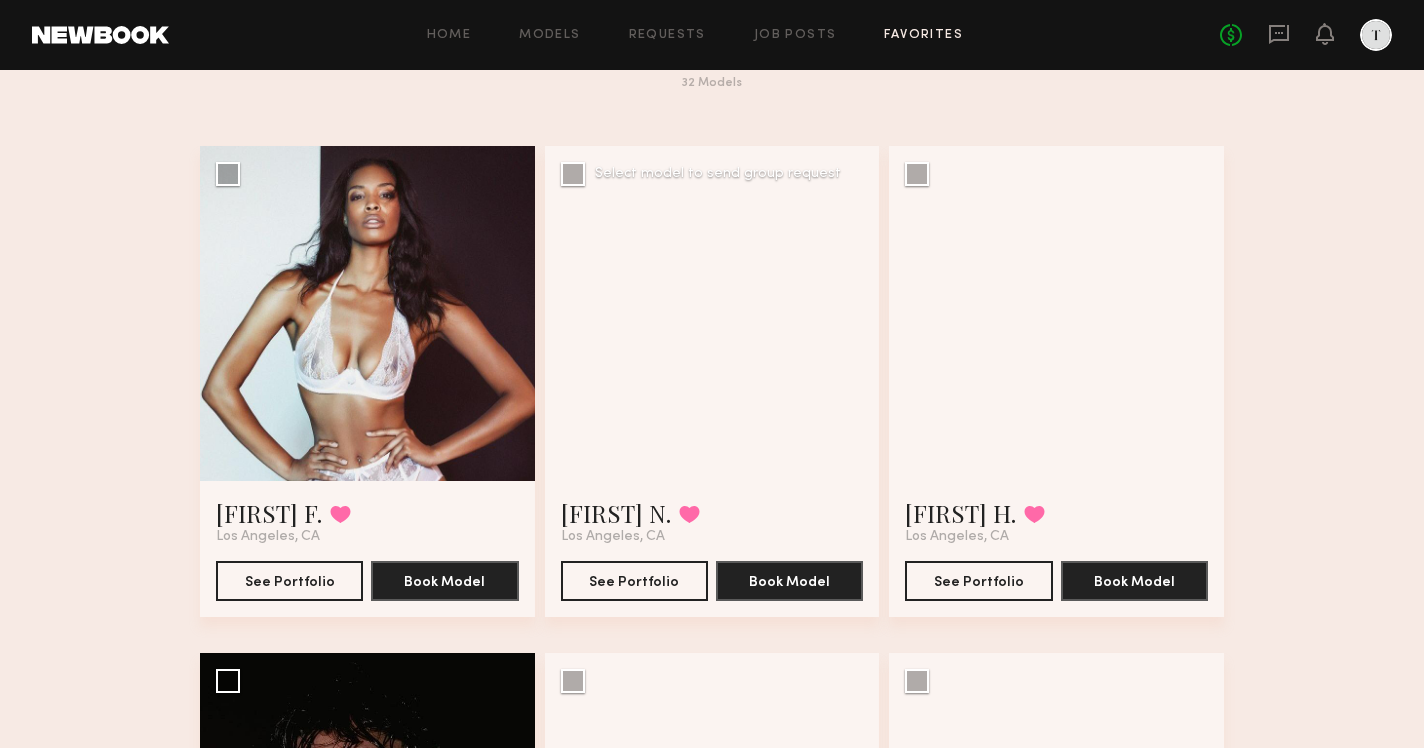 scroll, scrollTop: 0, scrollLeft: 0, axis: both 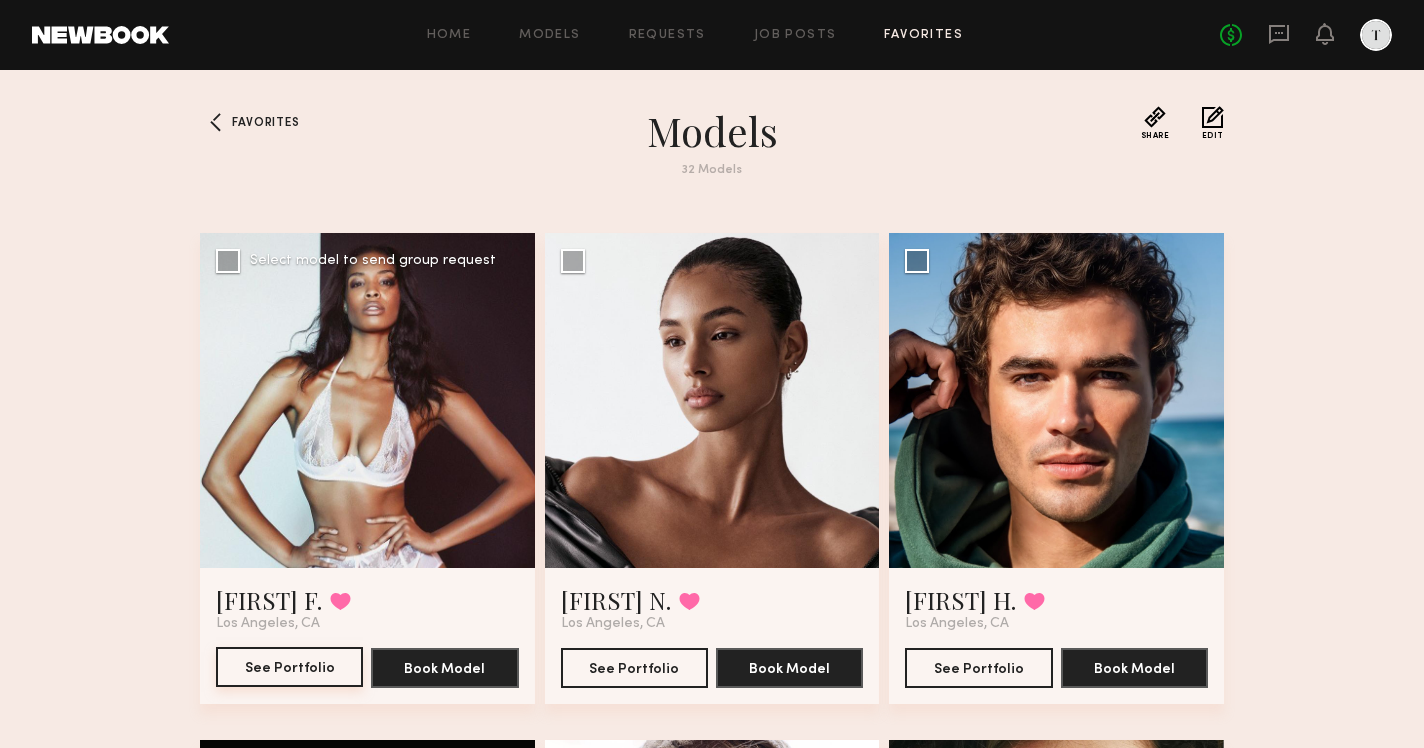 click on "See Portfolio" 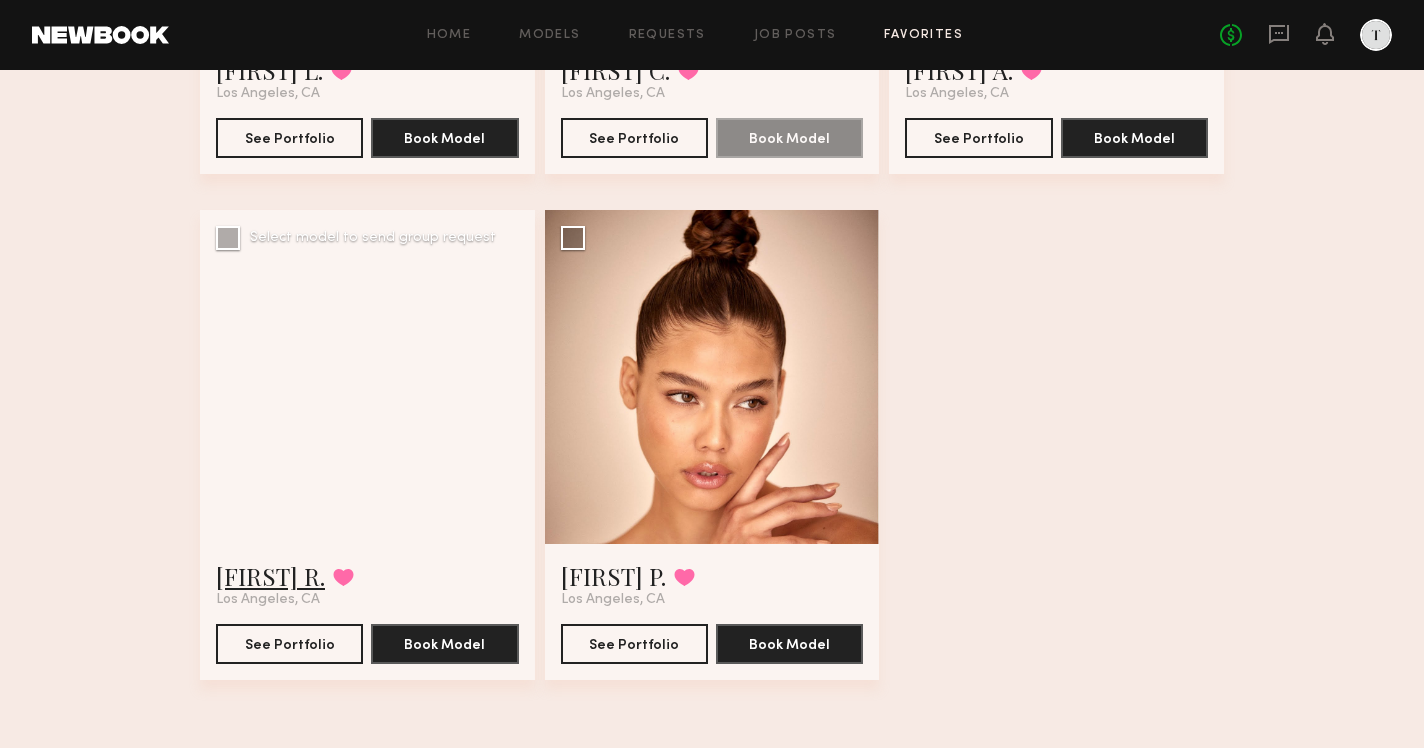 scroll, scrollTop: 5090, scrollLeft: 0, axis: vertical 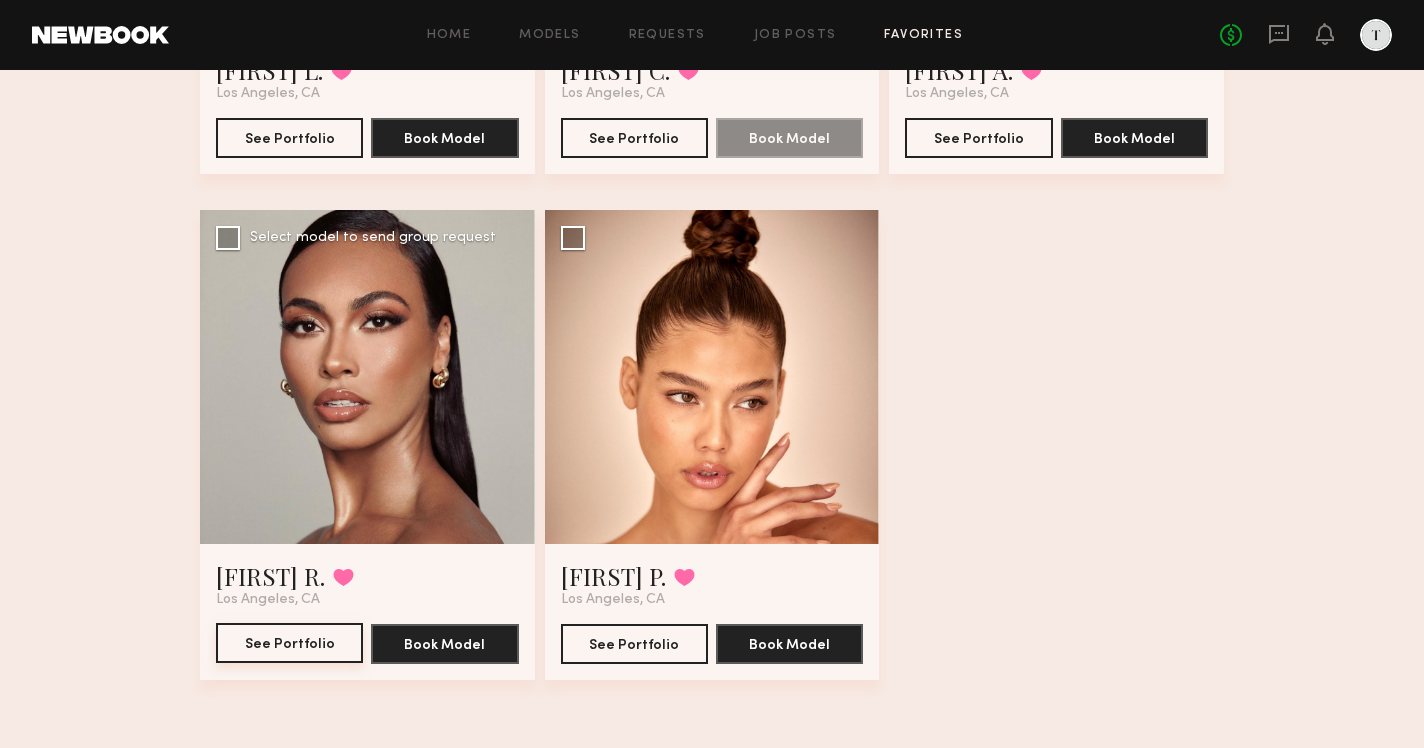 click on "See Portfolio" 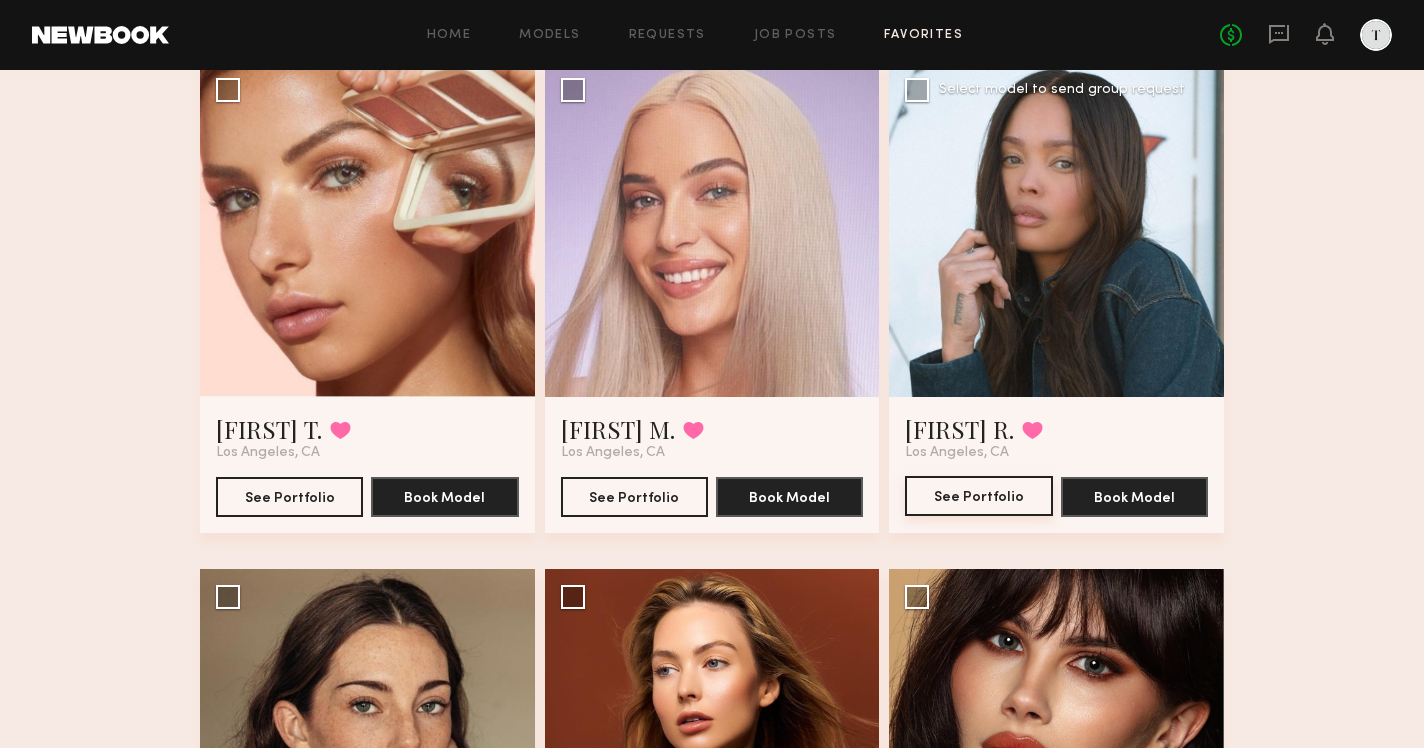 scroll, scrollTop: 3213, scrollLeft: 0, axis: vertical 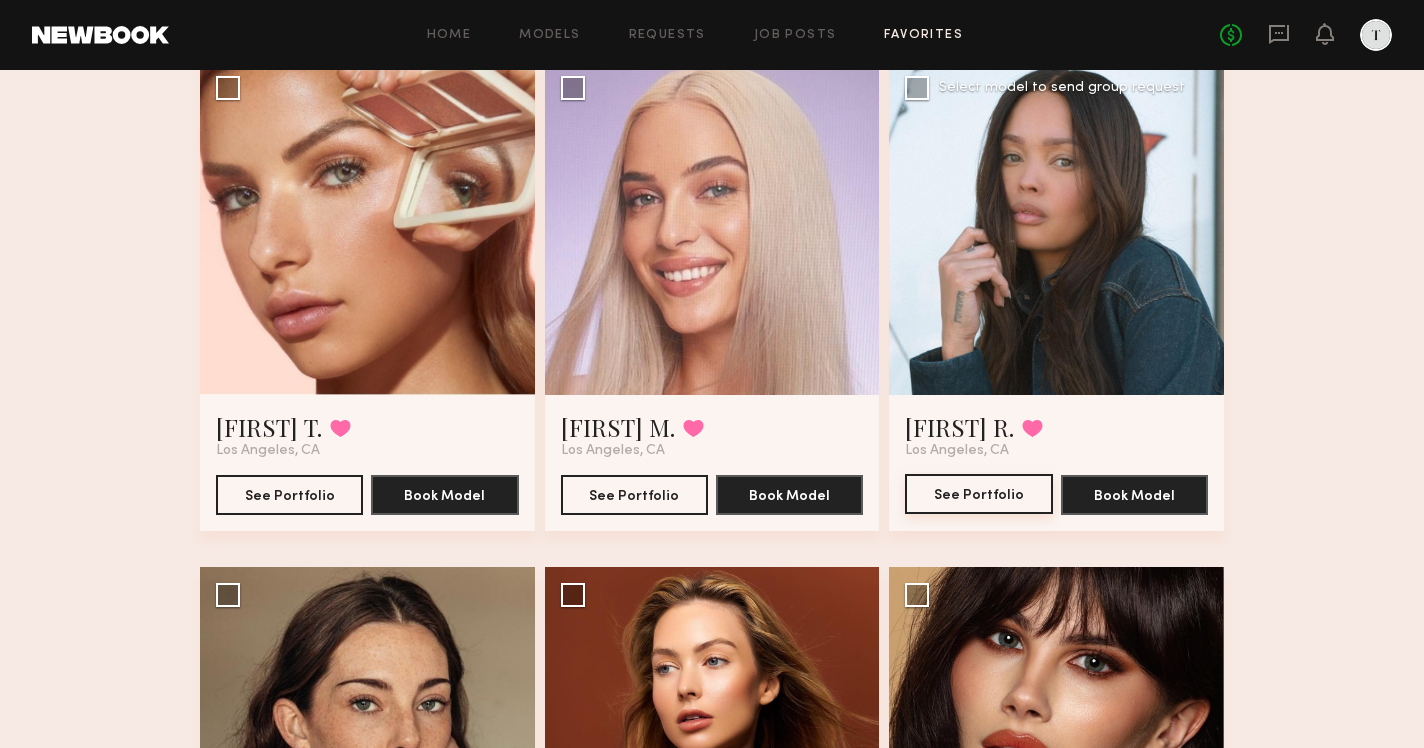 click on "See Portfolio" 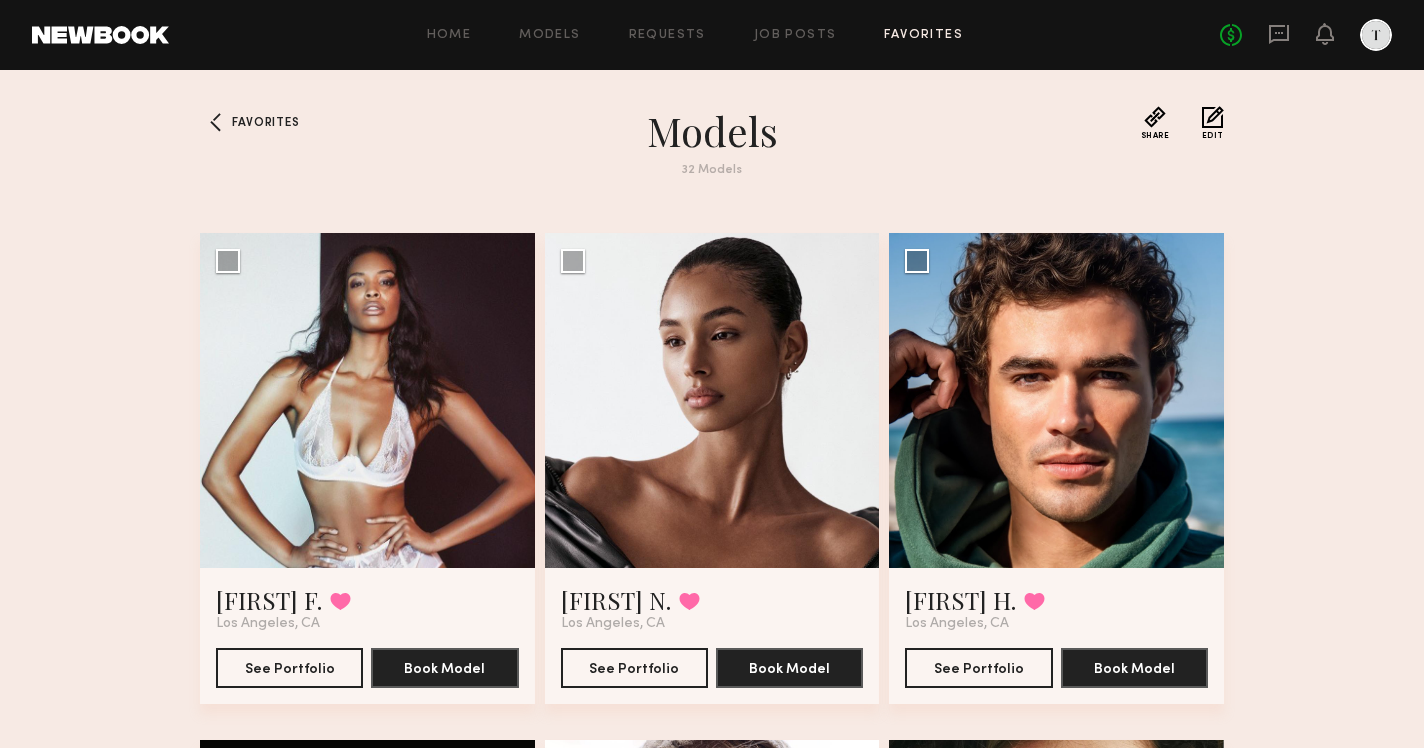 scroll, scrollTop: 0, scrollLeft: 0, axis: both 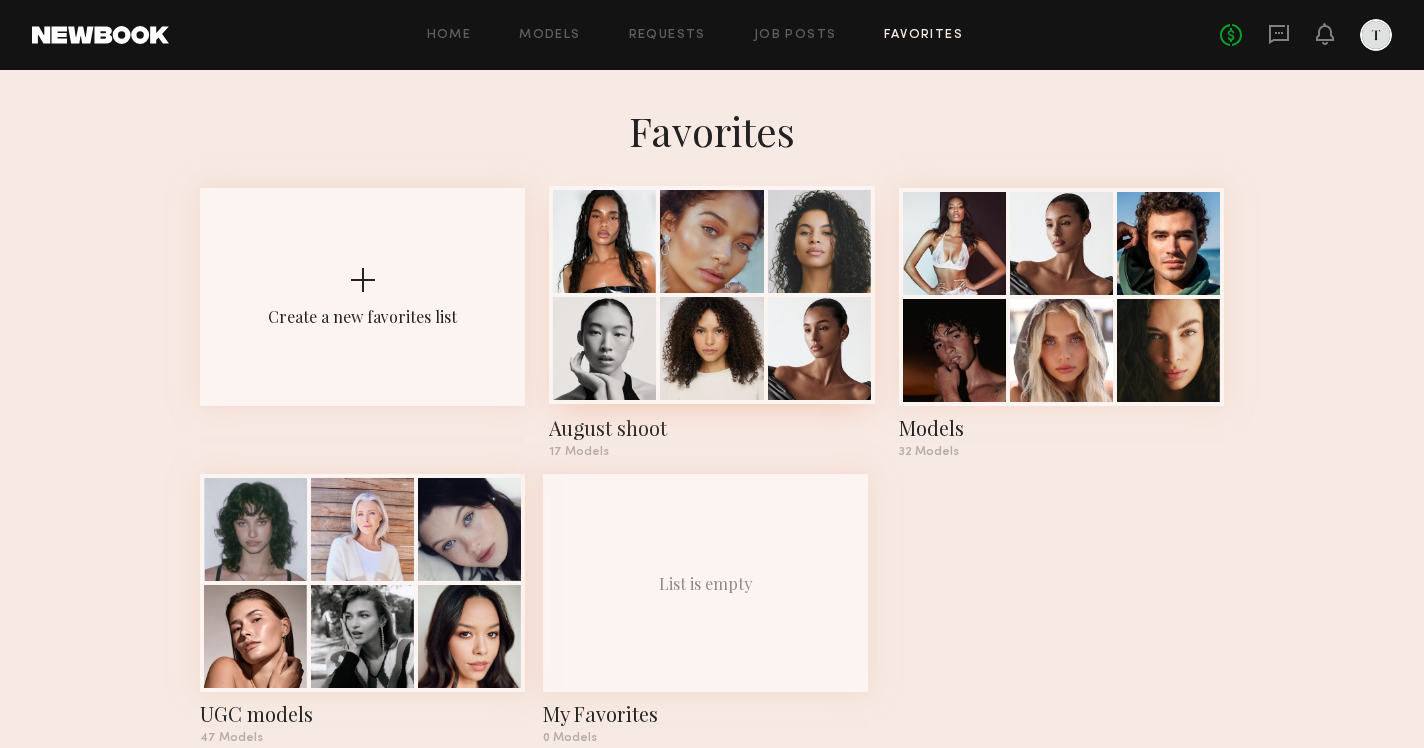 click 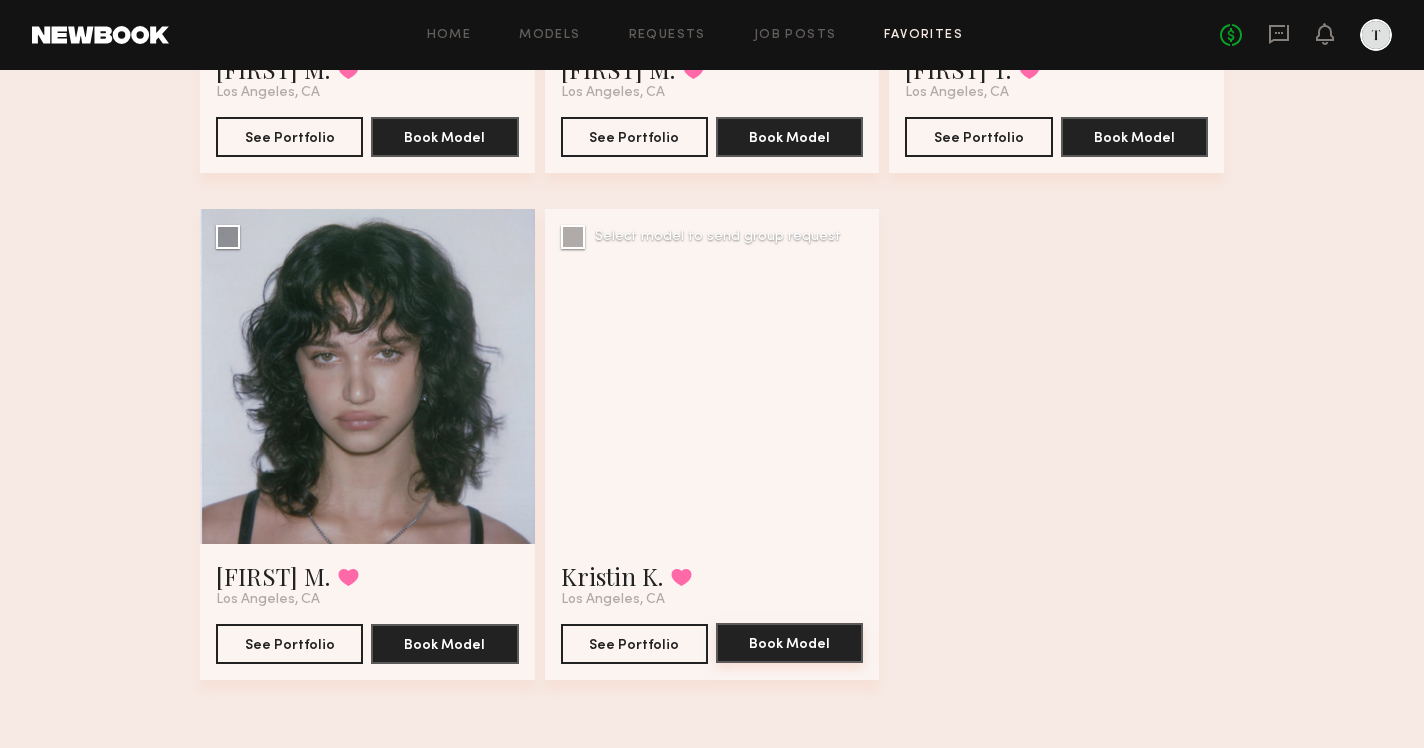scroll, scrollTop: 2557, scrollLeft: 0, axis: vertical 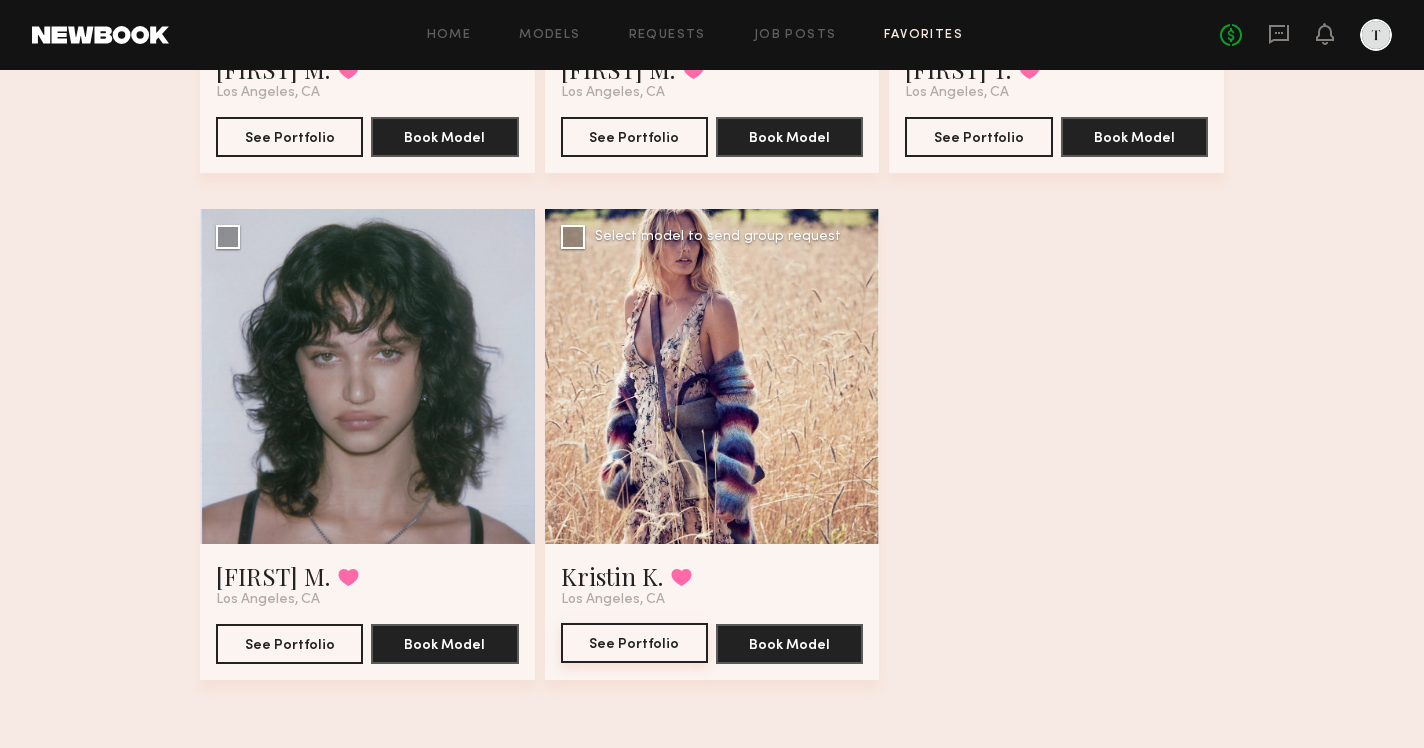 click on "See Portfolio" 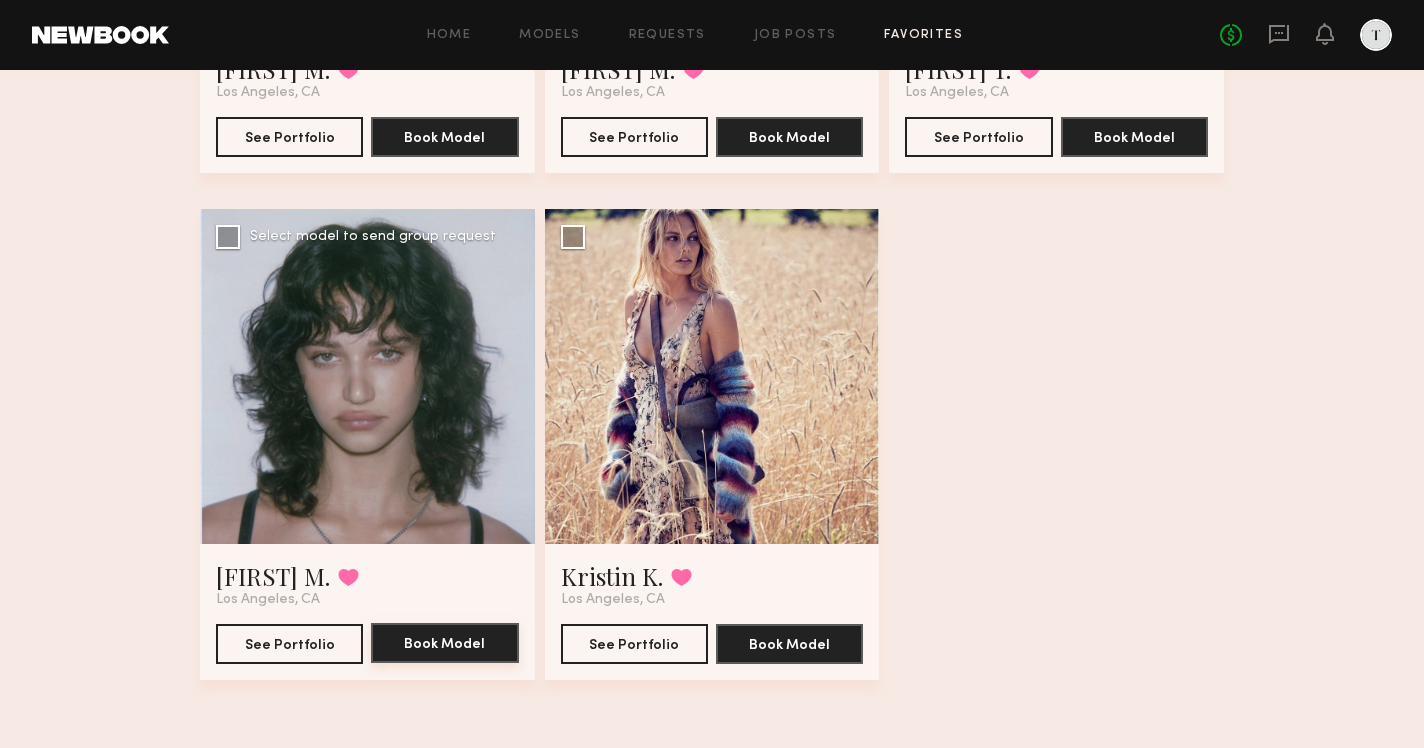 click on "Book Model" 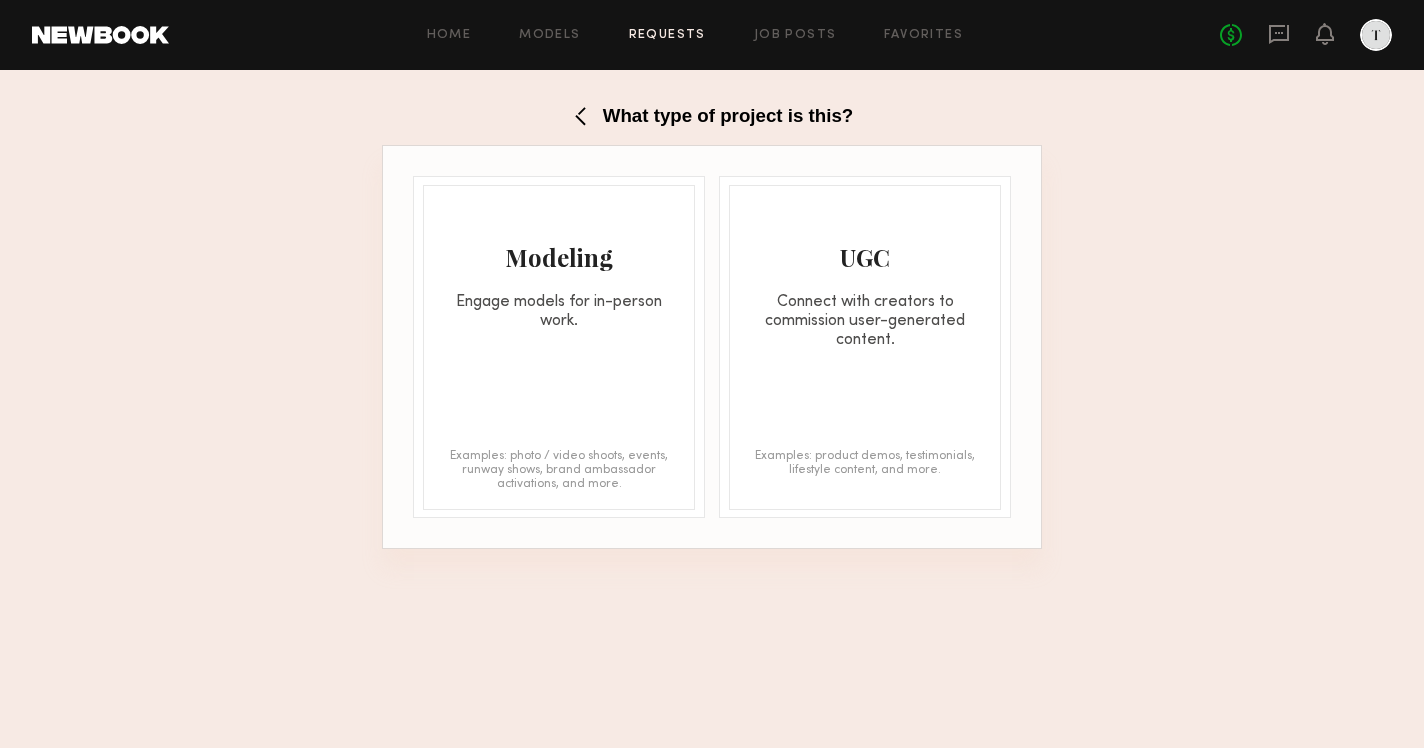 click on "Engage models for in-person work." 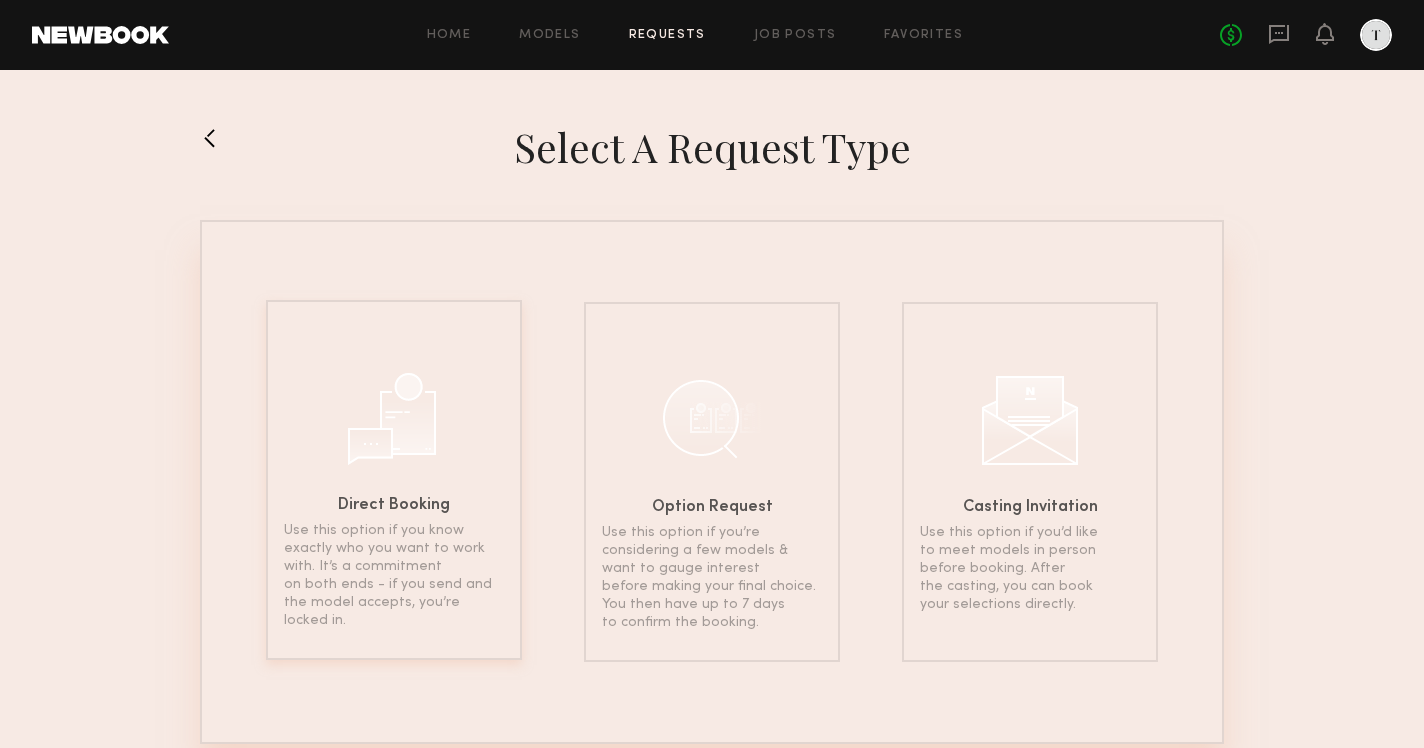 click 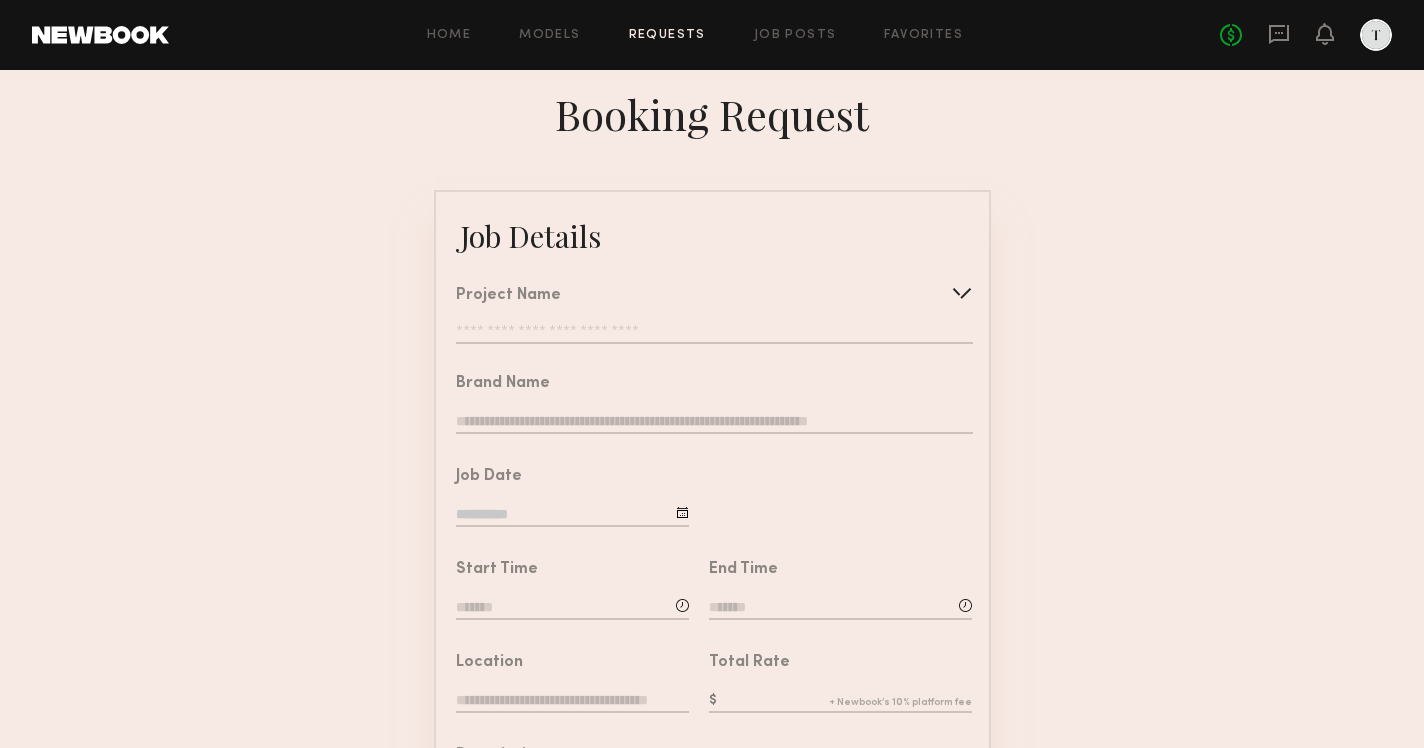 click 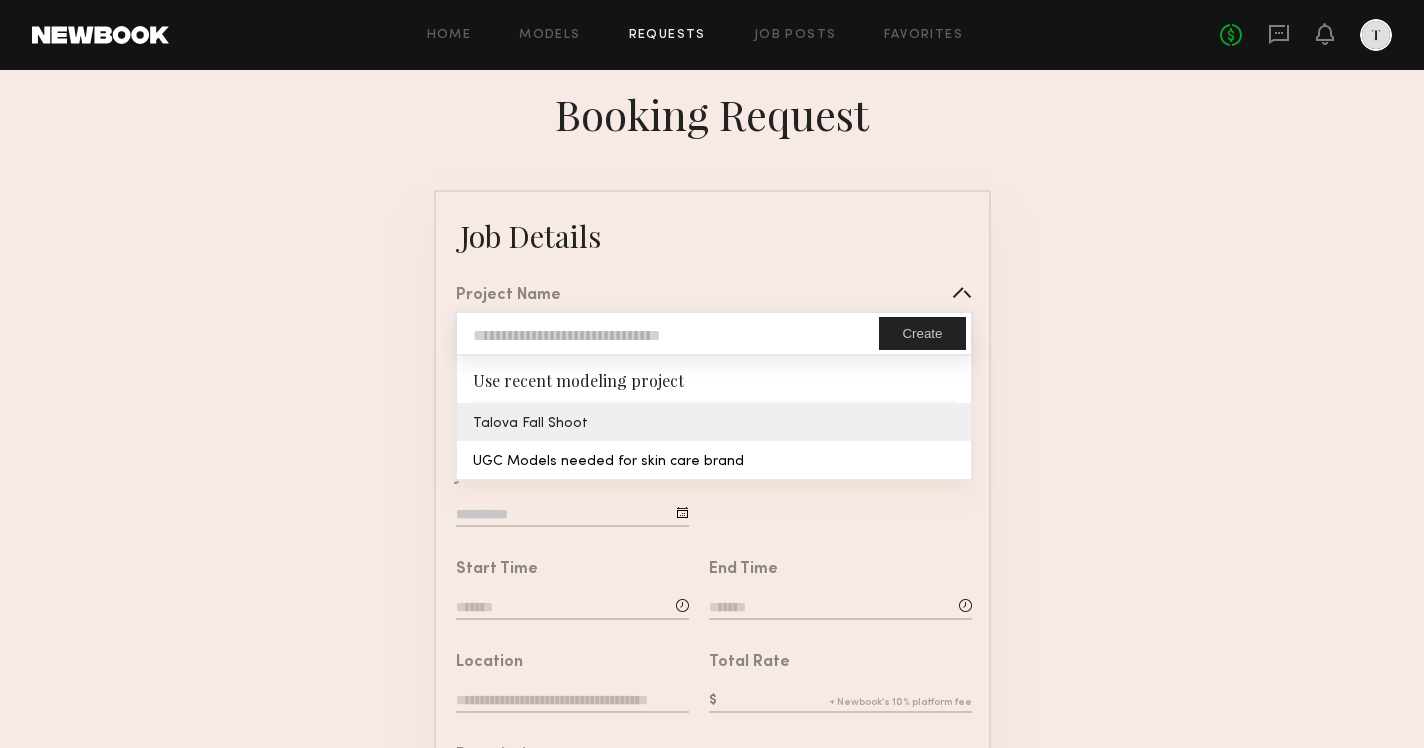 type on "**********" 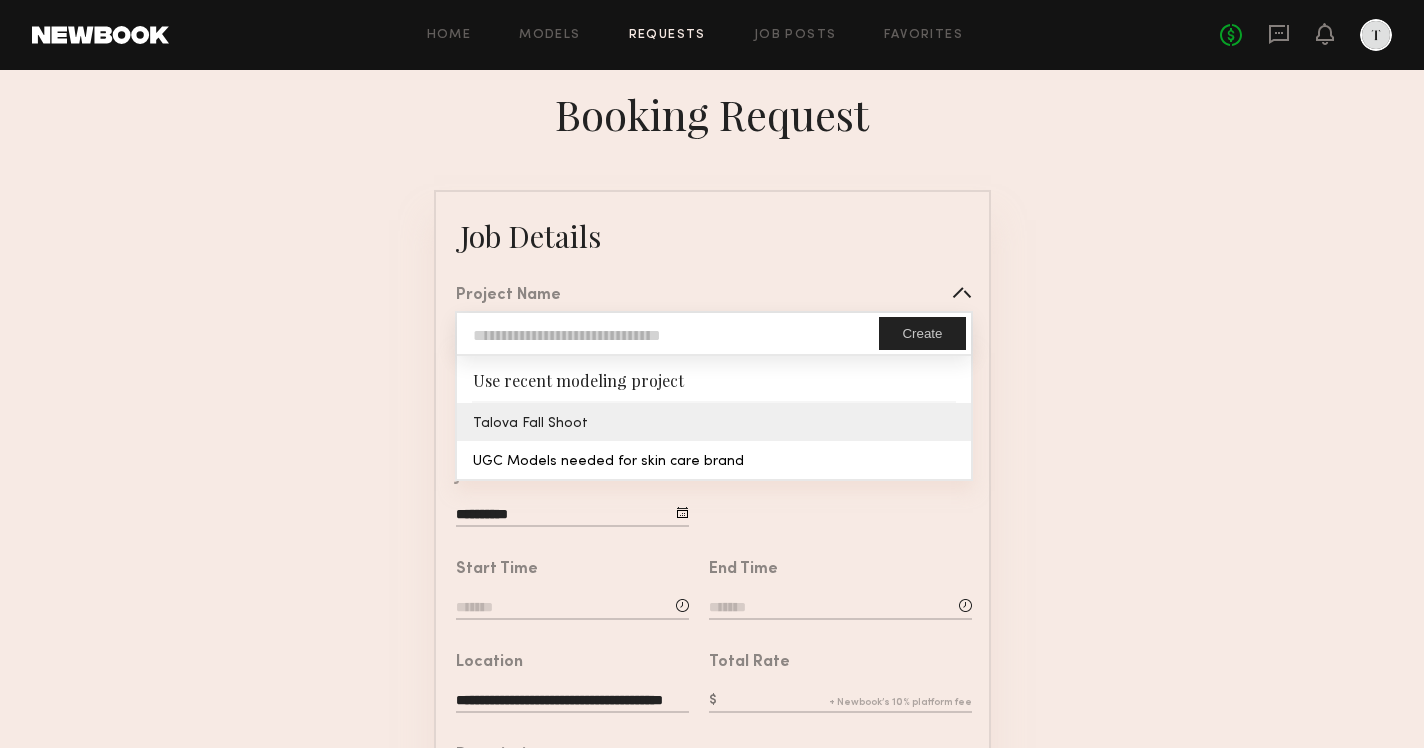 click on "**********" 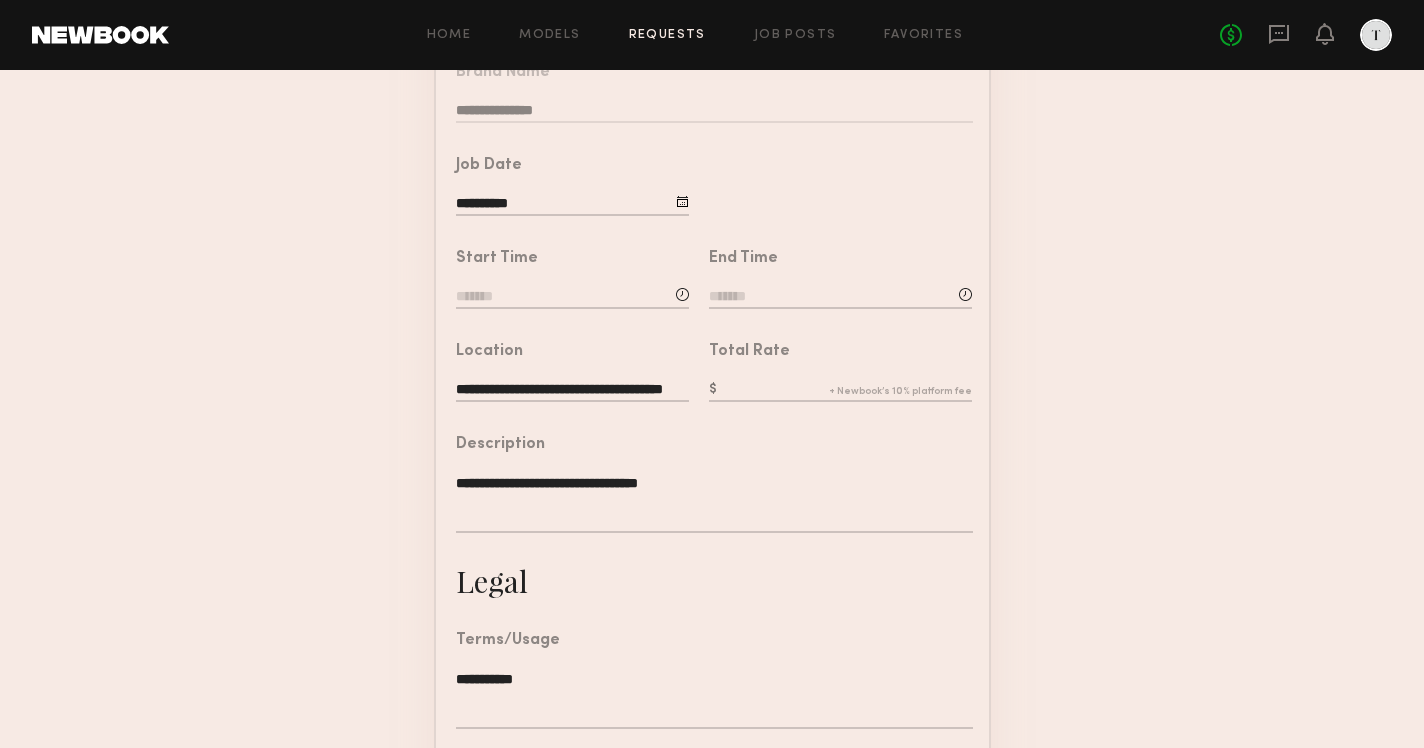 scroll, scrollTop: 316, scrollLeft: 0, axis: vertical 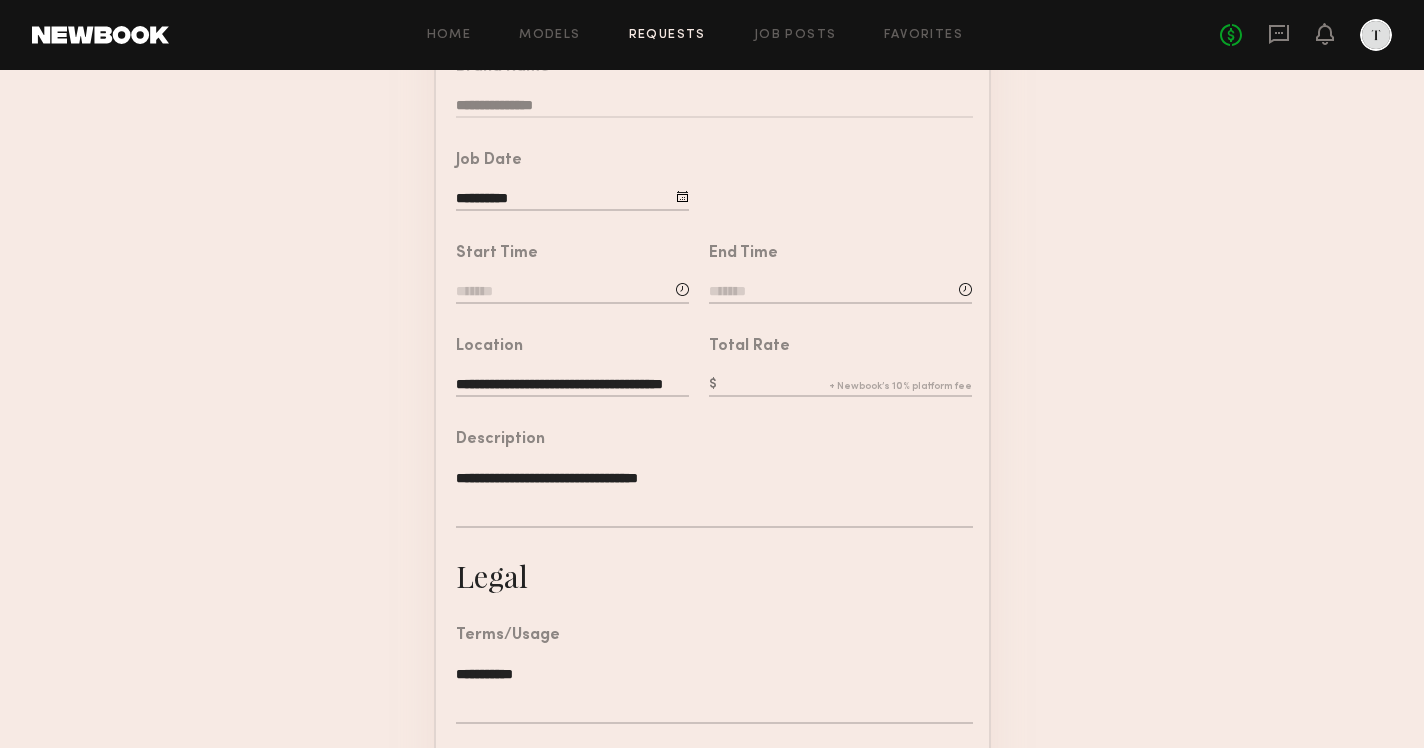 click 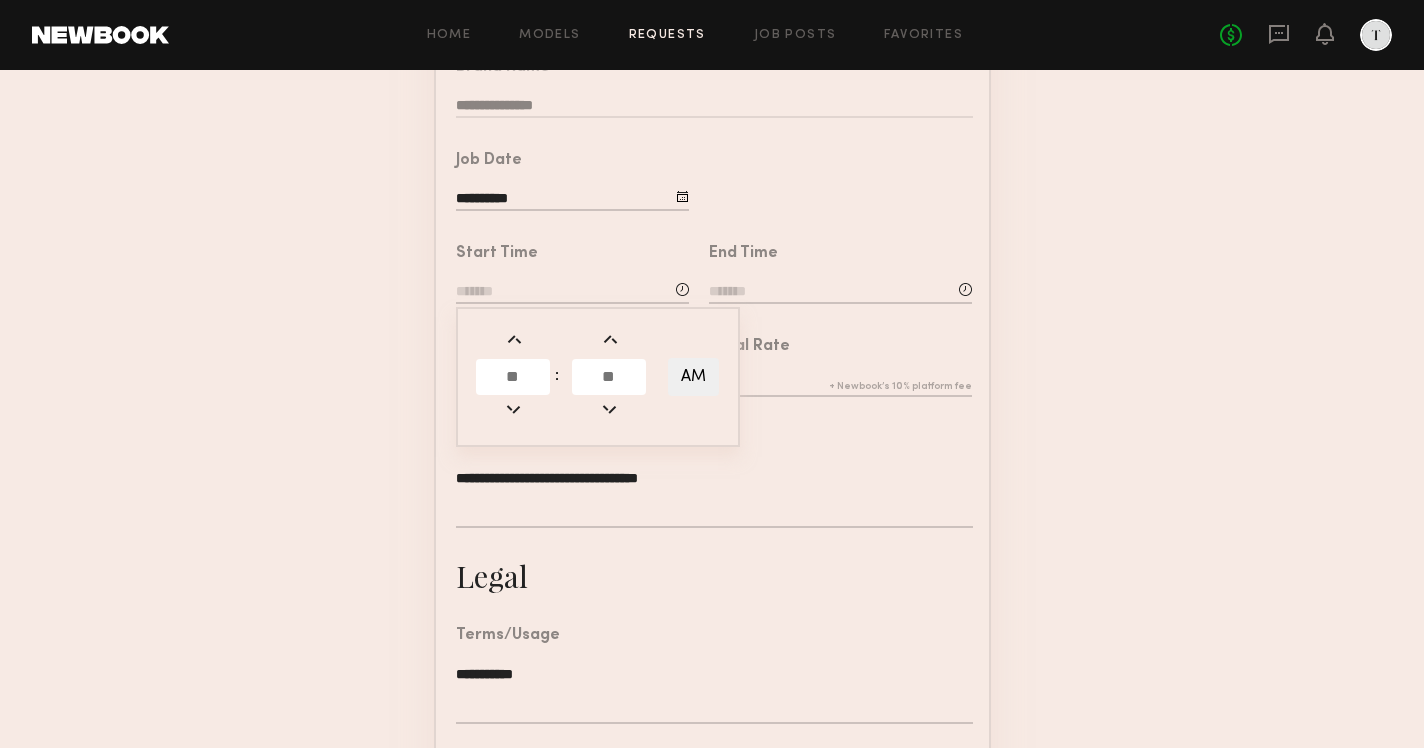click 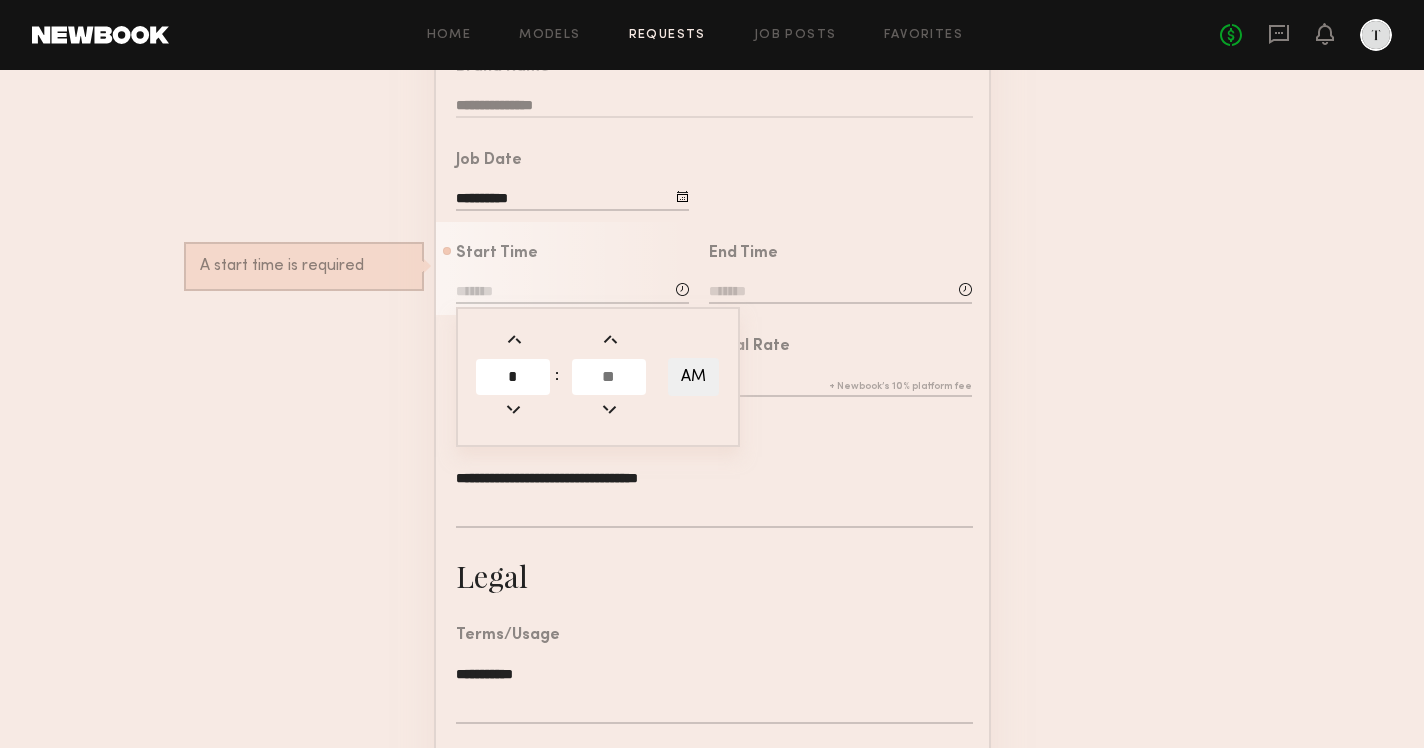 type on "*" 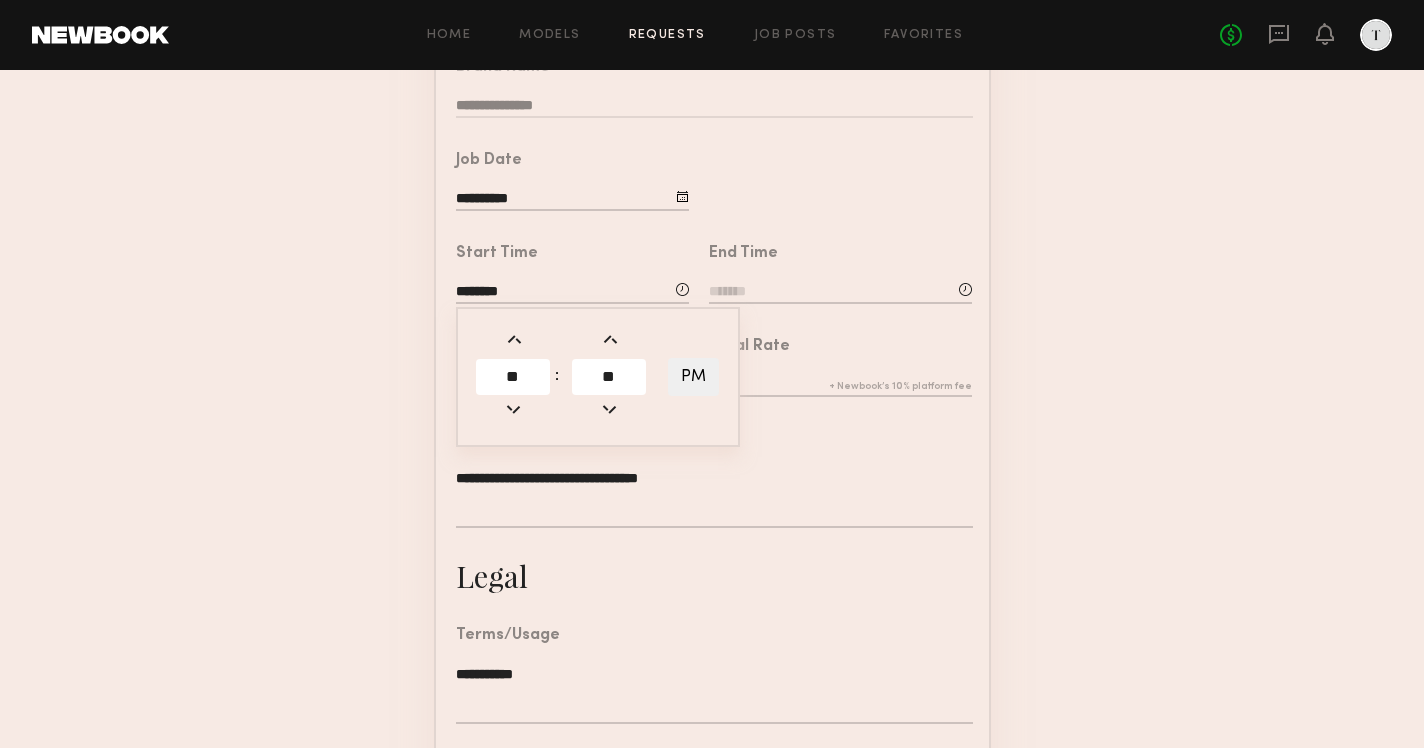 click on "**" 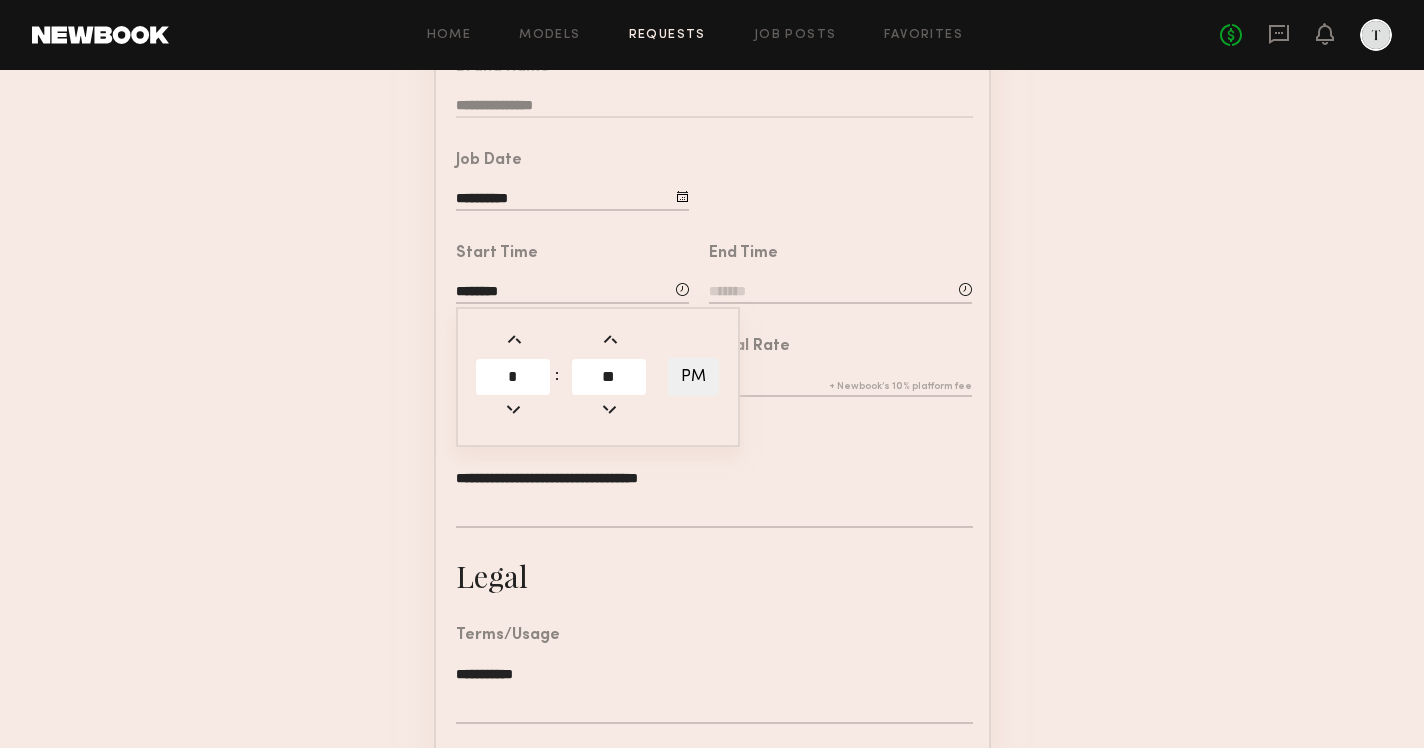 type on "*" 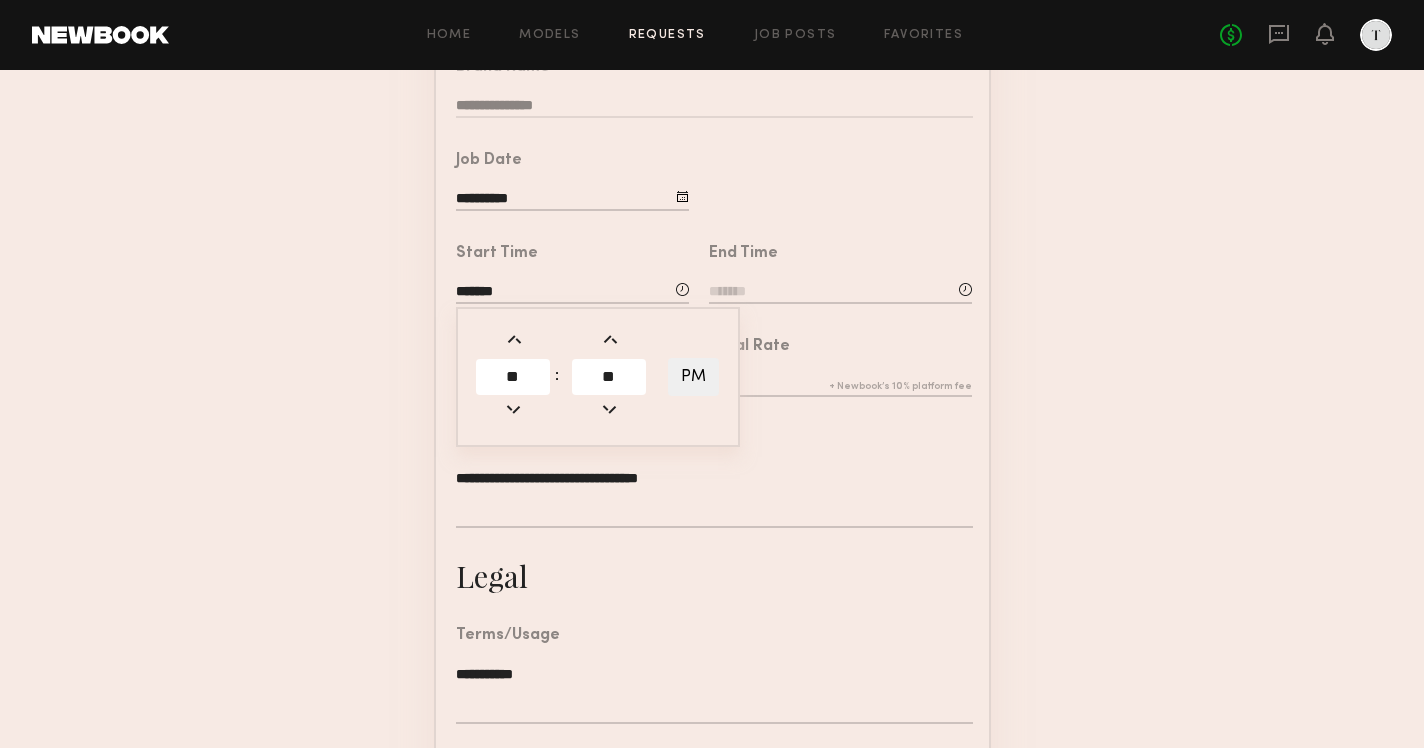 click on "End Time" 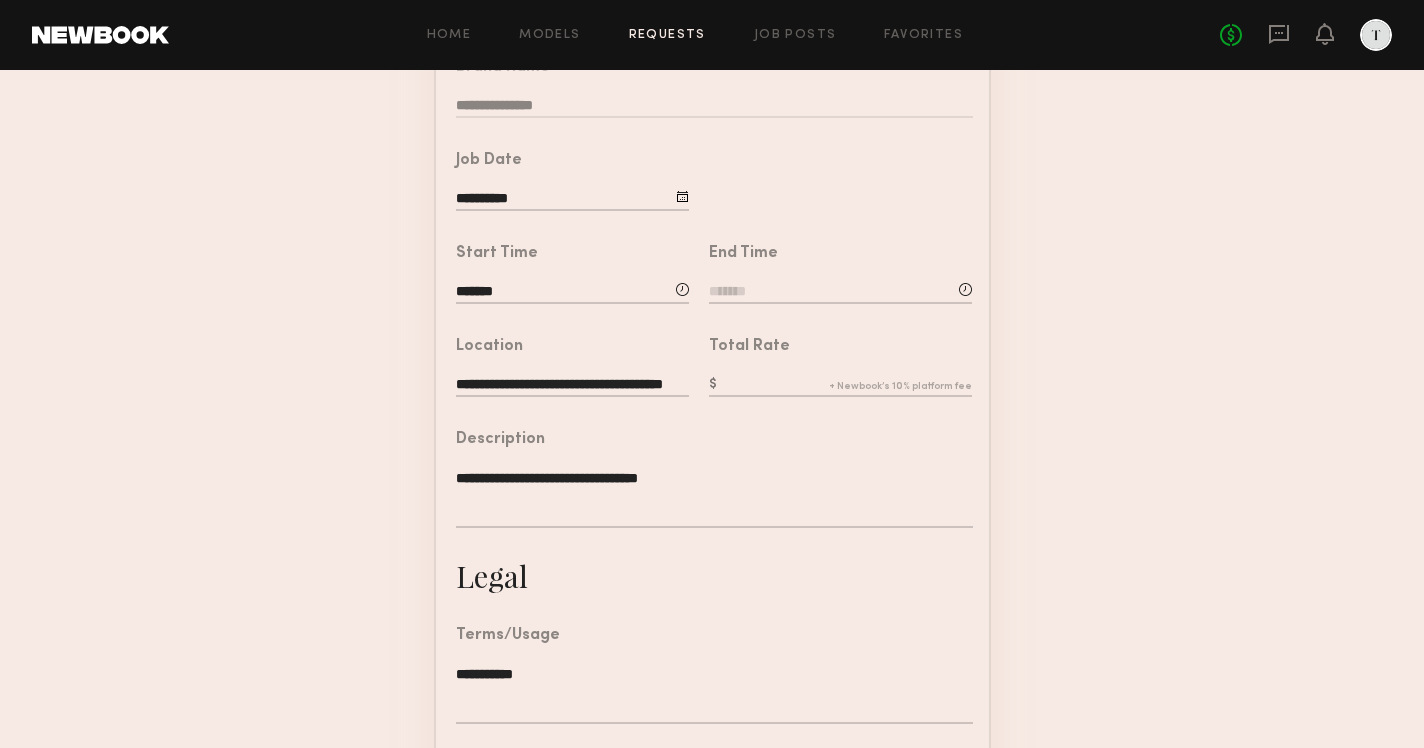 click 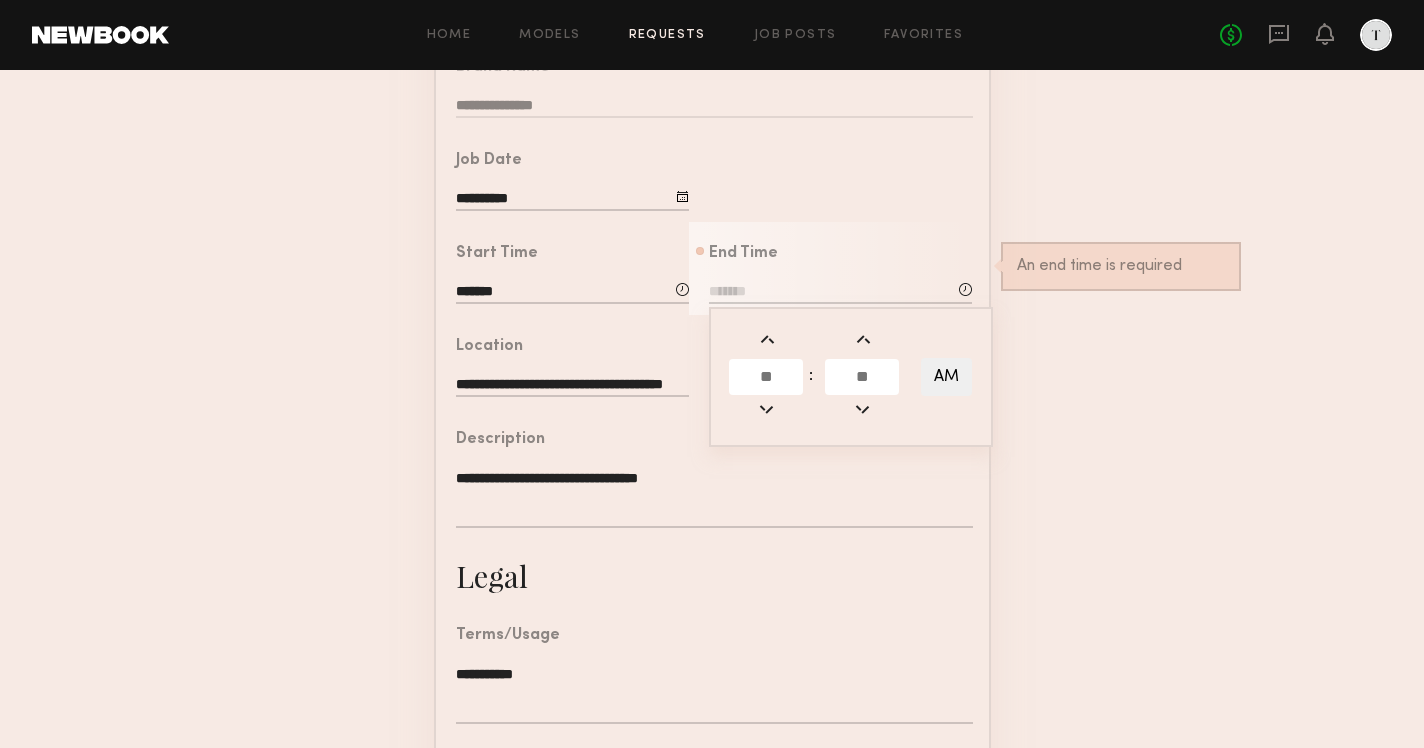 click 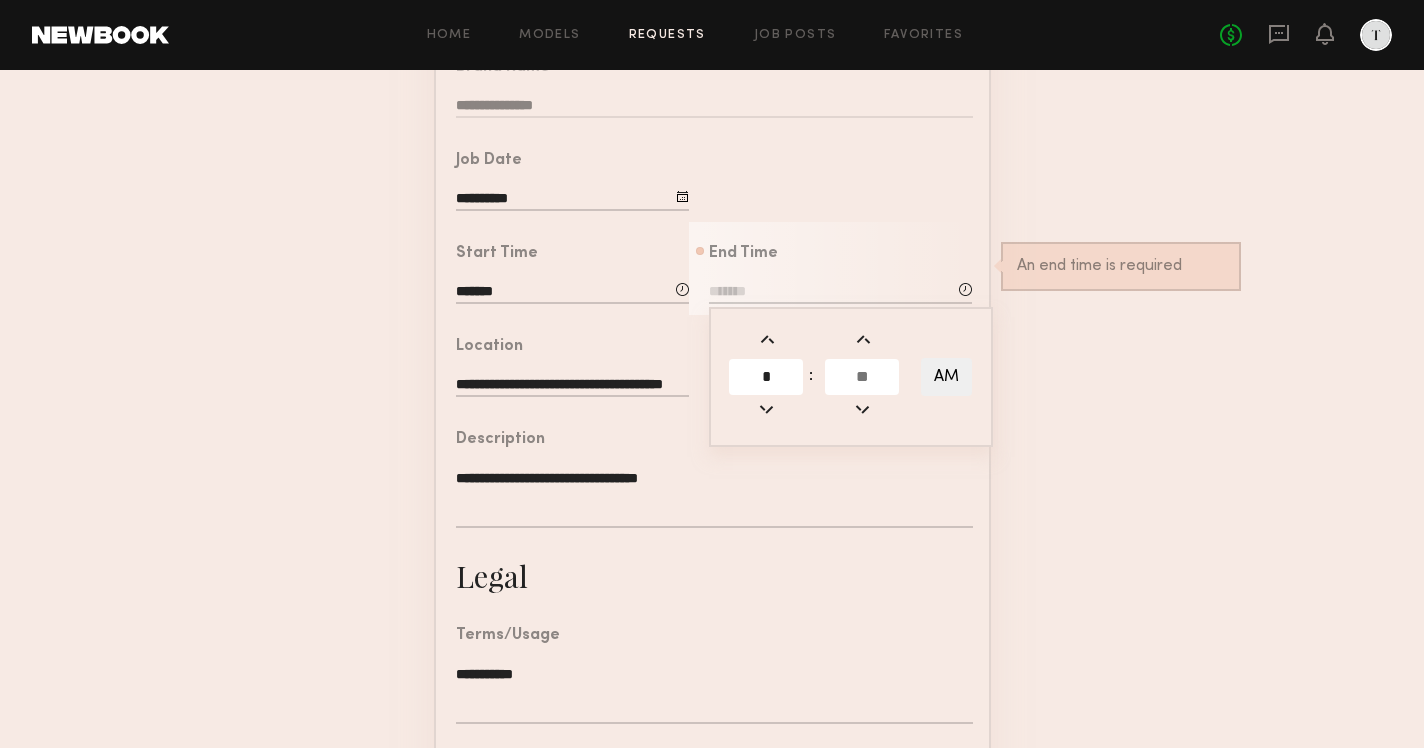 type on "*" 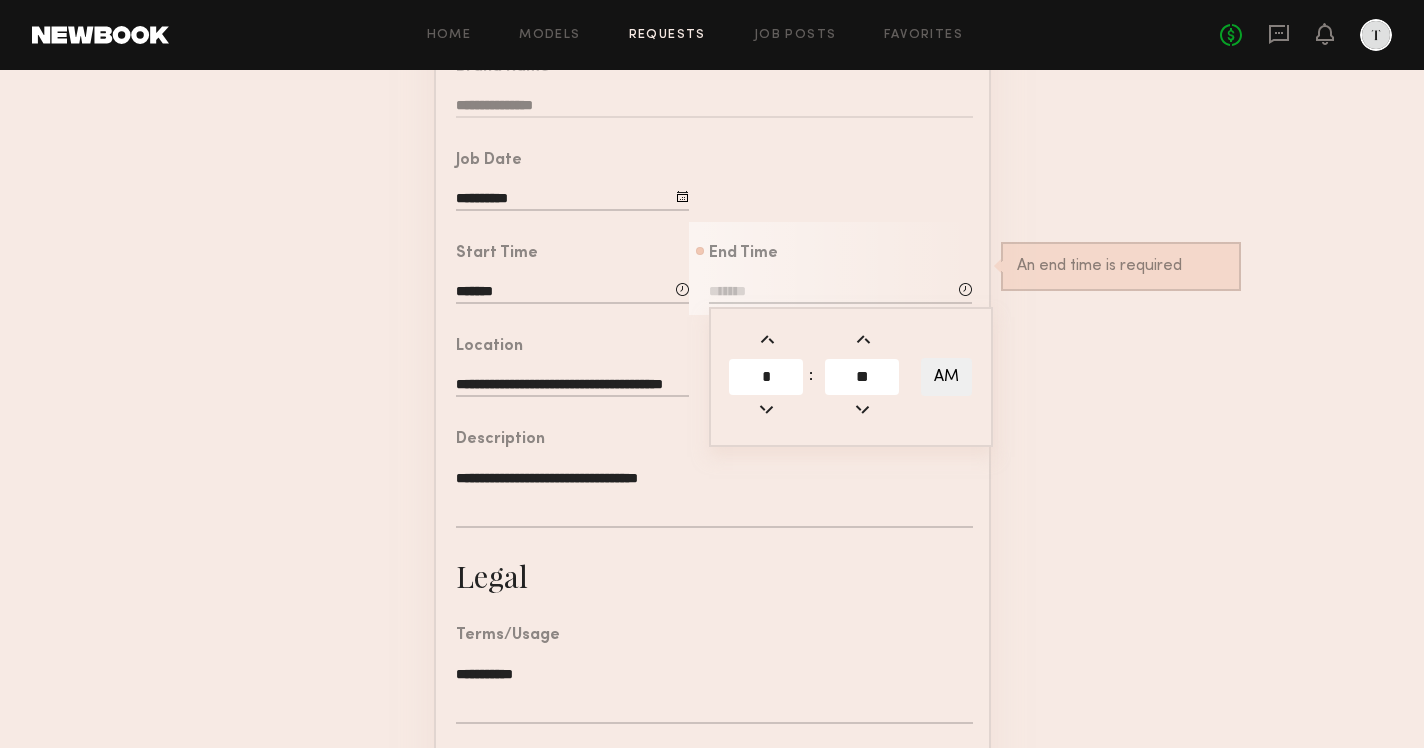 type on "**" 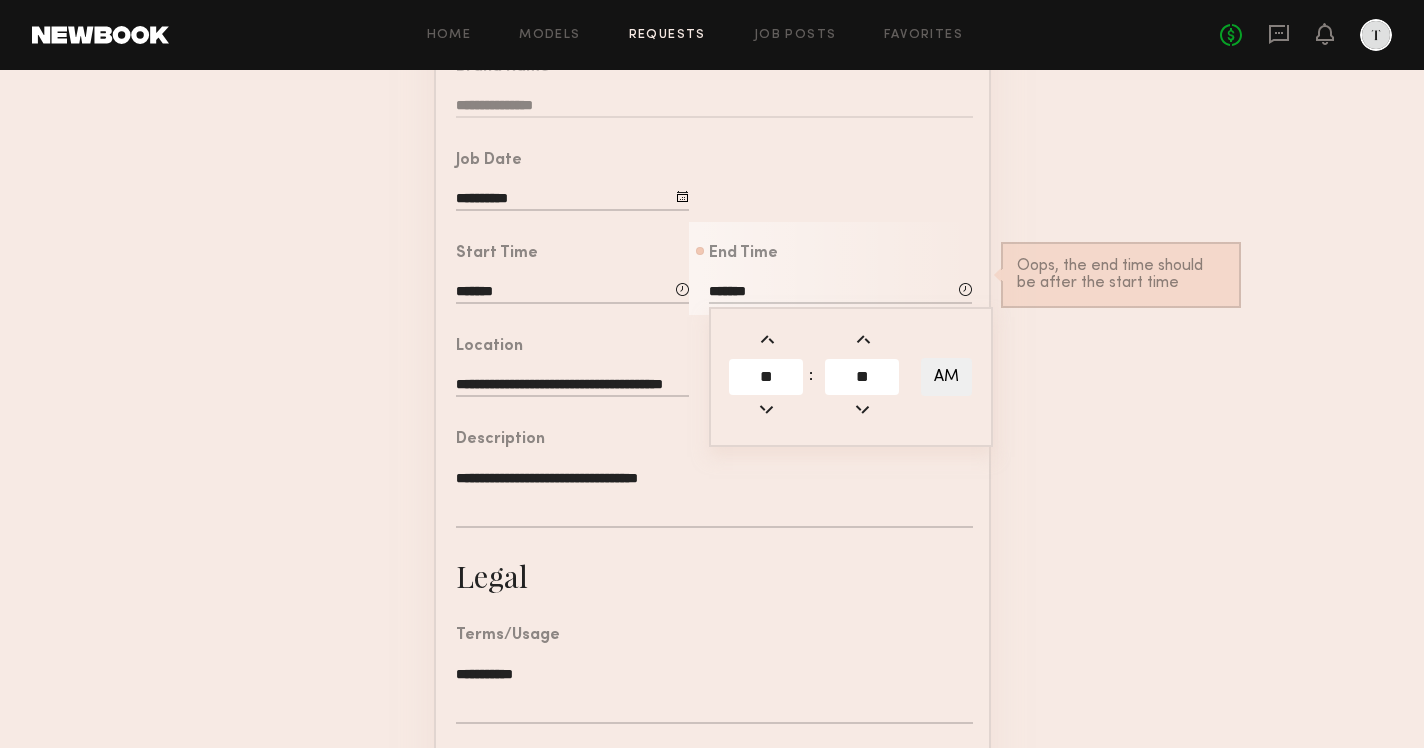 click on "AM" 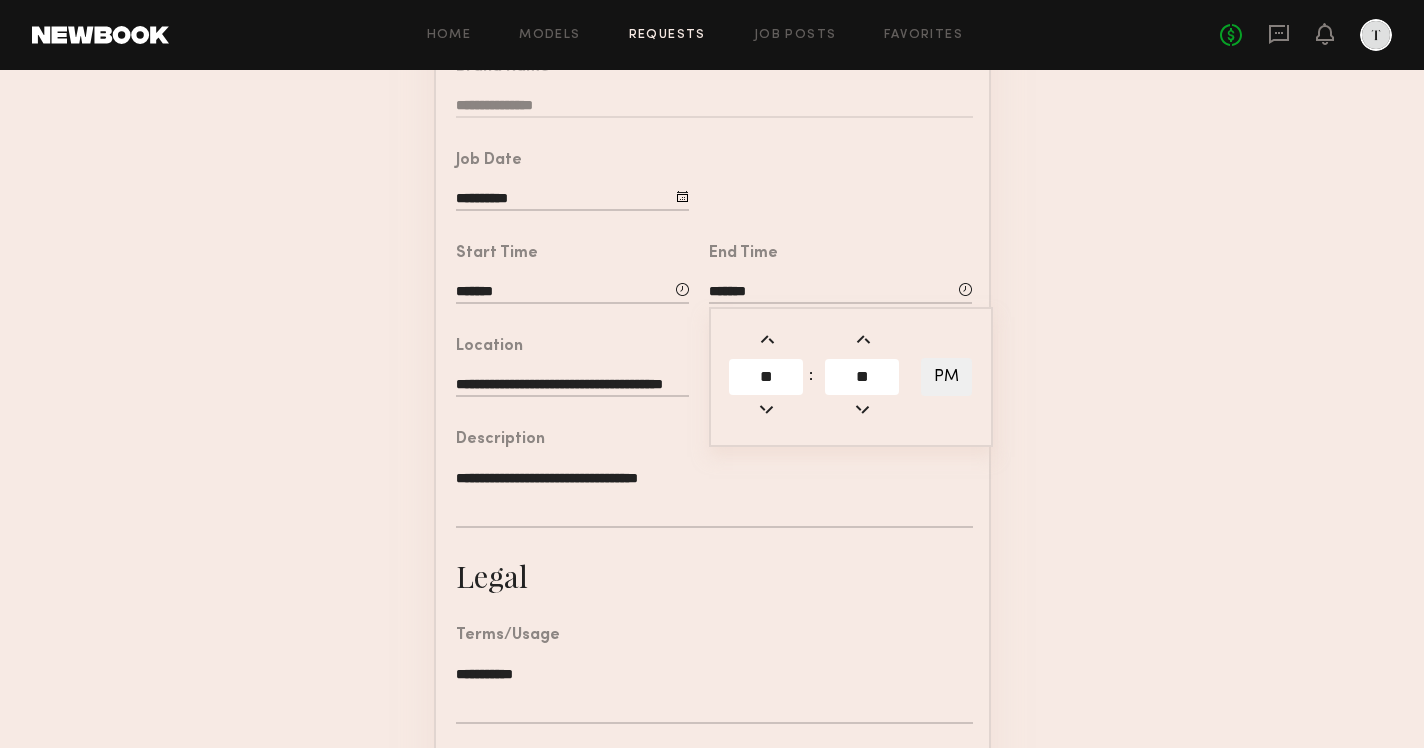 click on "**********" 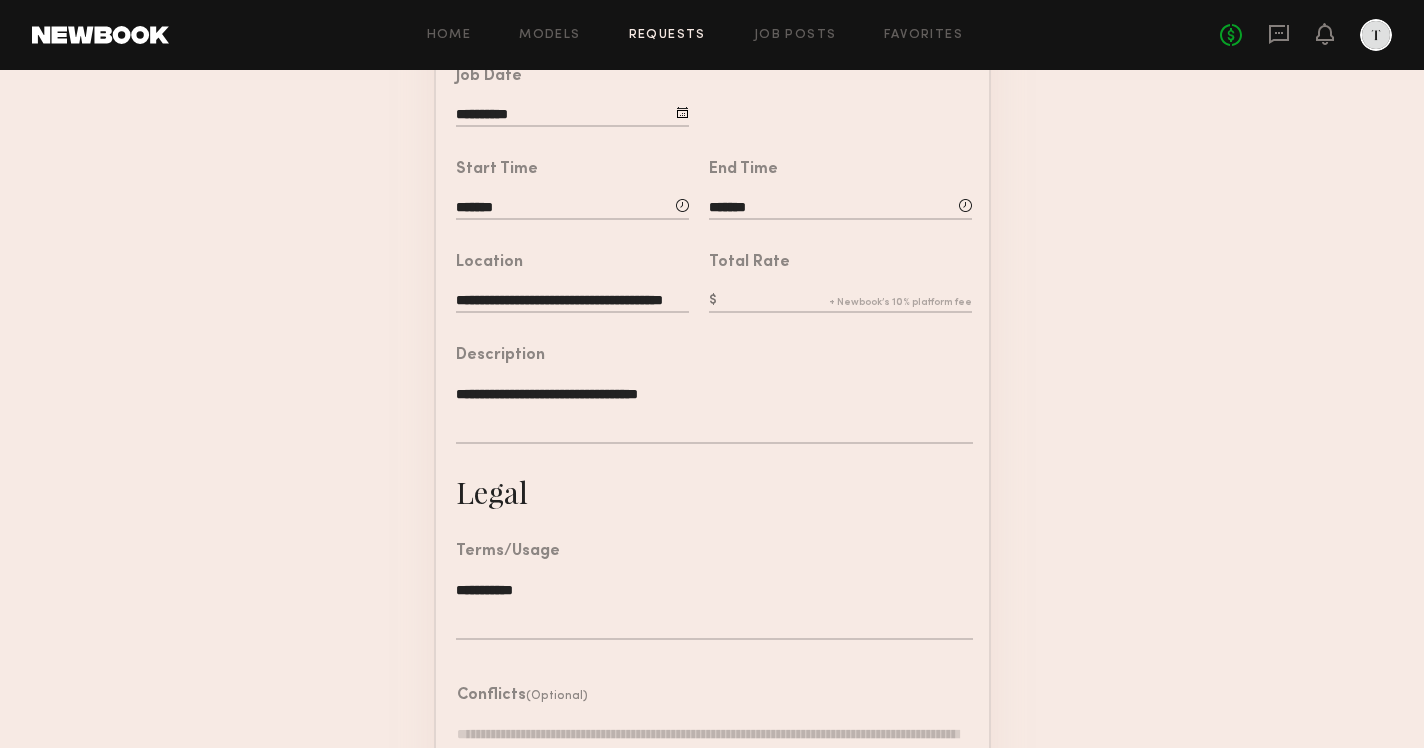 scroll, scrollTop: 408, scrollLeft: 0, axis: vertical 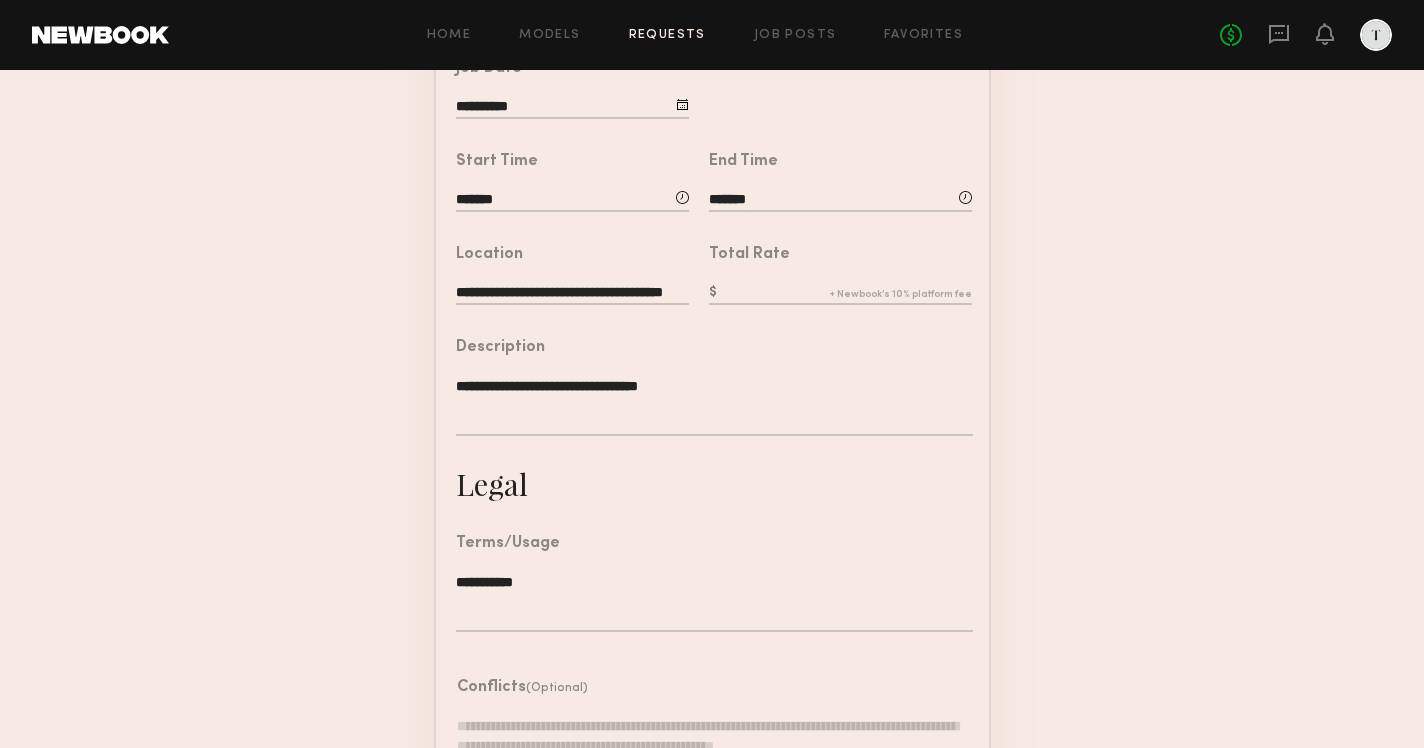click 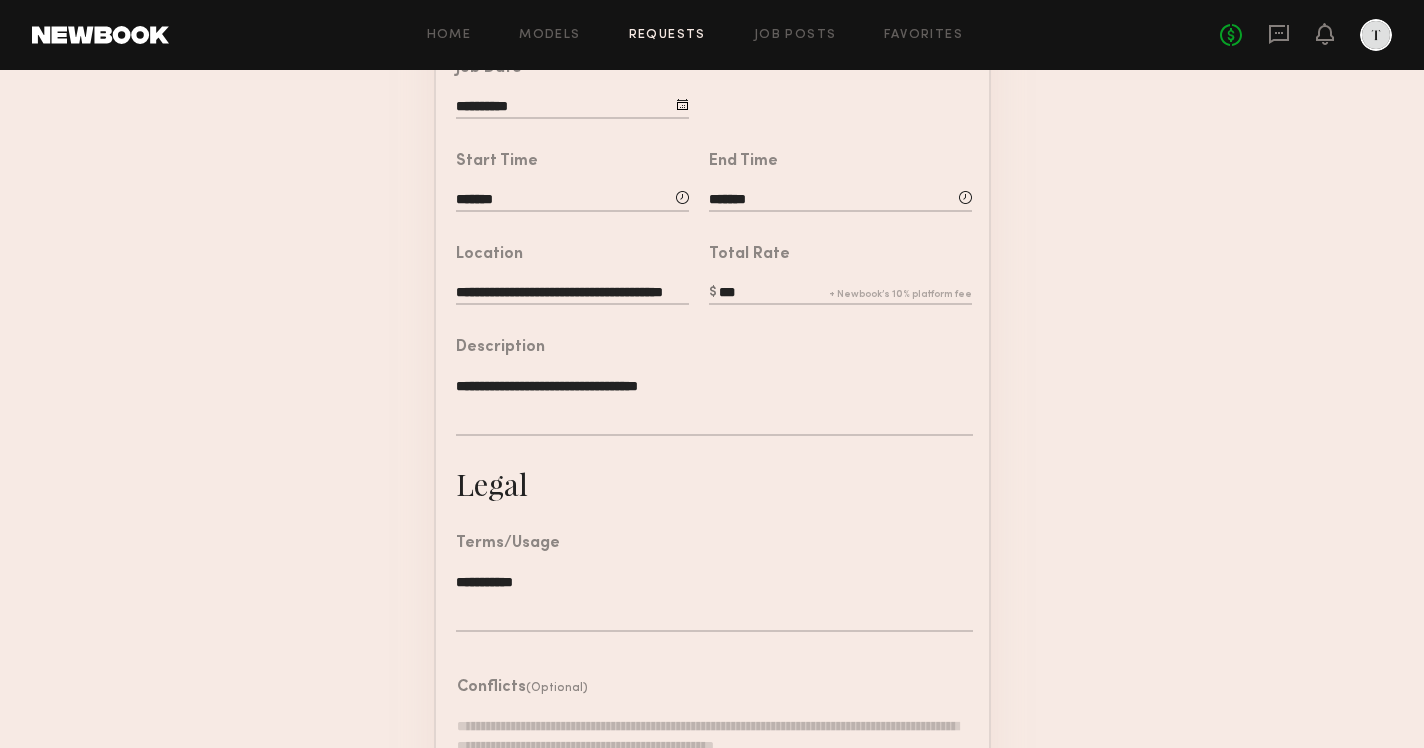type on "***" 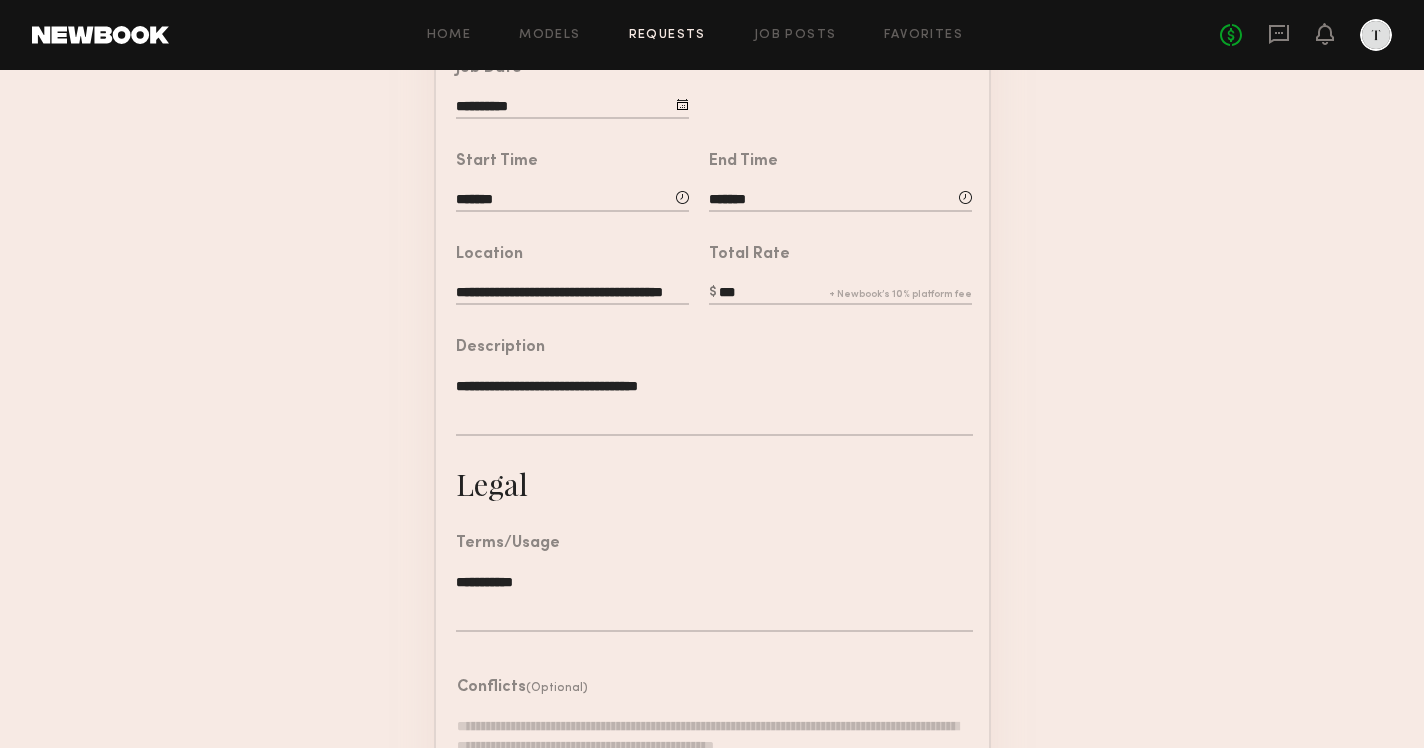 click on "**********" 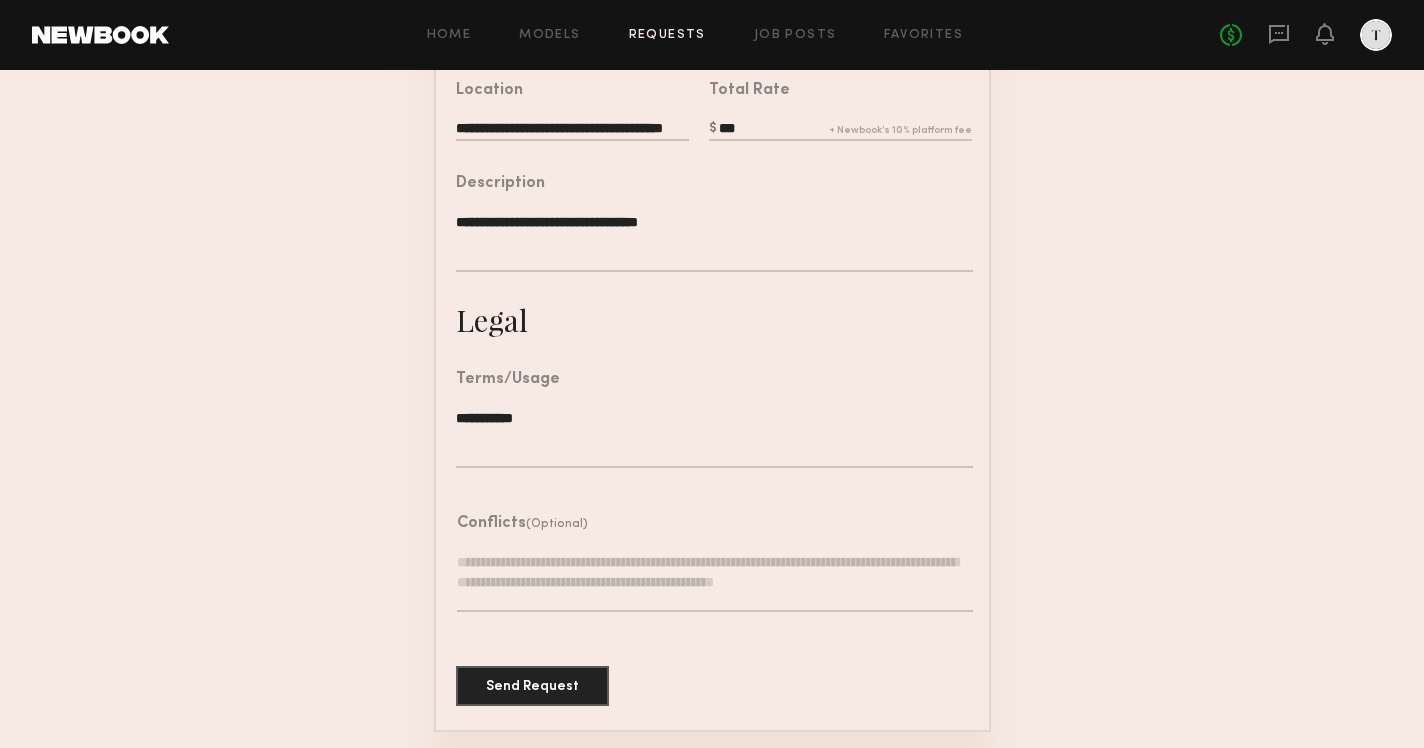 scroll, scrollTop: 571, scrollLeft: 0, axis: vertical 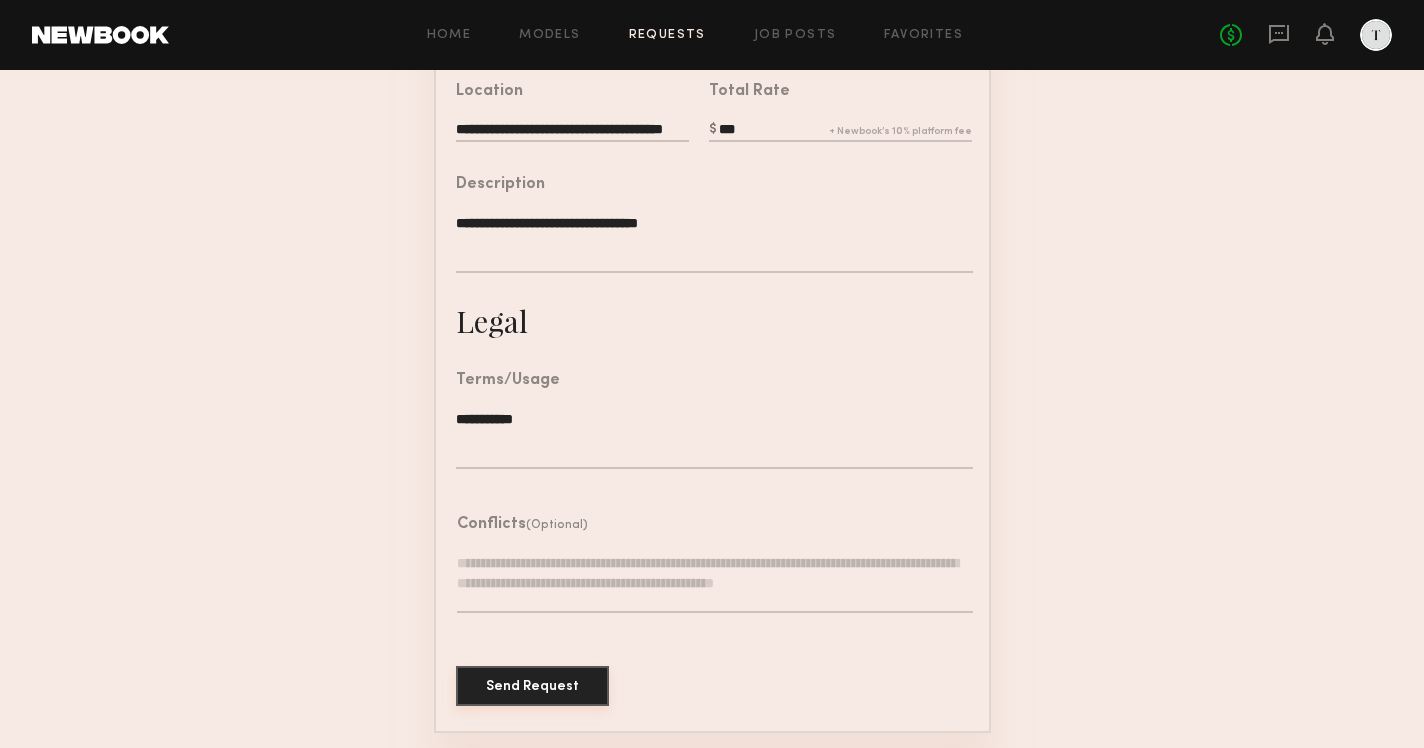 click on "Send Request" 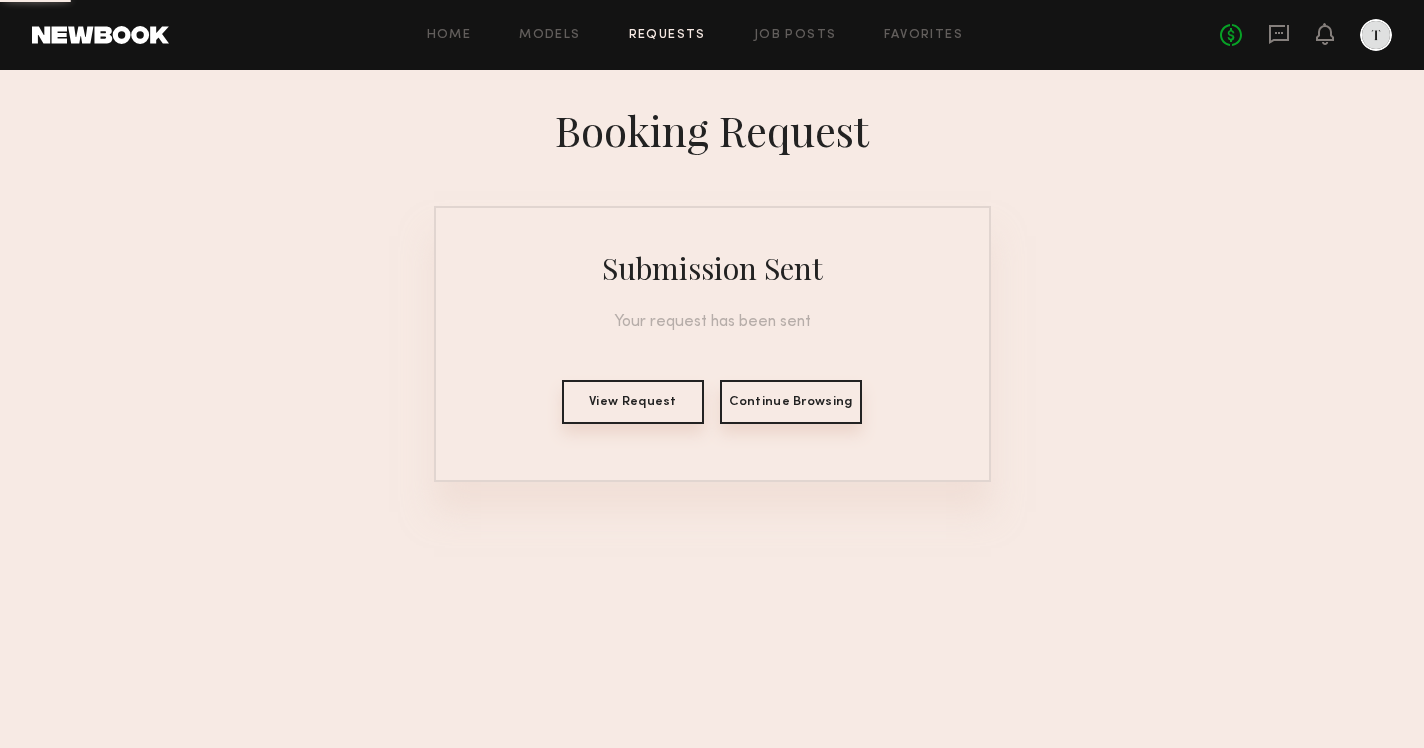 scroll, scrollTop: 0, scrollLeft: 0, axis: both 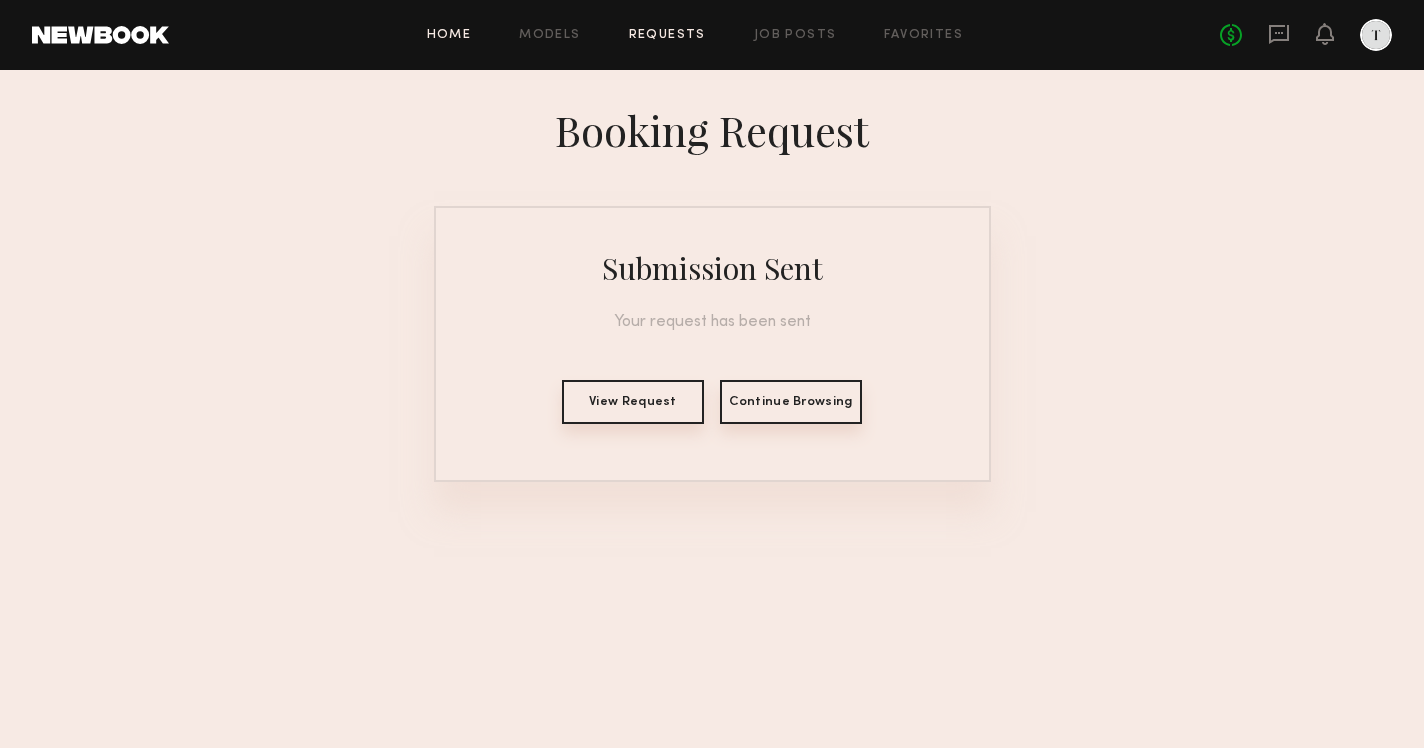 click on "Home" 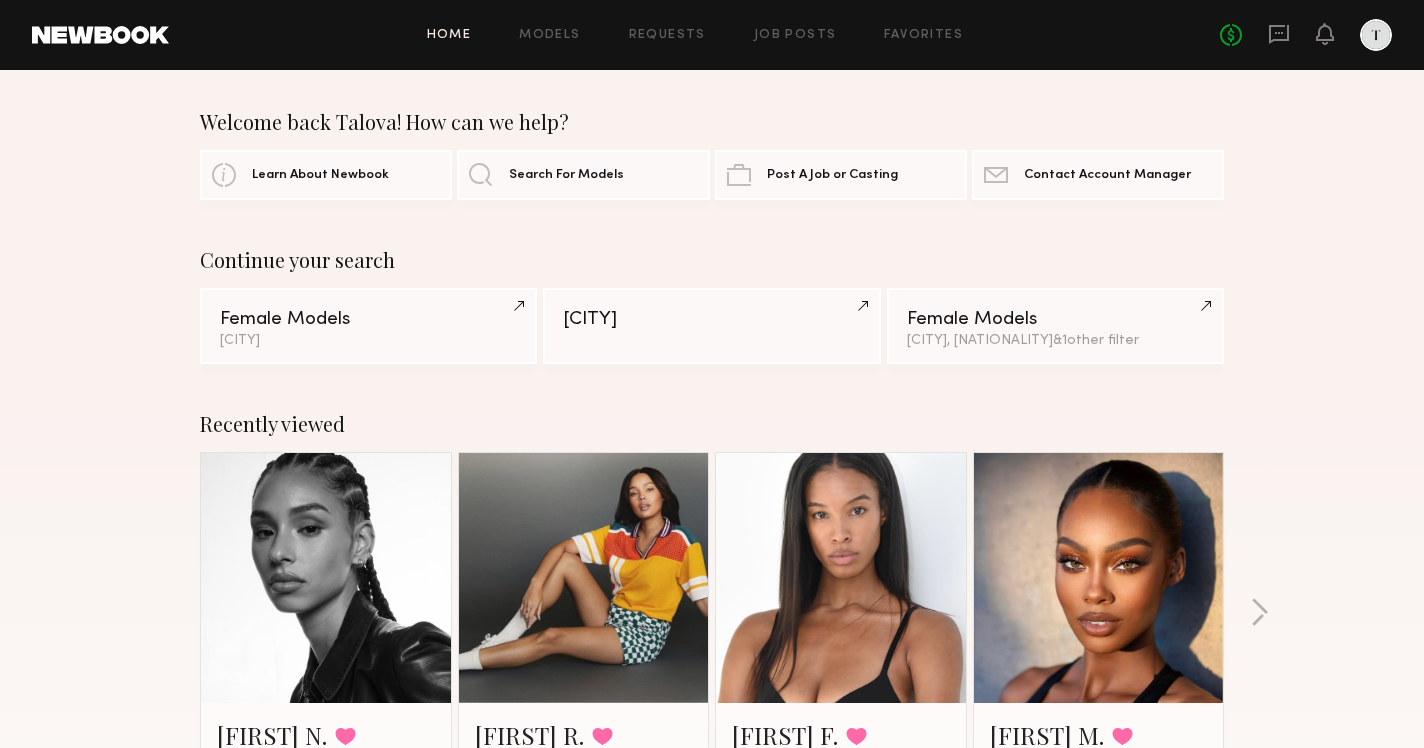 click on "Home Models Requests Job Posts Favorites Sign Out No fees up to $5,000" 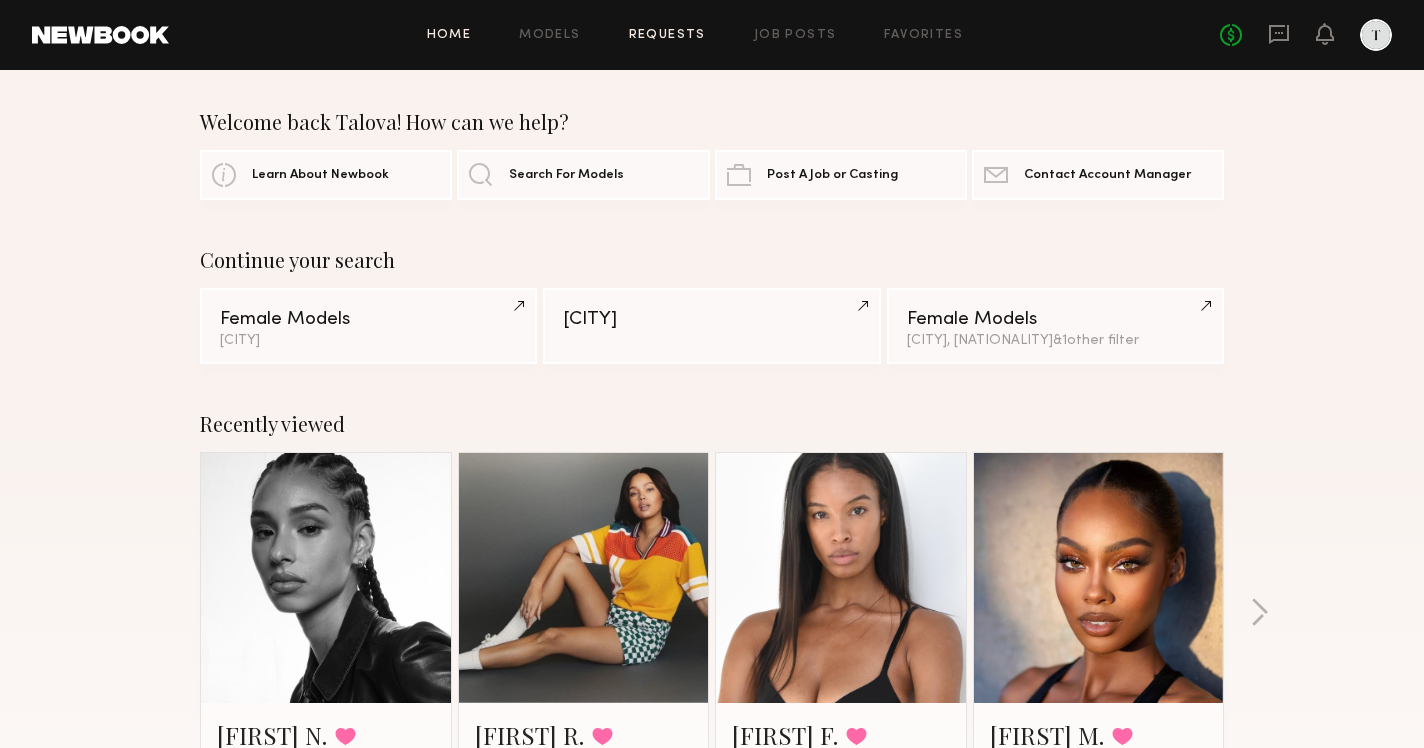 click on "Requests" 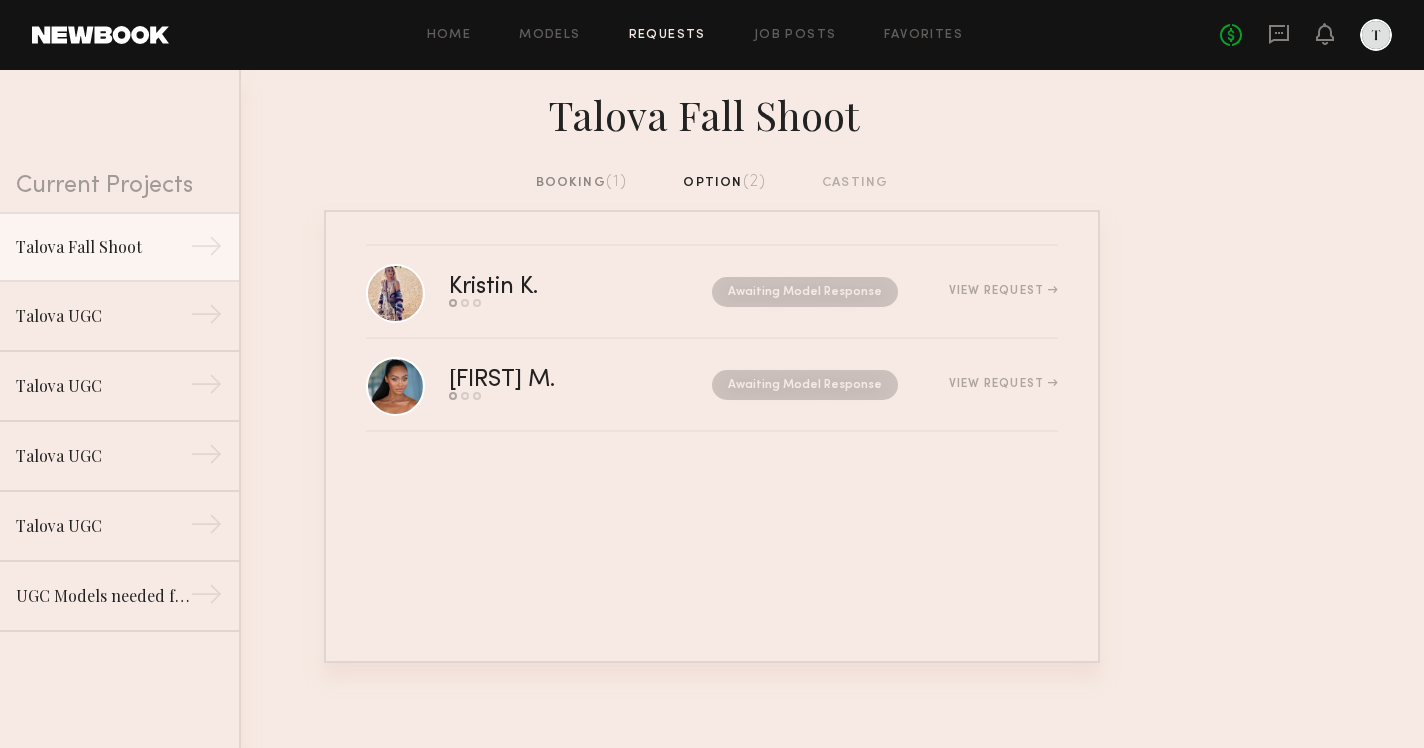 click on "booking  (1)" 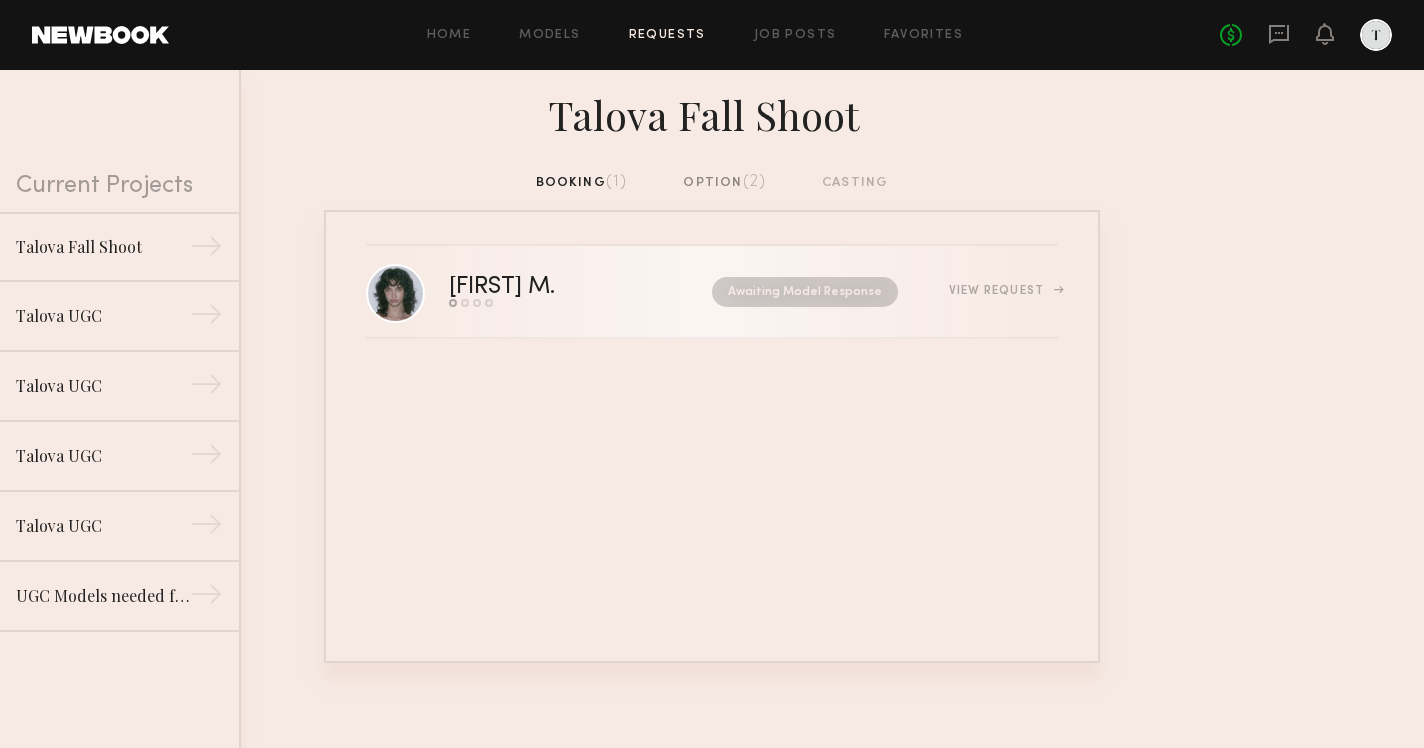 click on "View Request" 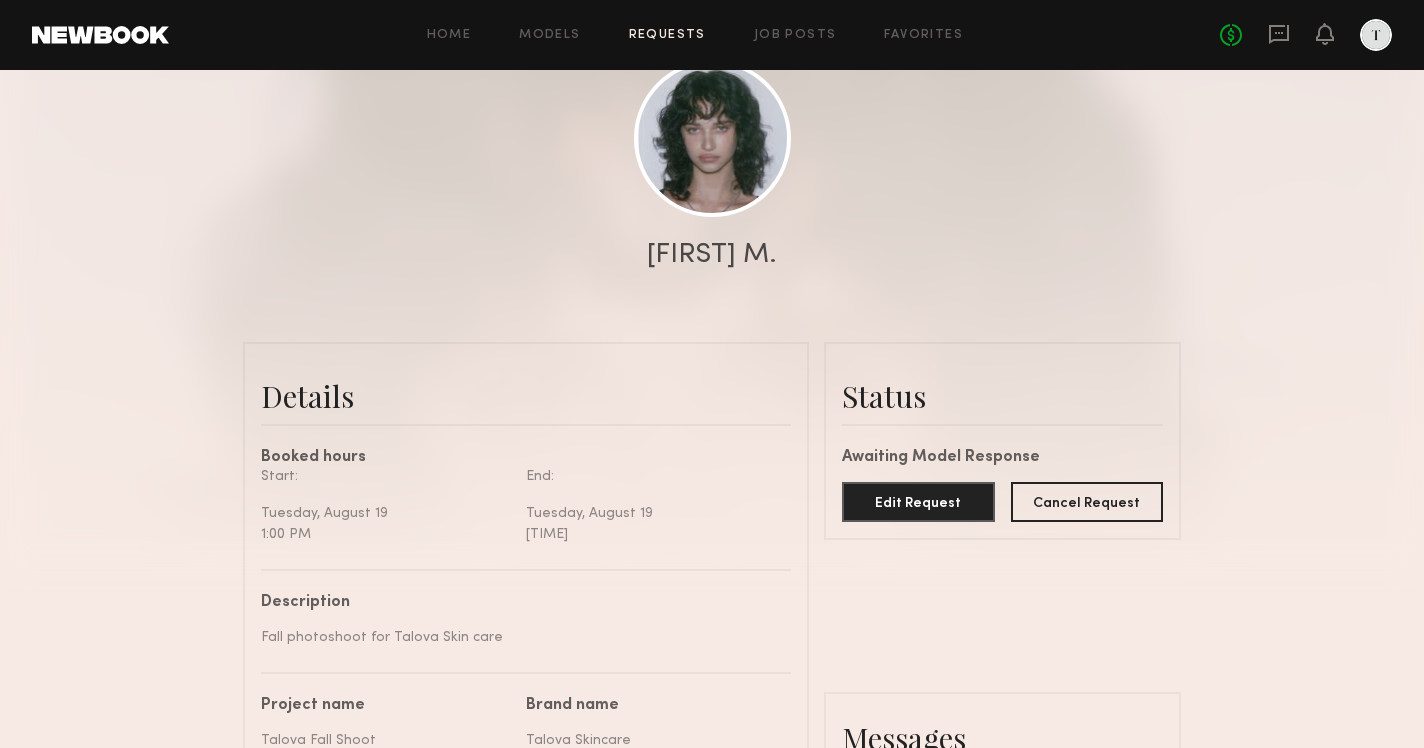 scroll, scrollTop: 231, scrollLeft: 0, axis: vertical 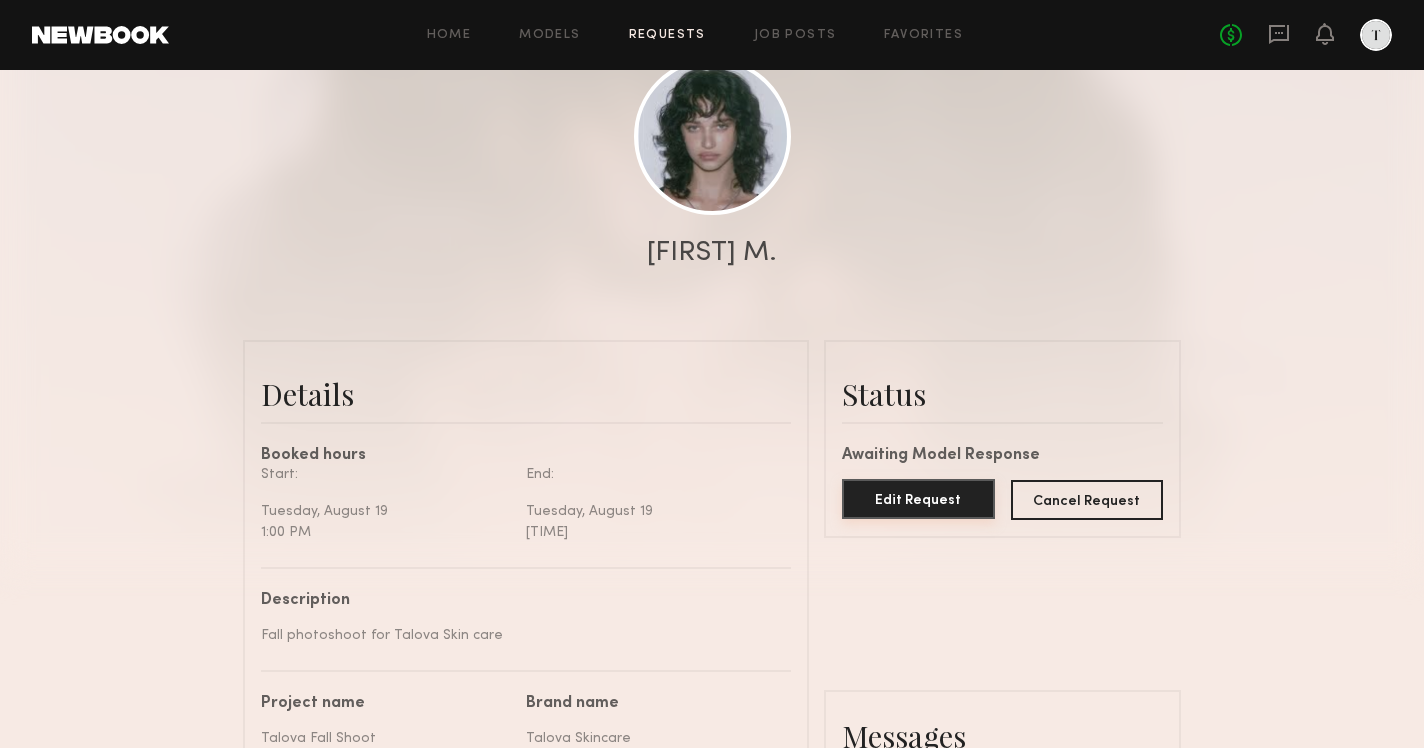 click on "Edit Request" 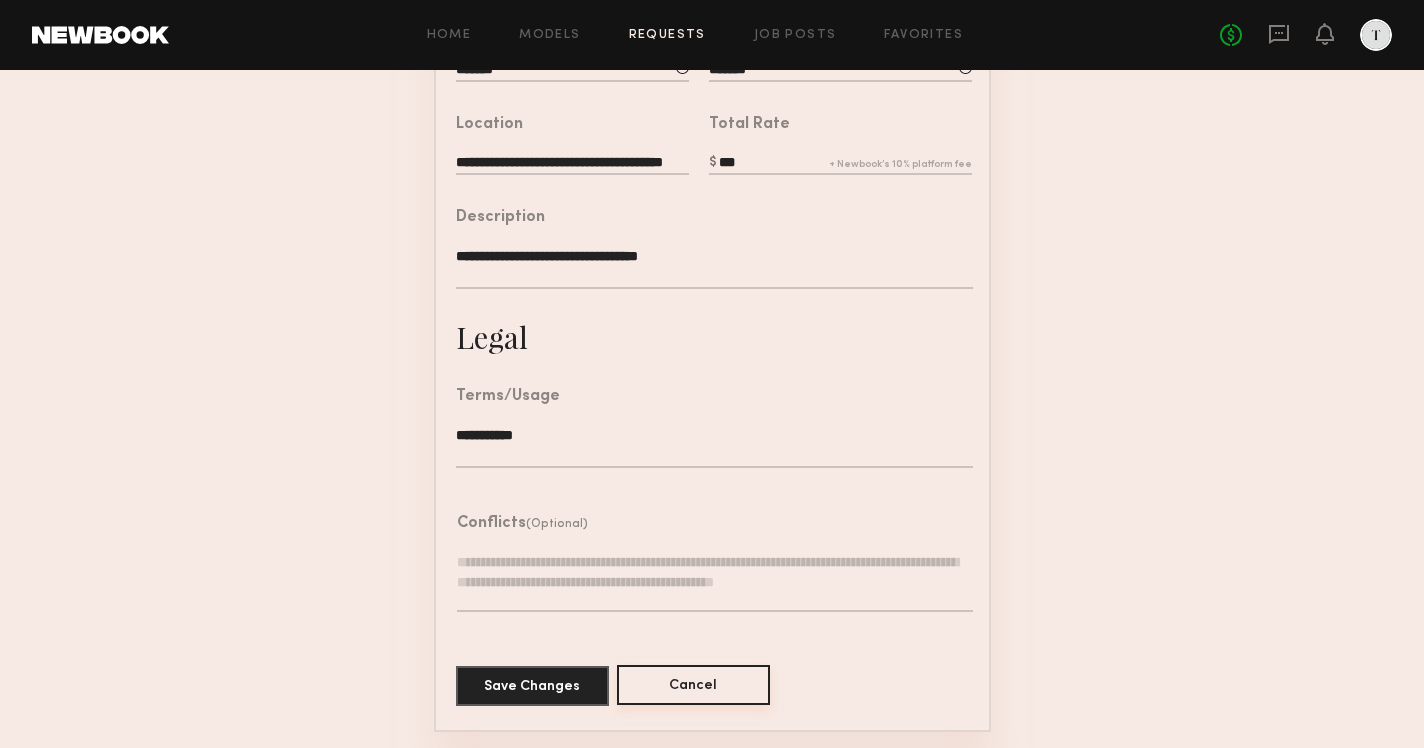 scroll, scrollTop: 537, scrollLeft: 0, axis: vertical 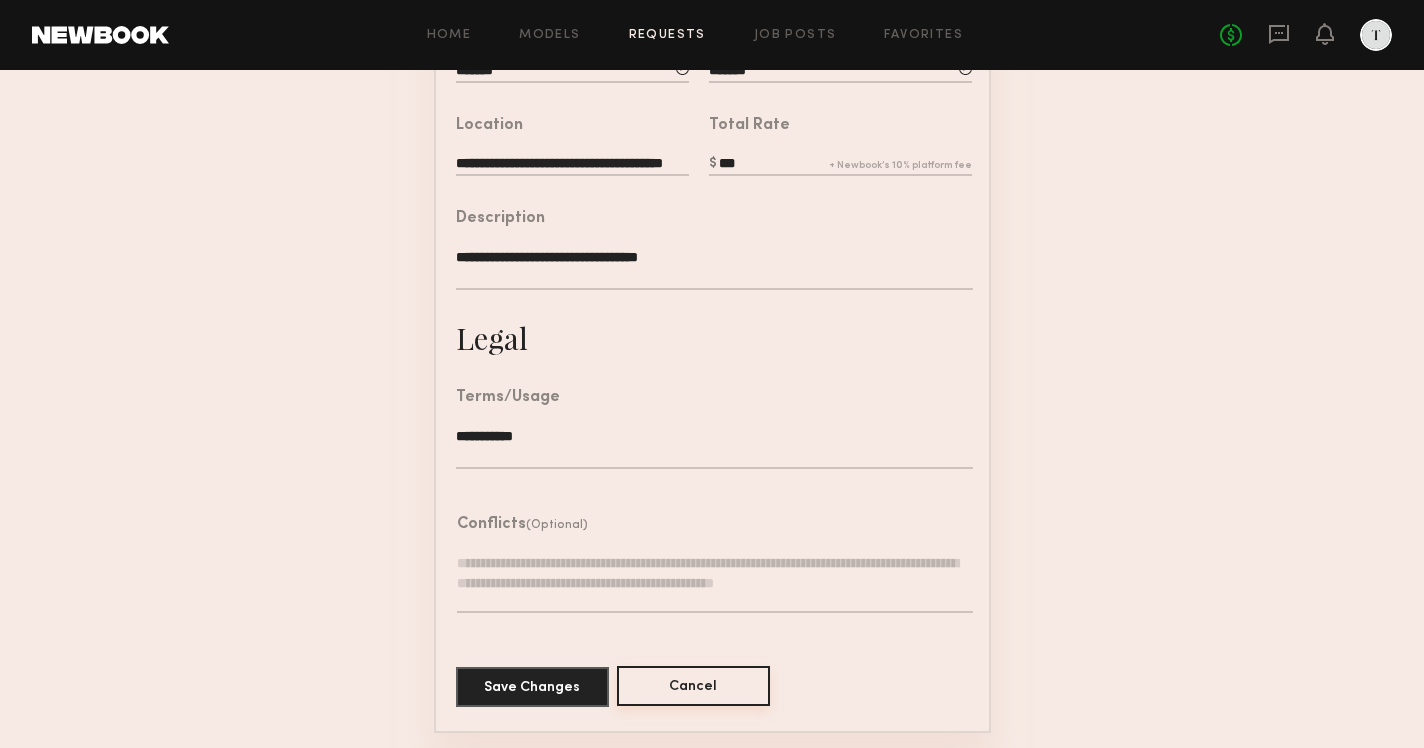 click on "Cancel" 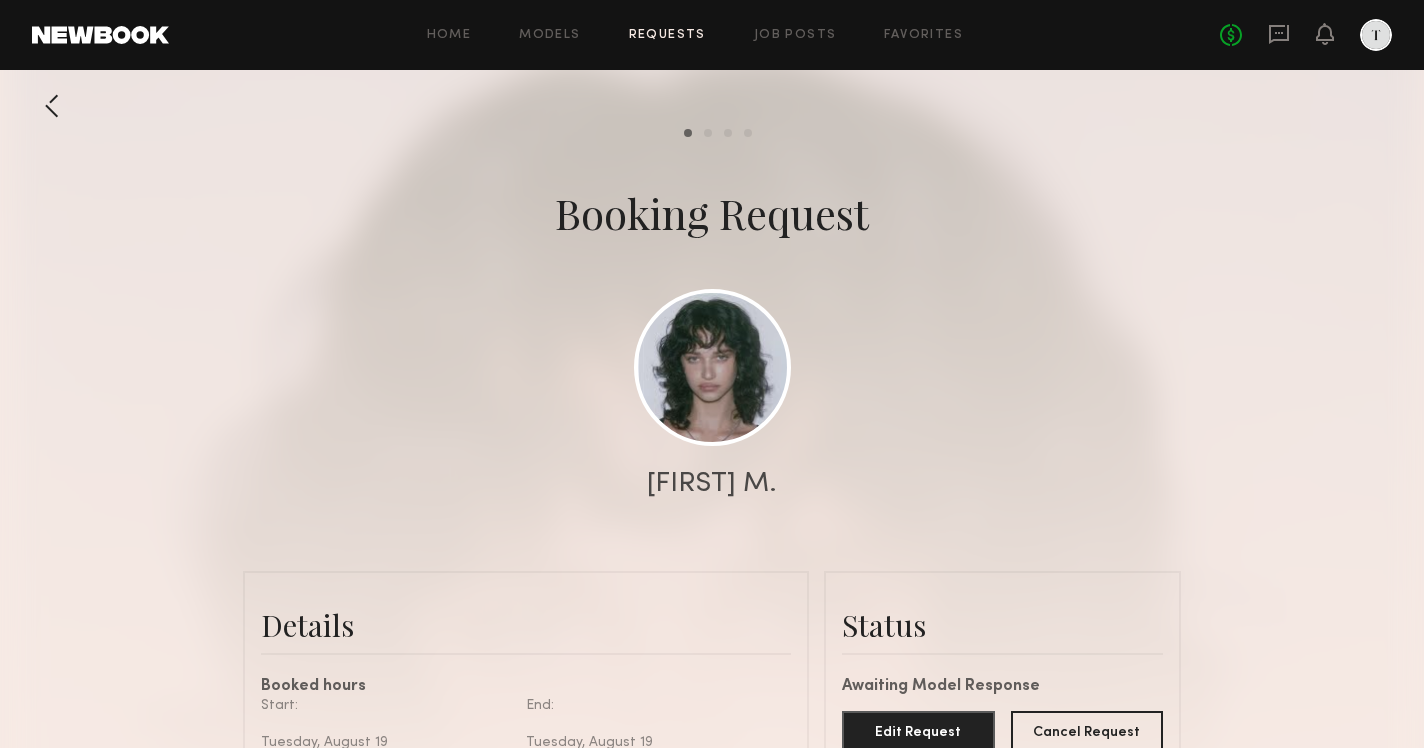 scroll, scrollTop: 0, scrollLeft: 0, axis: both 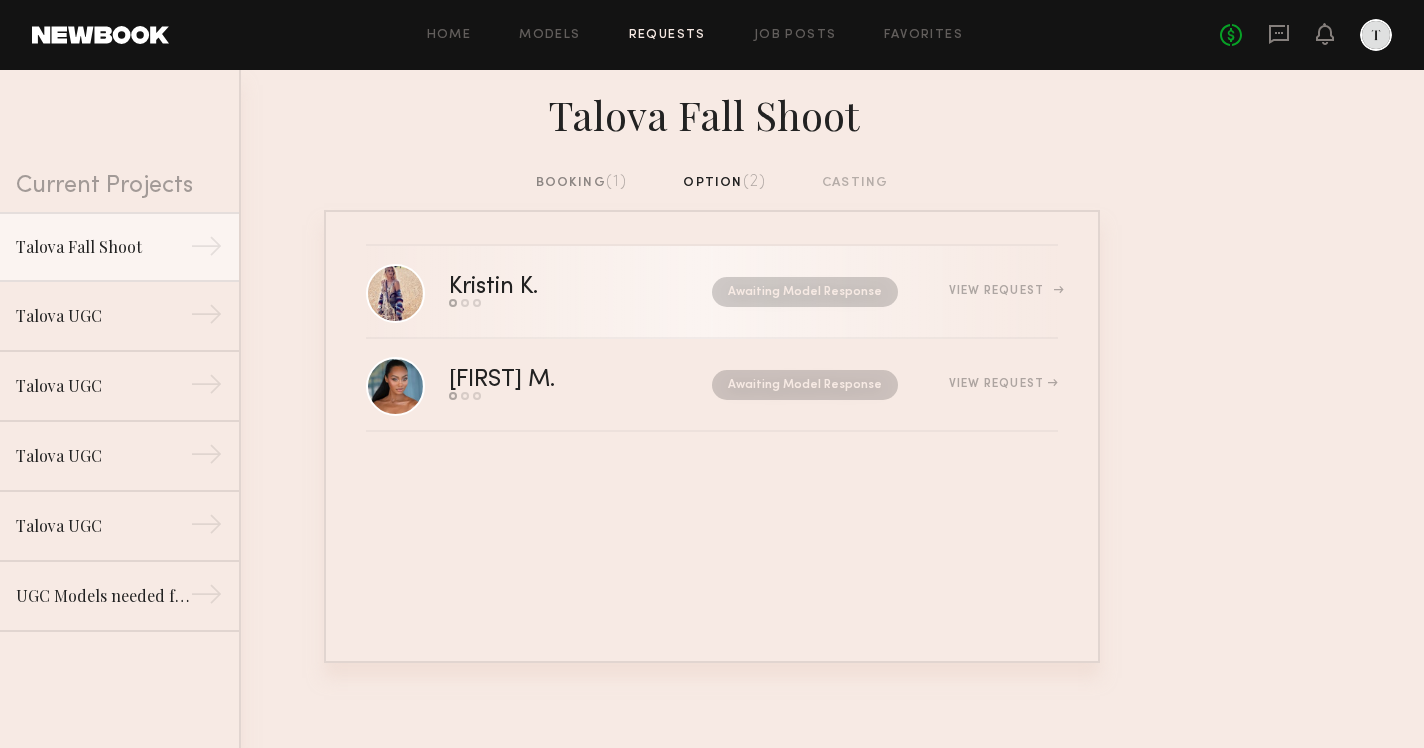 click on "Send request   Model response   Book model" 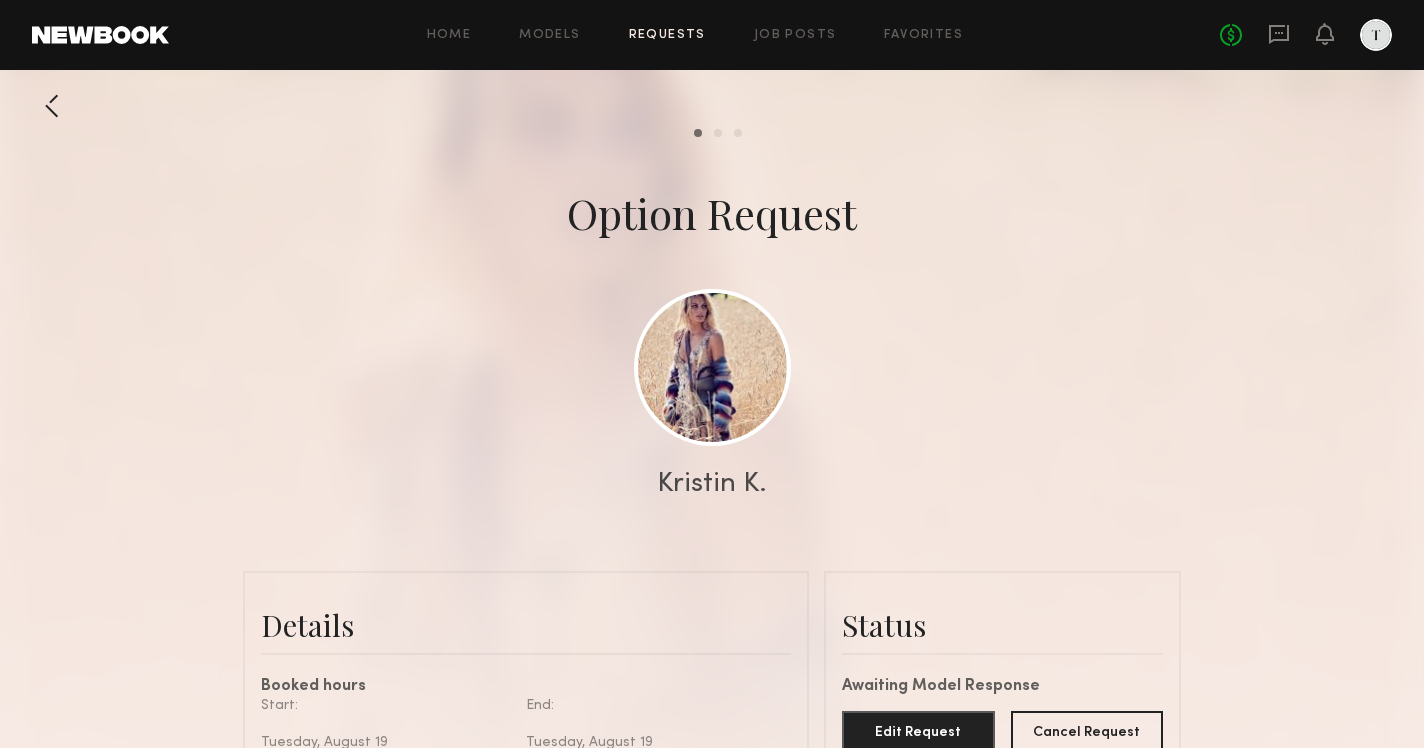 scroll, scrollTop: 0, scrollLeft: 0, axis: both 